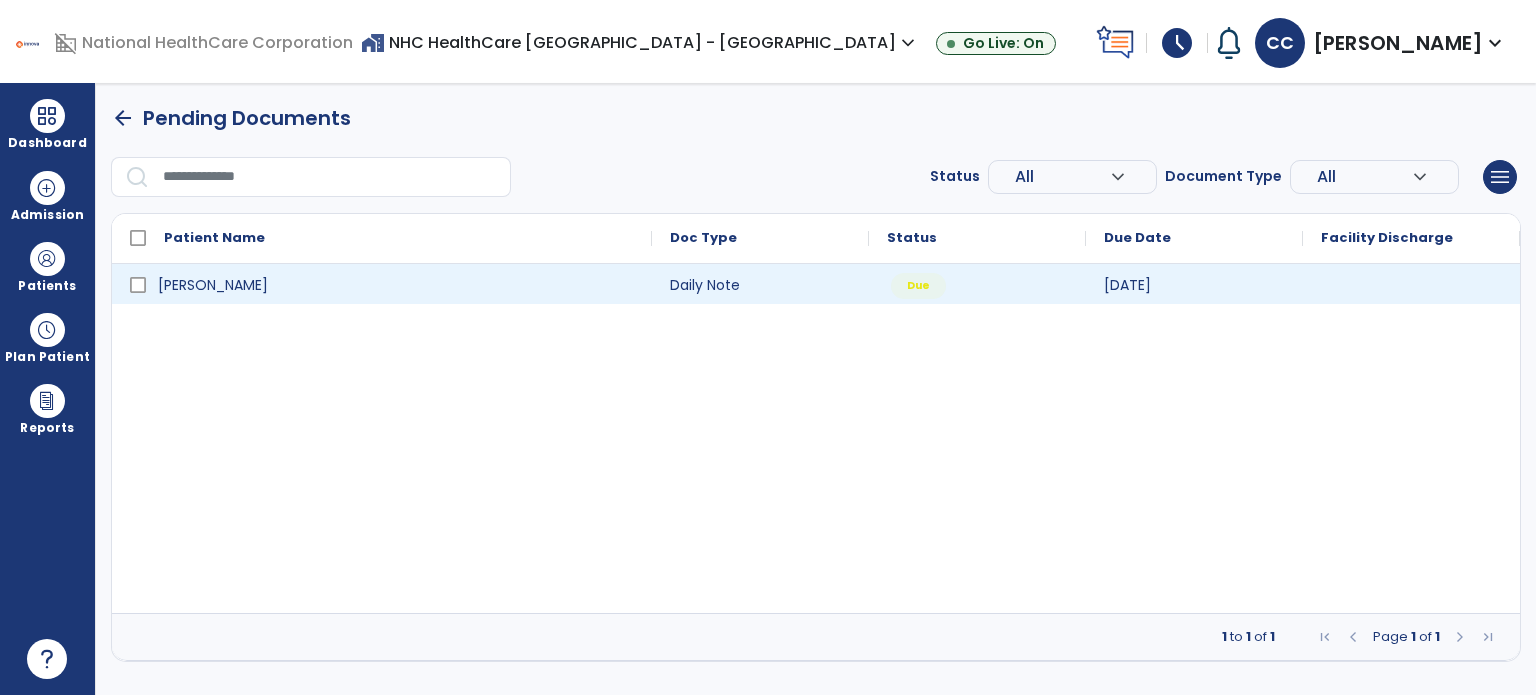 scroll, scrollTop: 0, scrollLeft: 0, axis: both 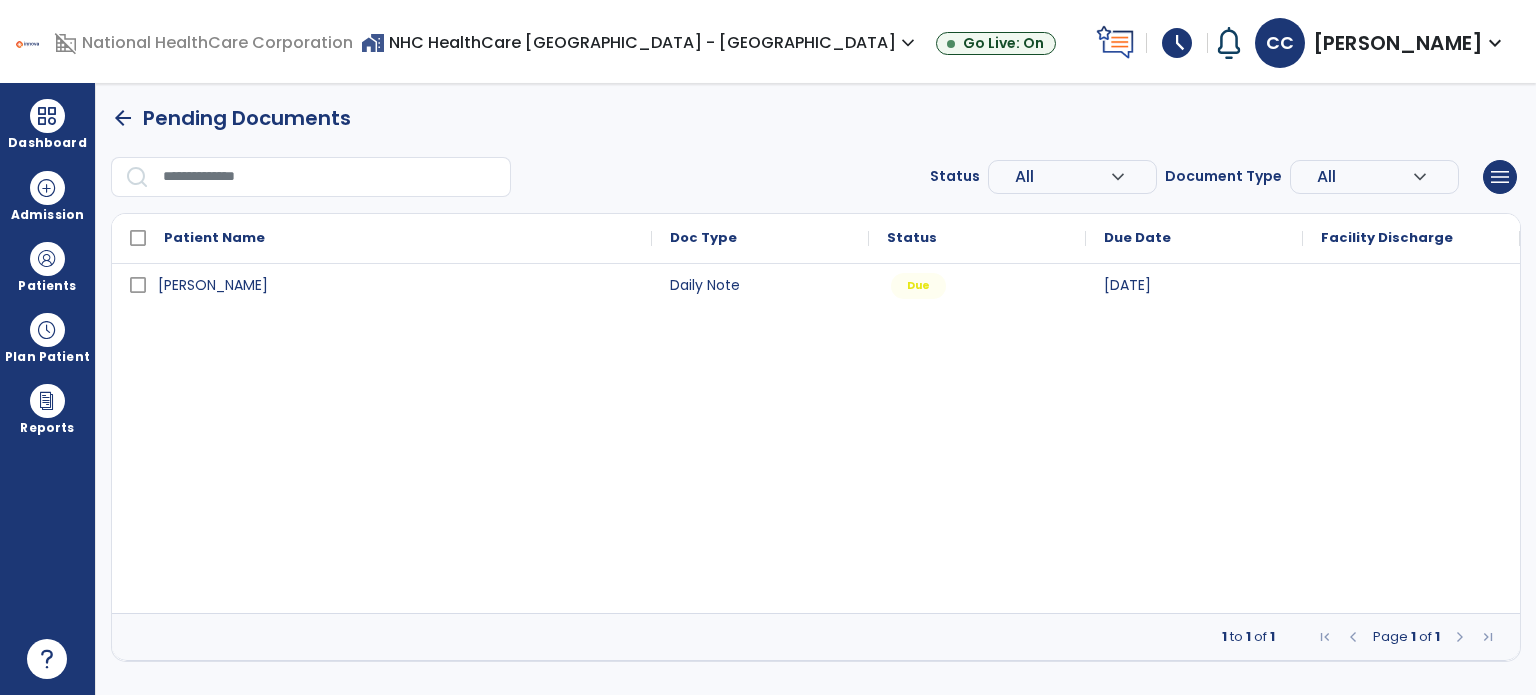 click at bounding box center [47, 259] 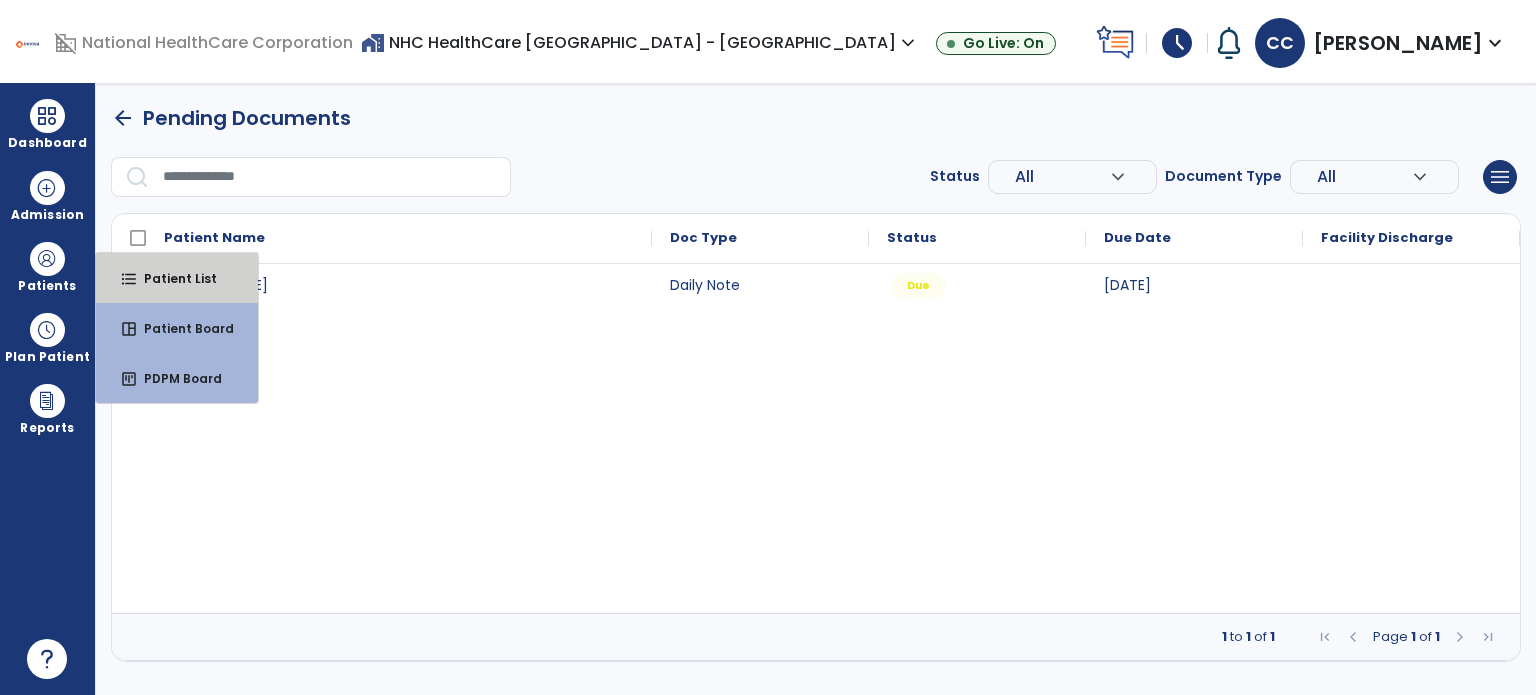 click on "Patient List" at bounding box center (172, 278) 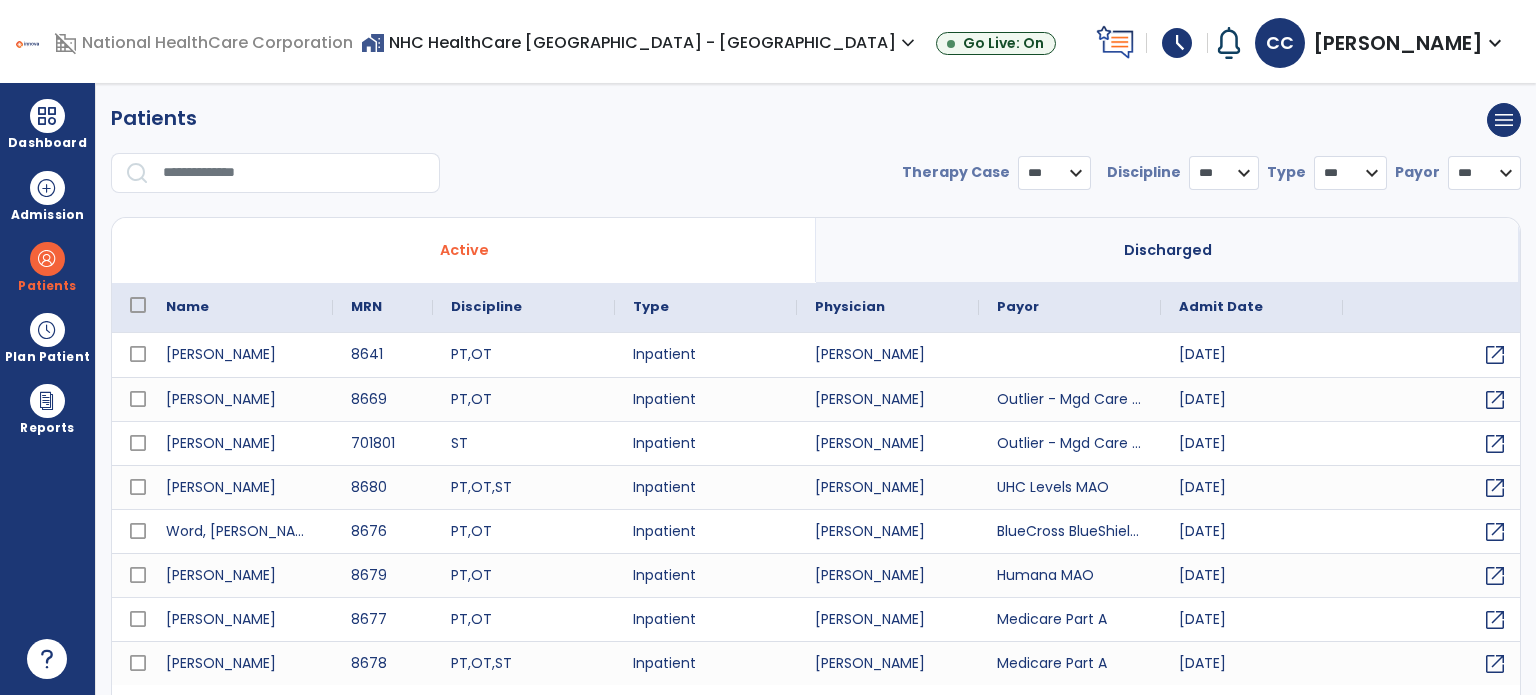 click at bounding box center [294, 173] 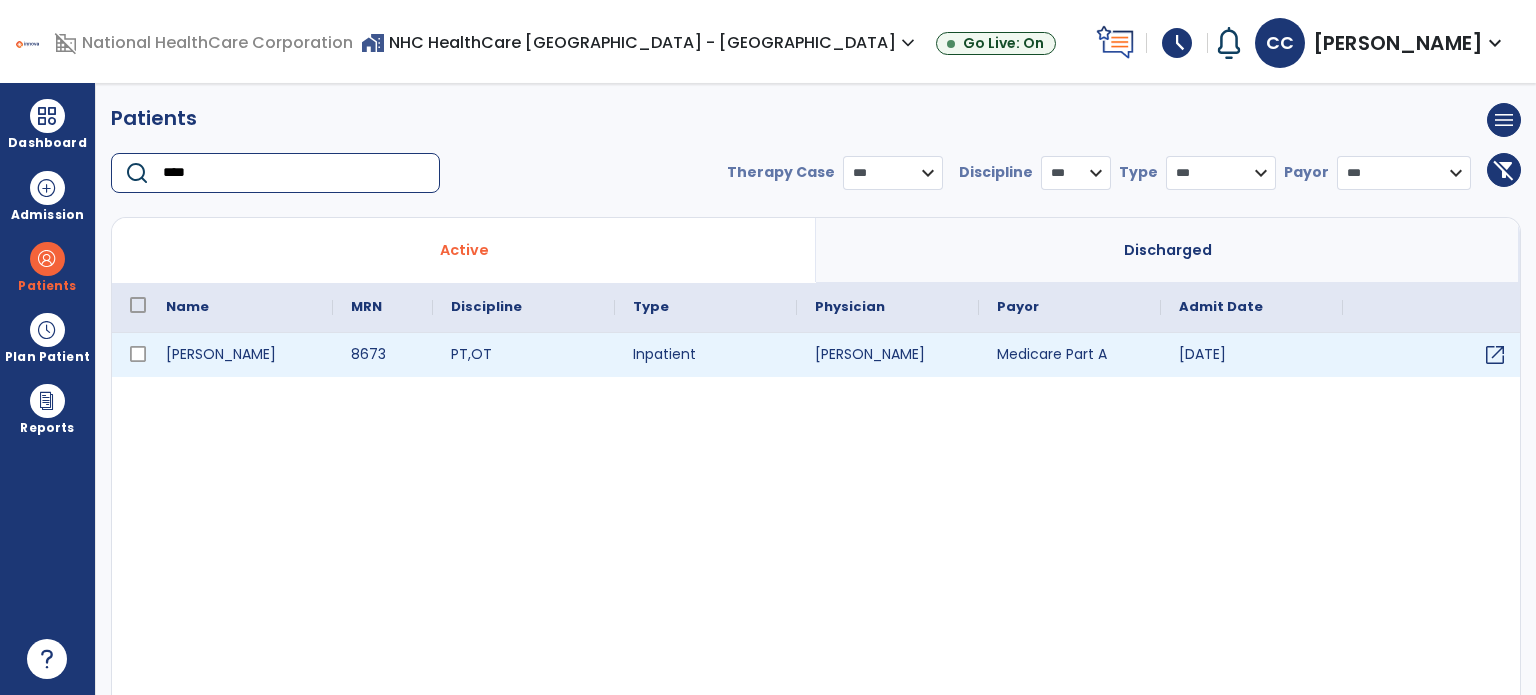 type on "****" 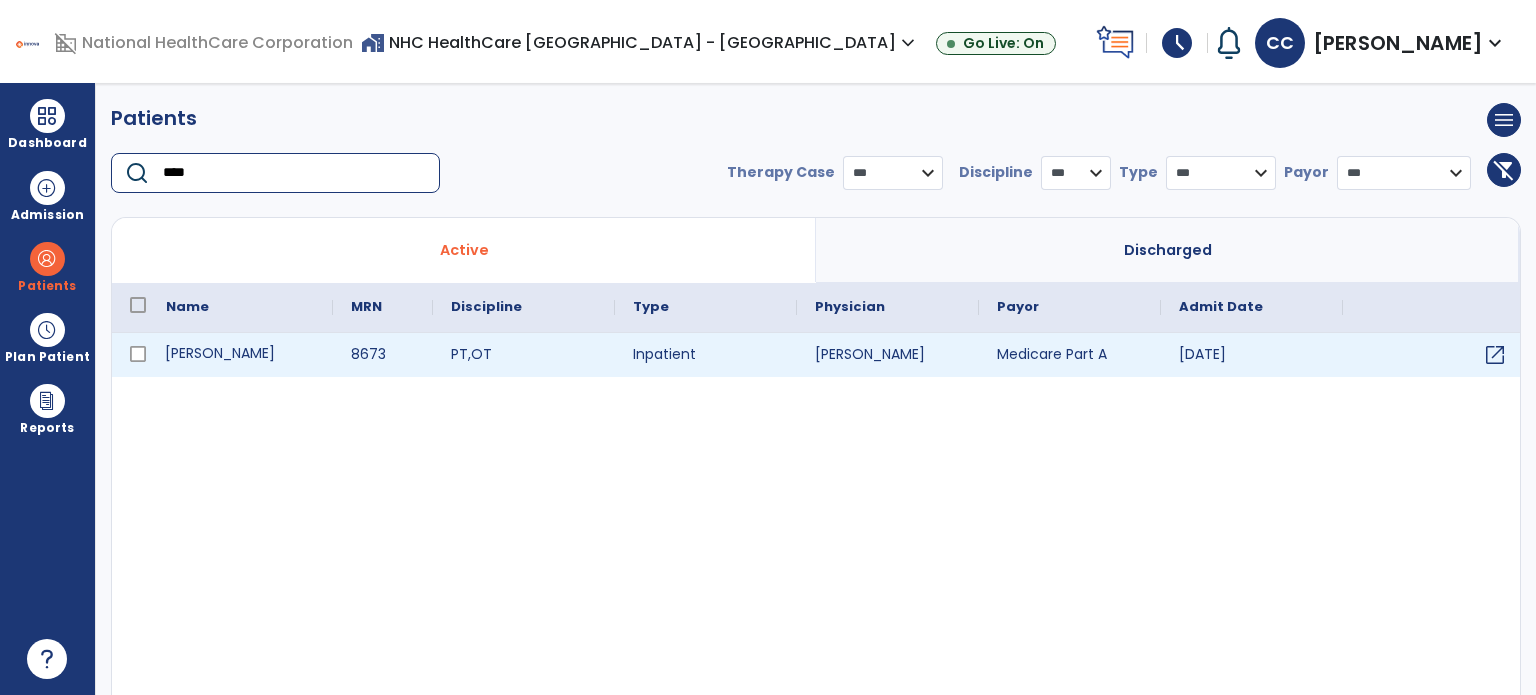 click on "[PERSON_NAME]" at bounding box center (240, 355) 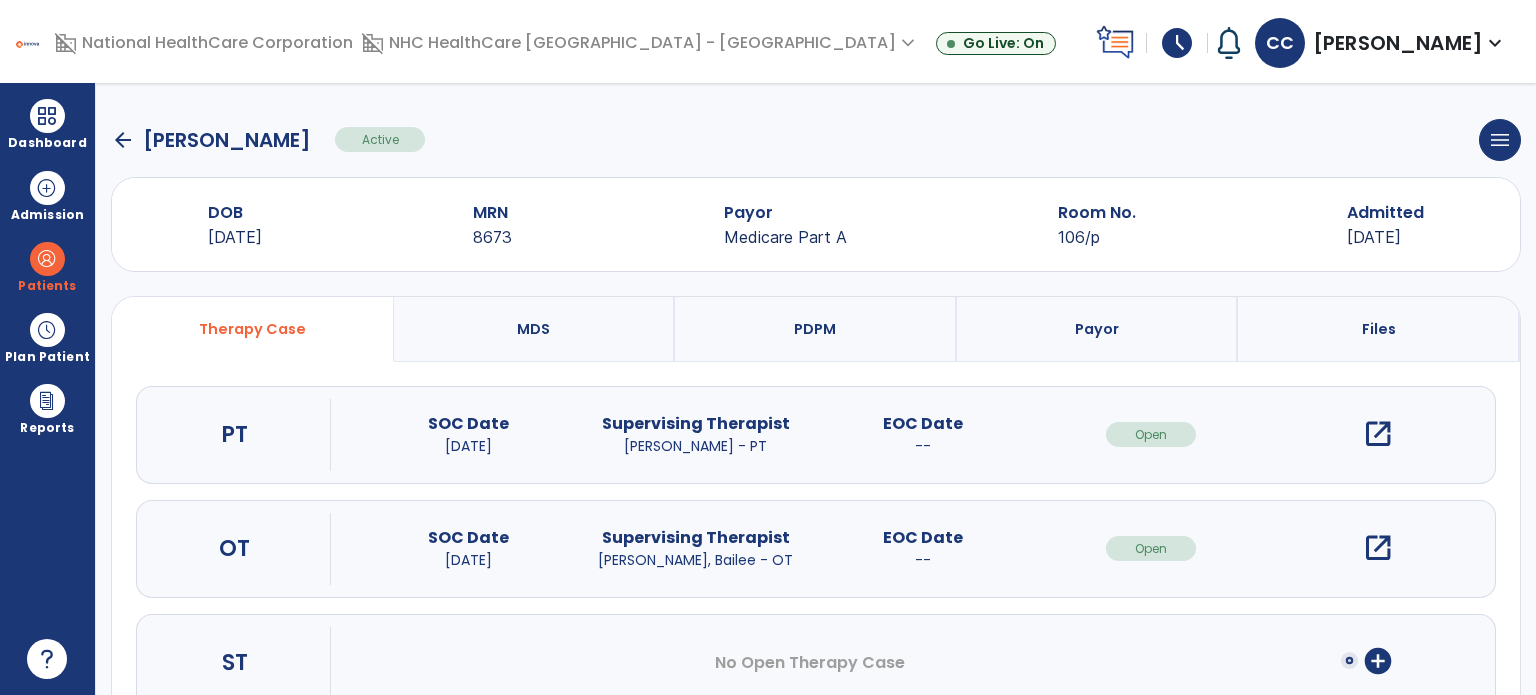 click on "open_in_new" at bounding box center [1378, 434] 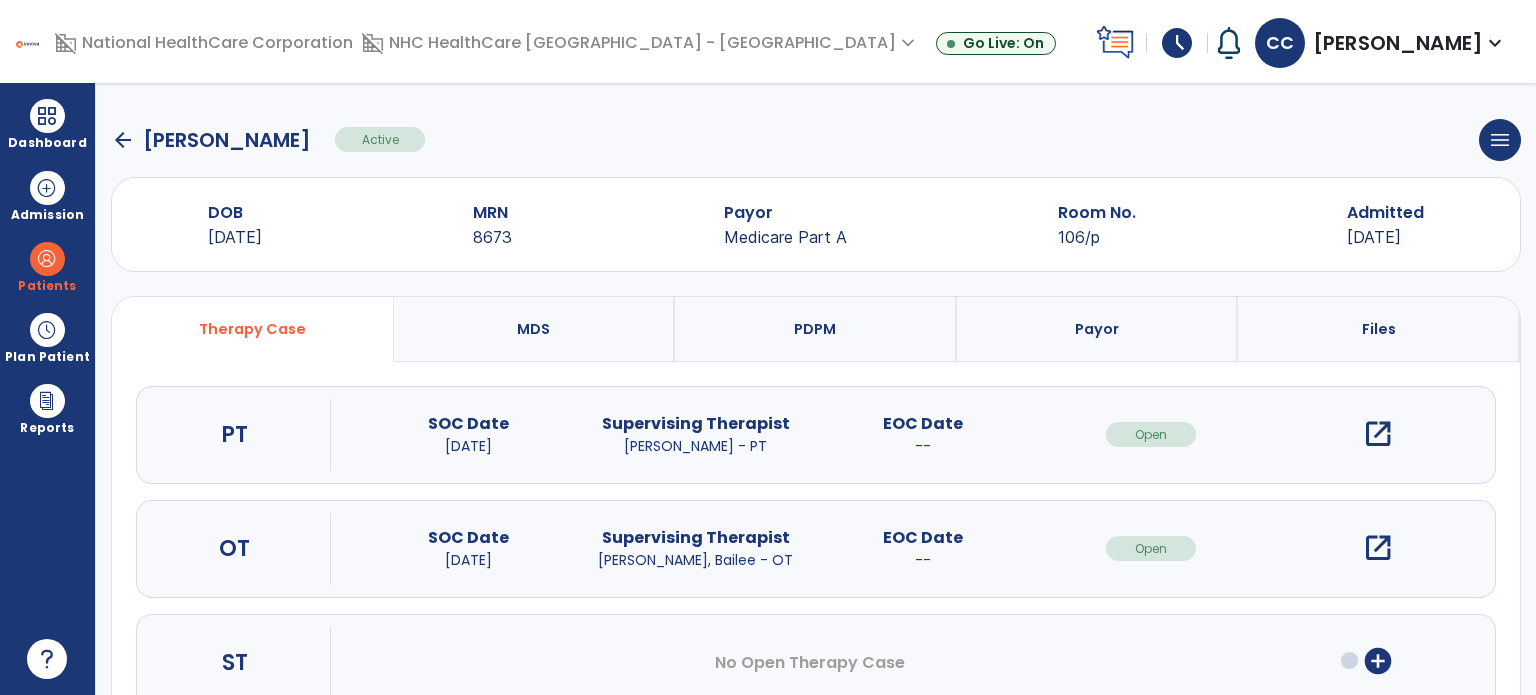 click on "open_in_new" at bounding box center (1378, 434) 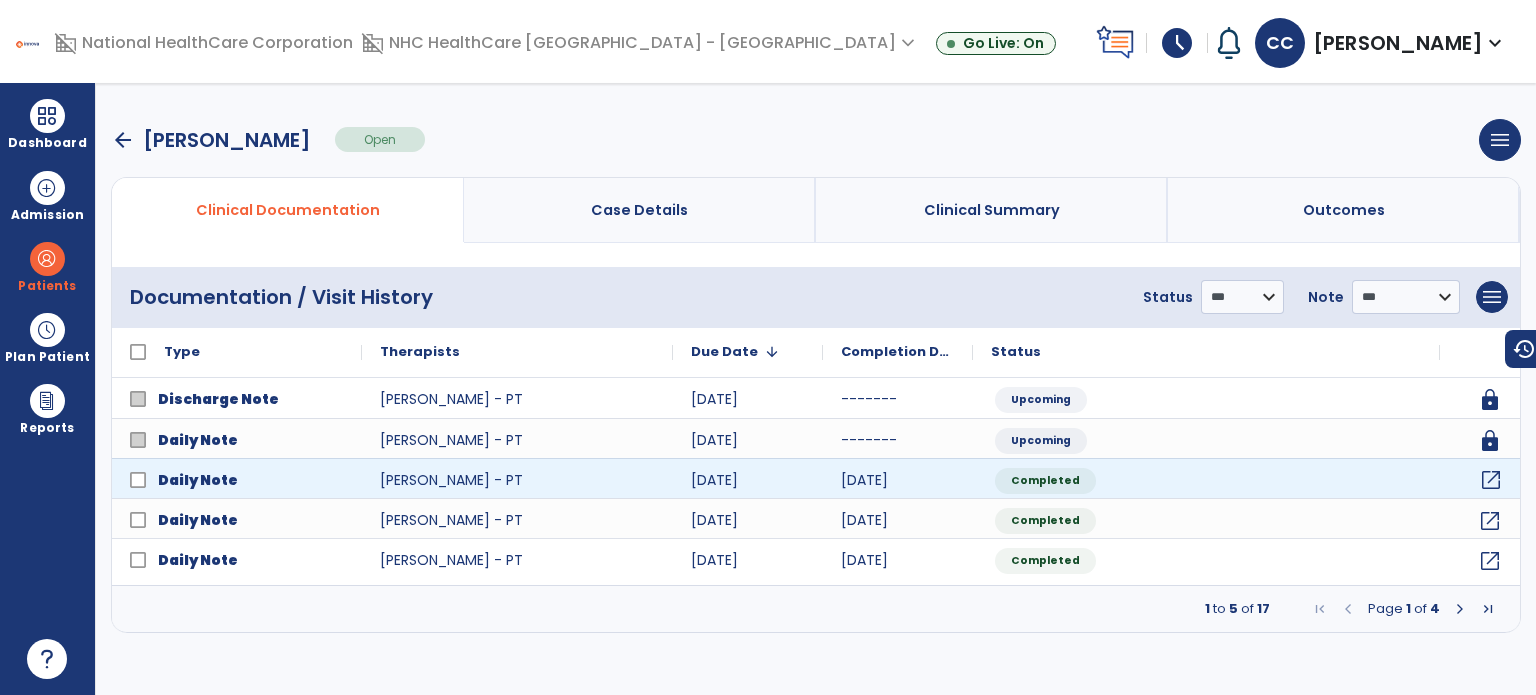 click on "open_in_new" 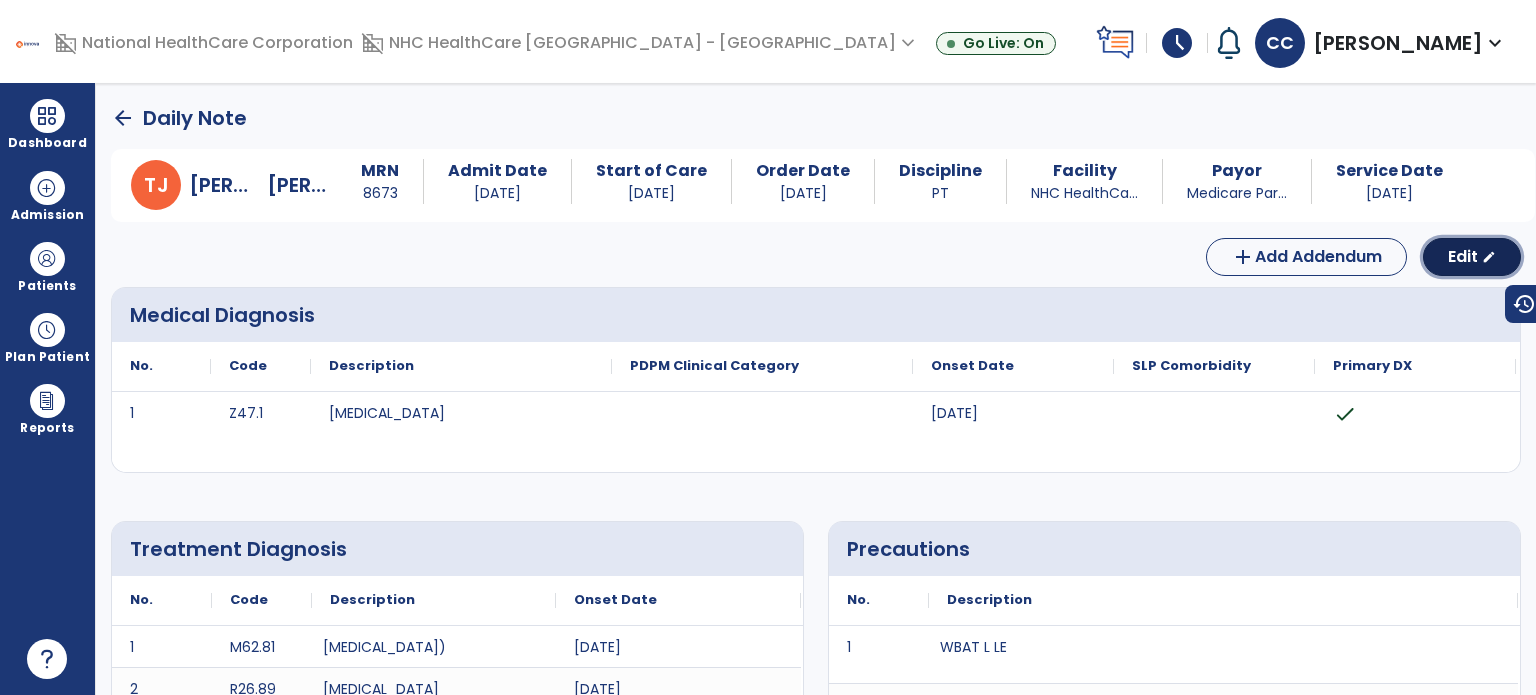 click on "Edit" 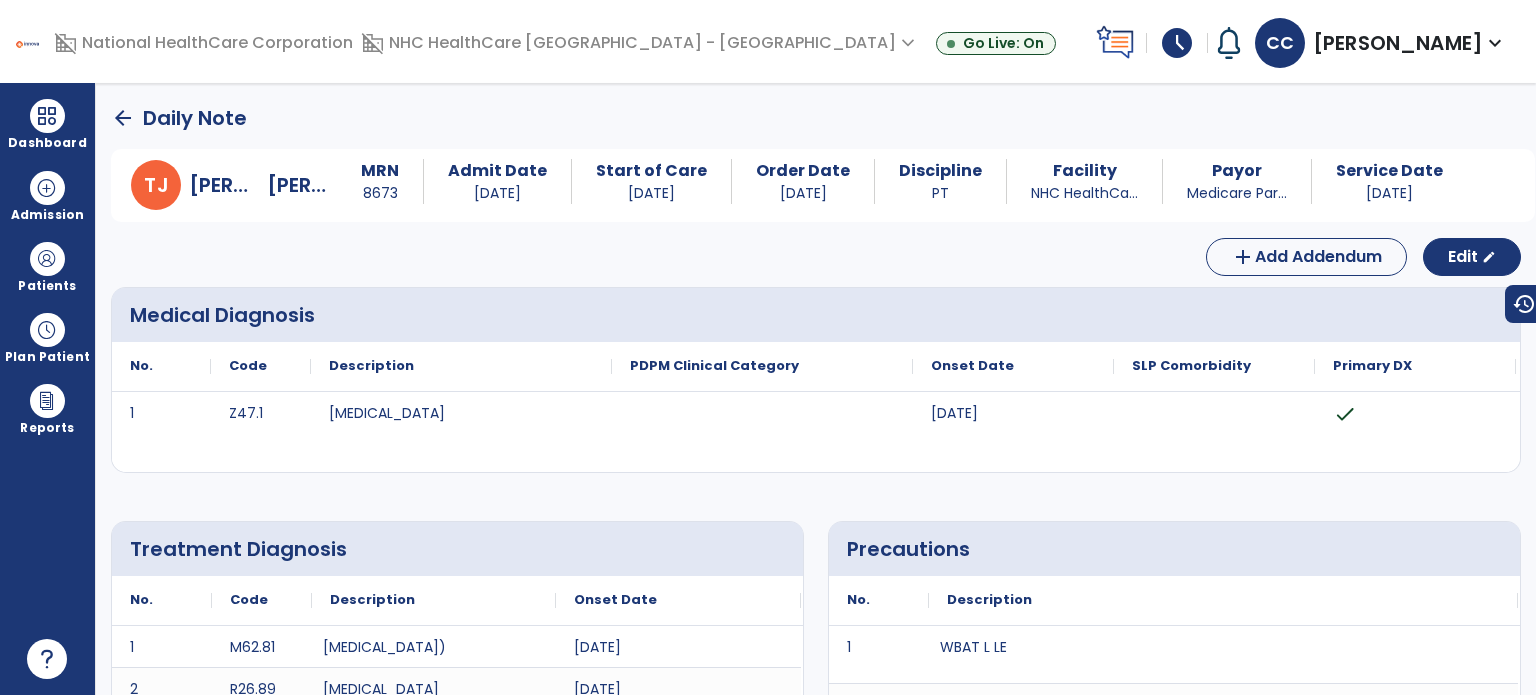 select on "*" 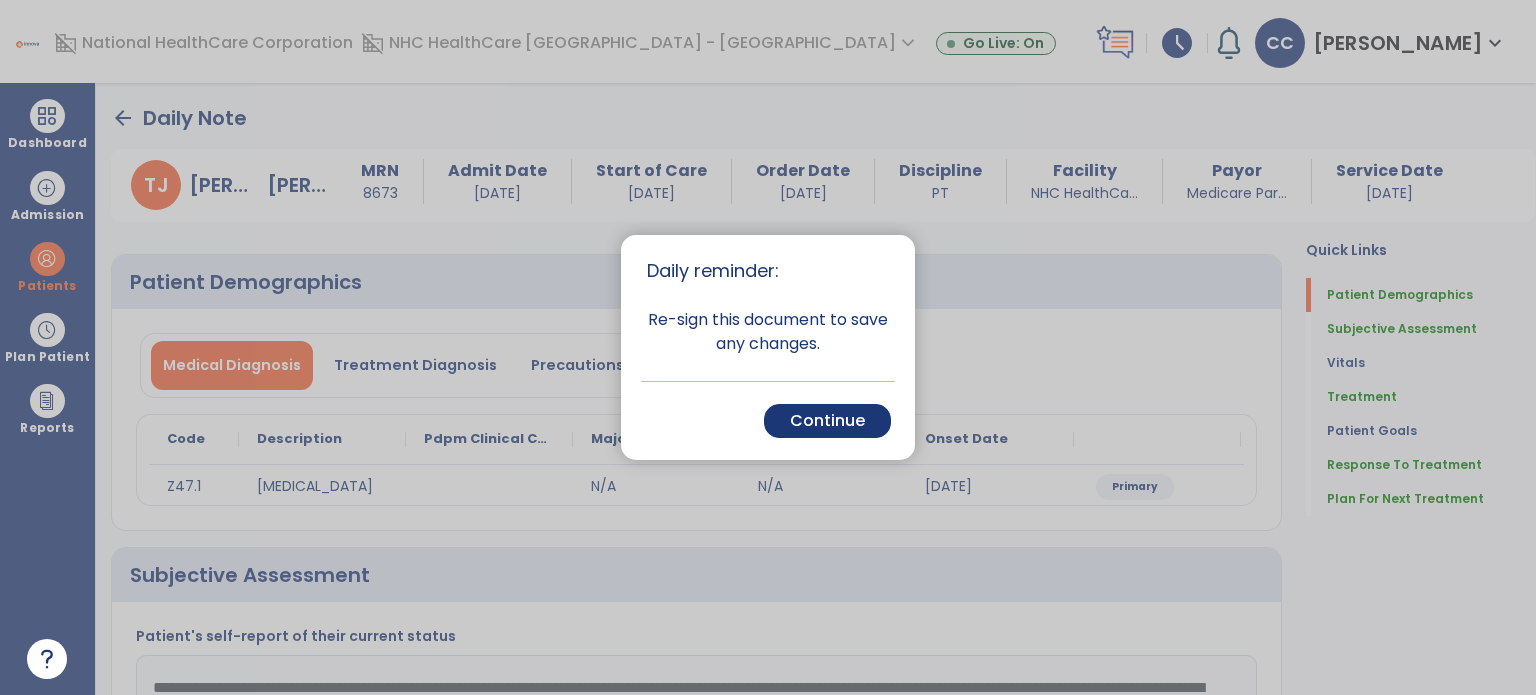 click on "Continue" at bounding box center (827, 421) 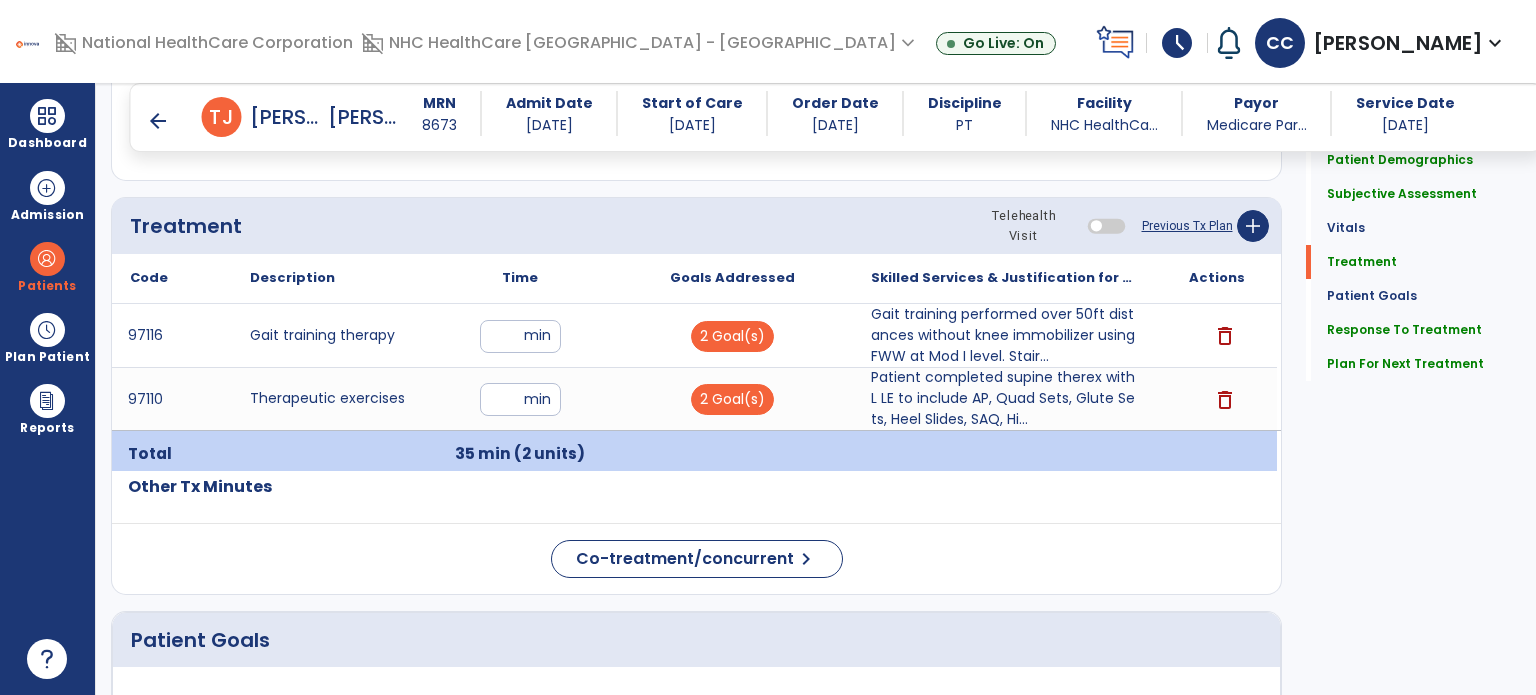 scroll, scrollTop: 1100, scrollLeft: 0, axis: vertical 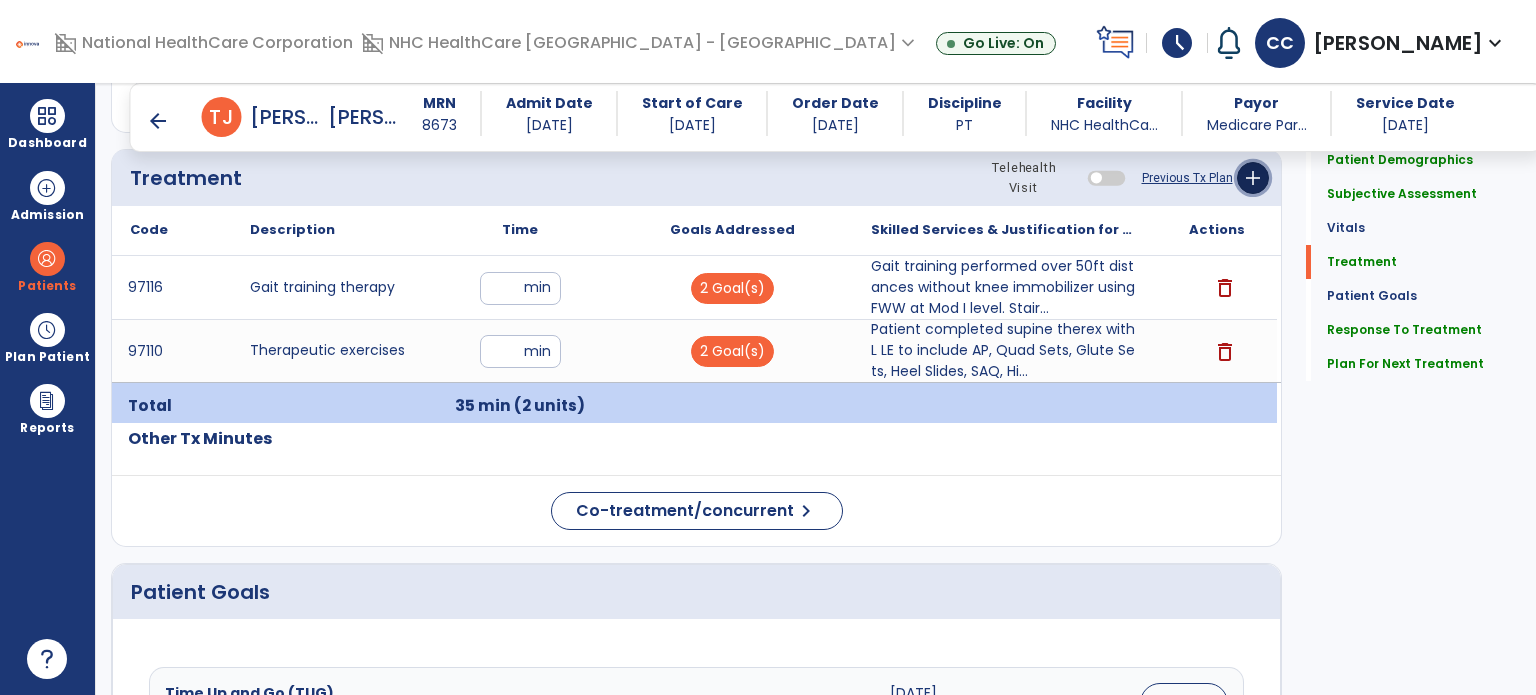 click on "add" 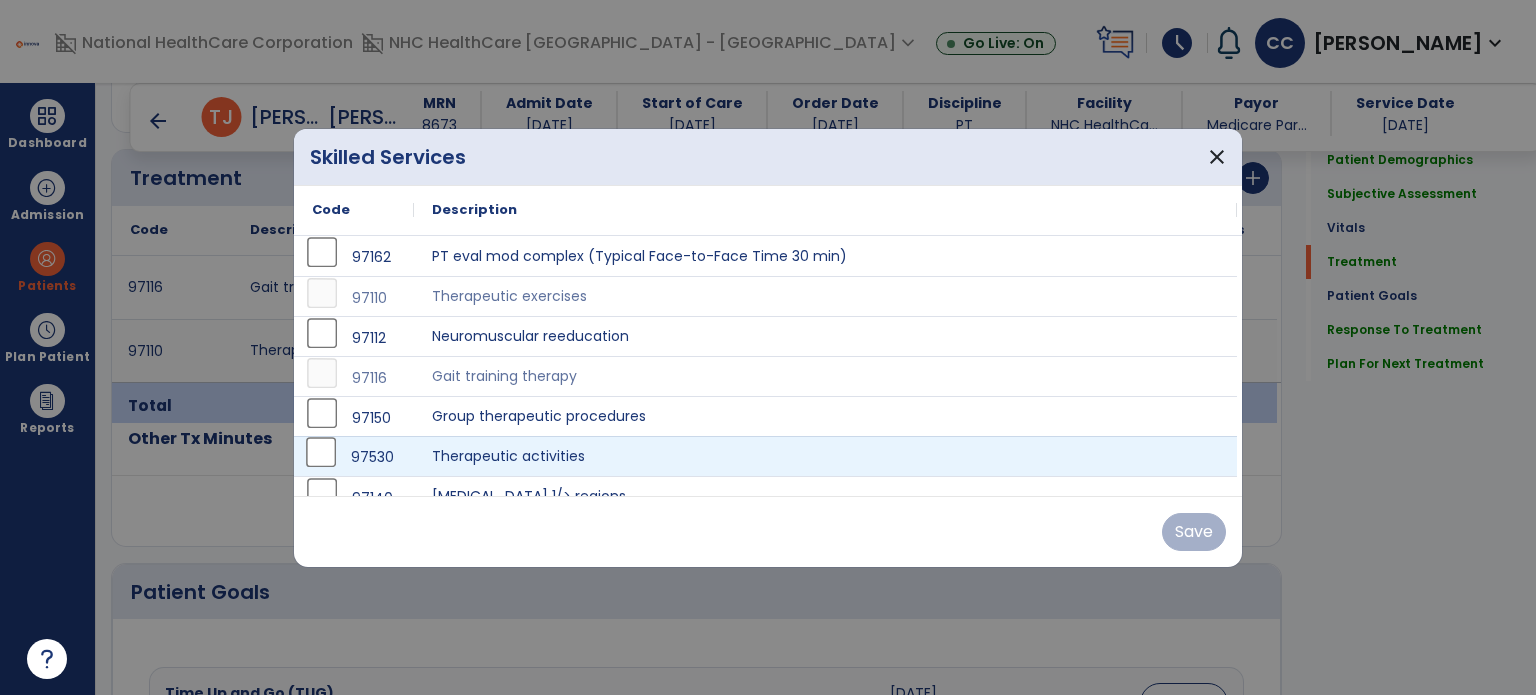 click on "97530" at bounding box center [354, 457] 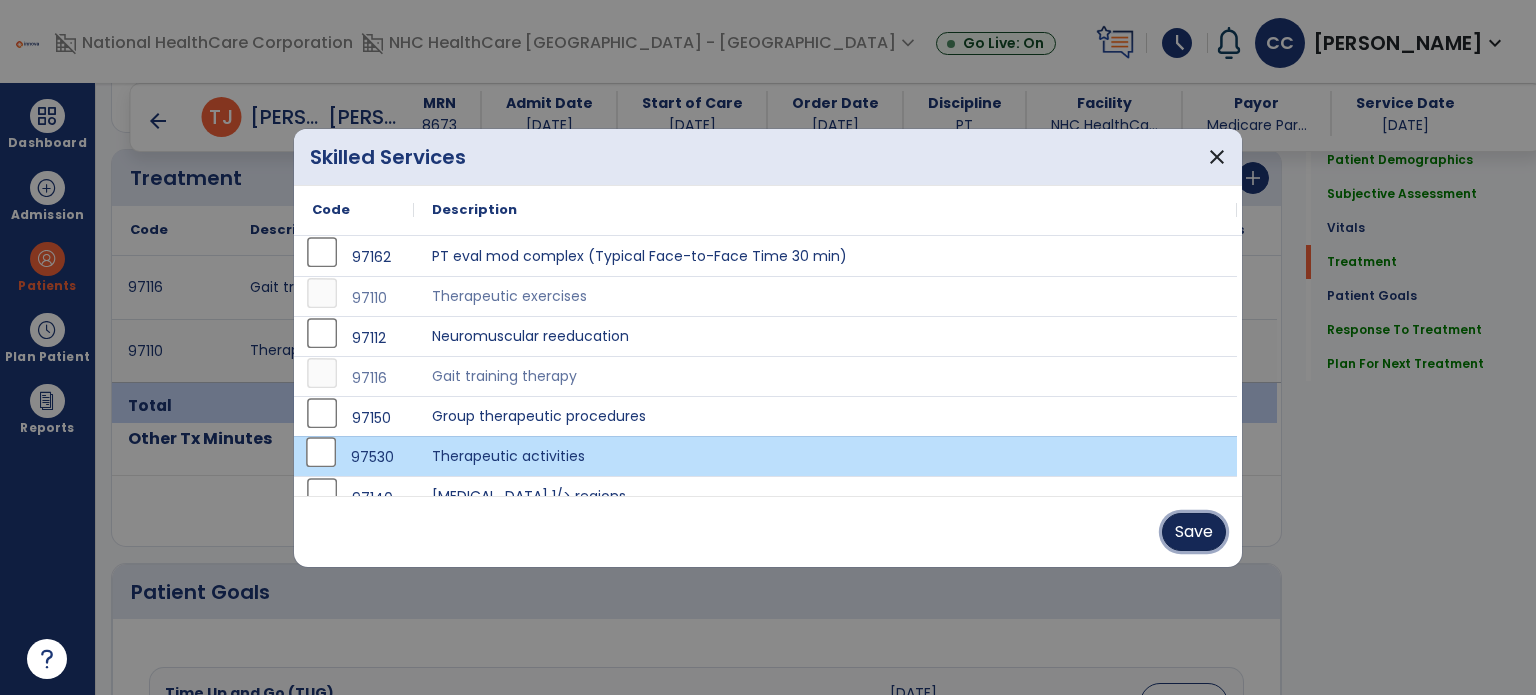 click on "Save" at bounding box center [1194, 532] 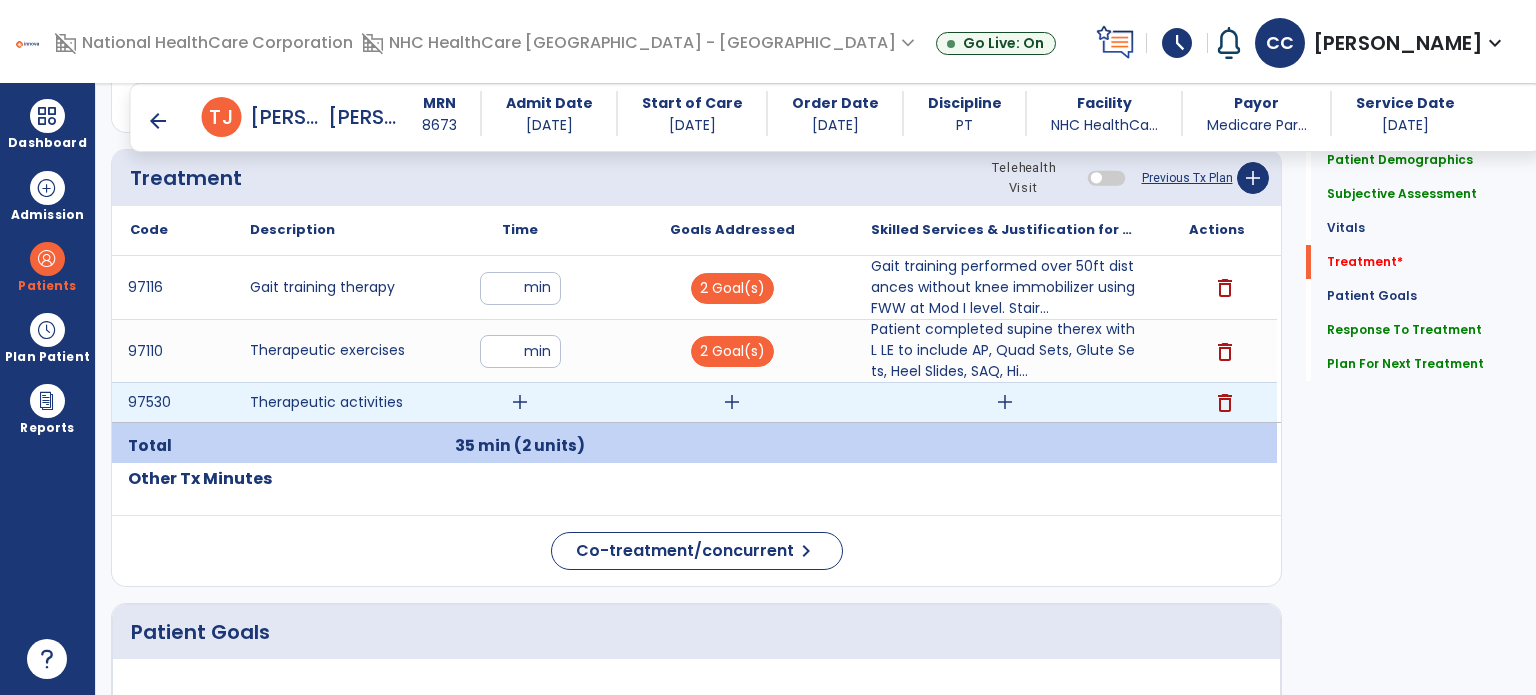 click on "add" at bounding box center (520, 402) 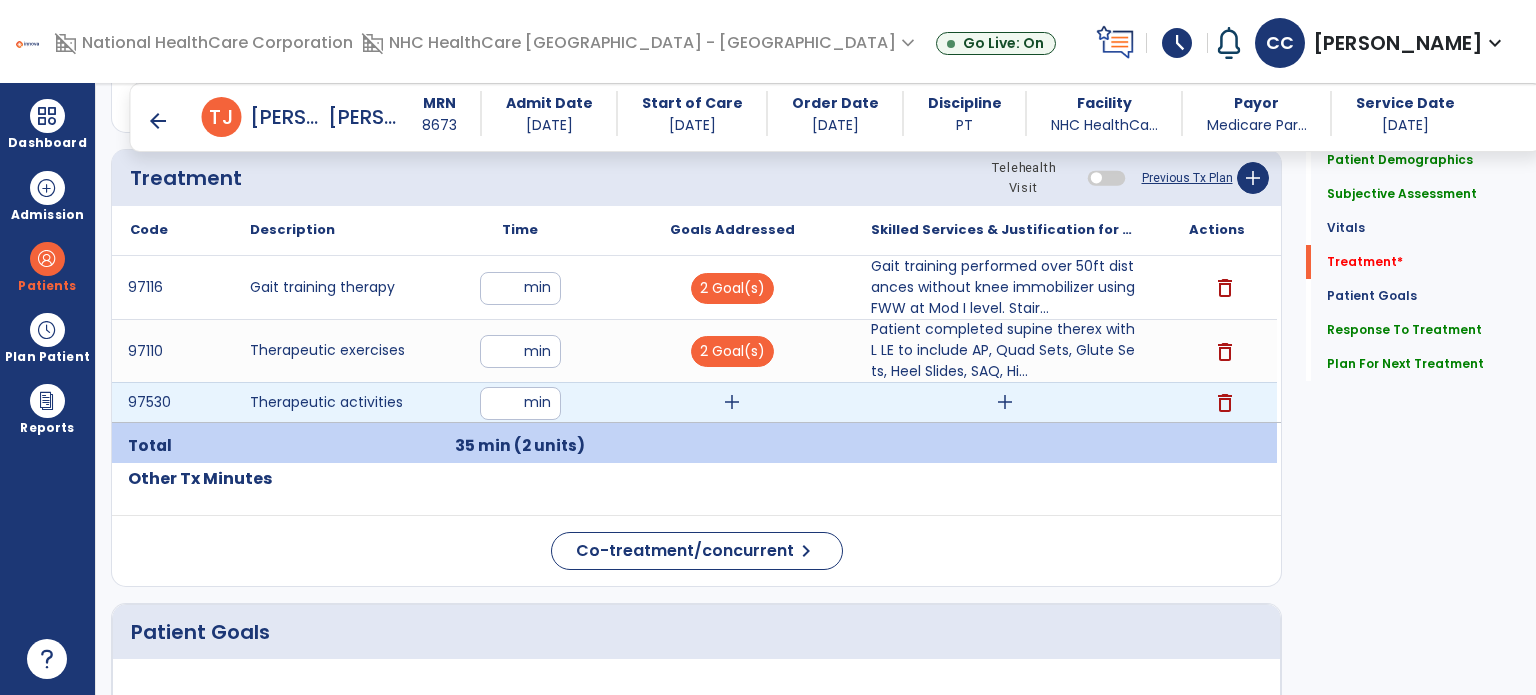 type on "*" 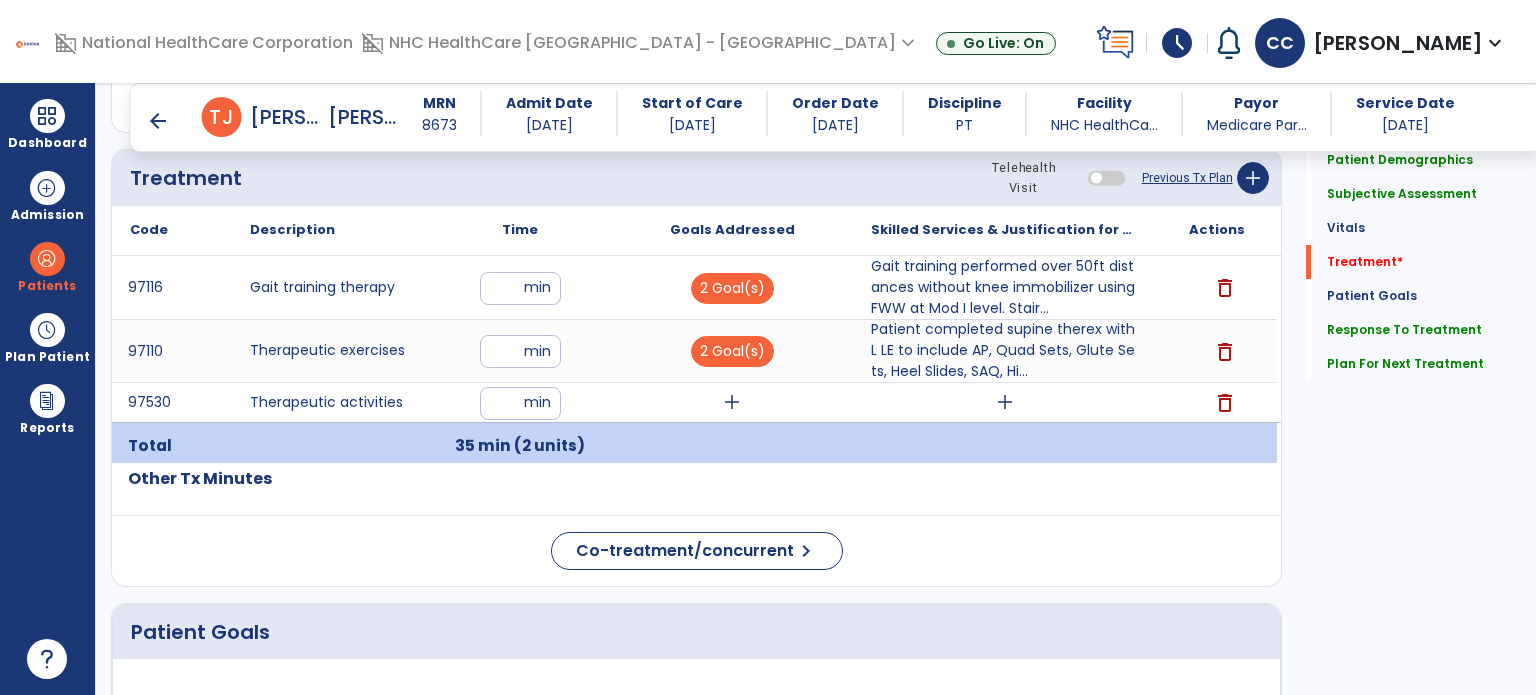 drag, startPoint x: 596, startPoint y: 475, endPoint x: 635, endPoint y: 456, distance: 43.382023 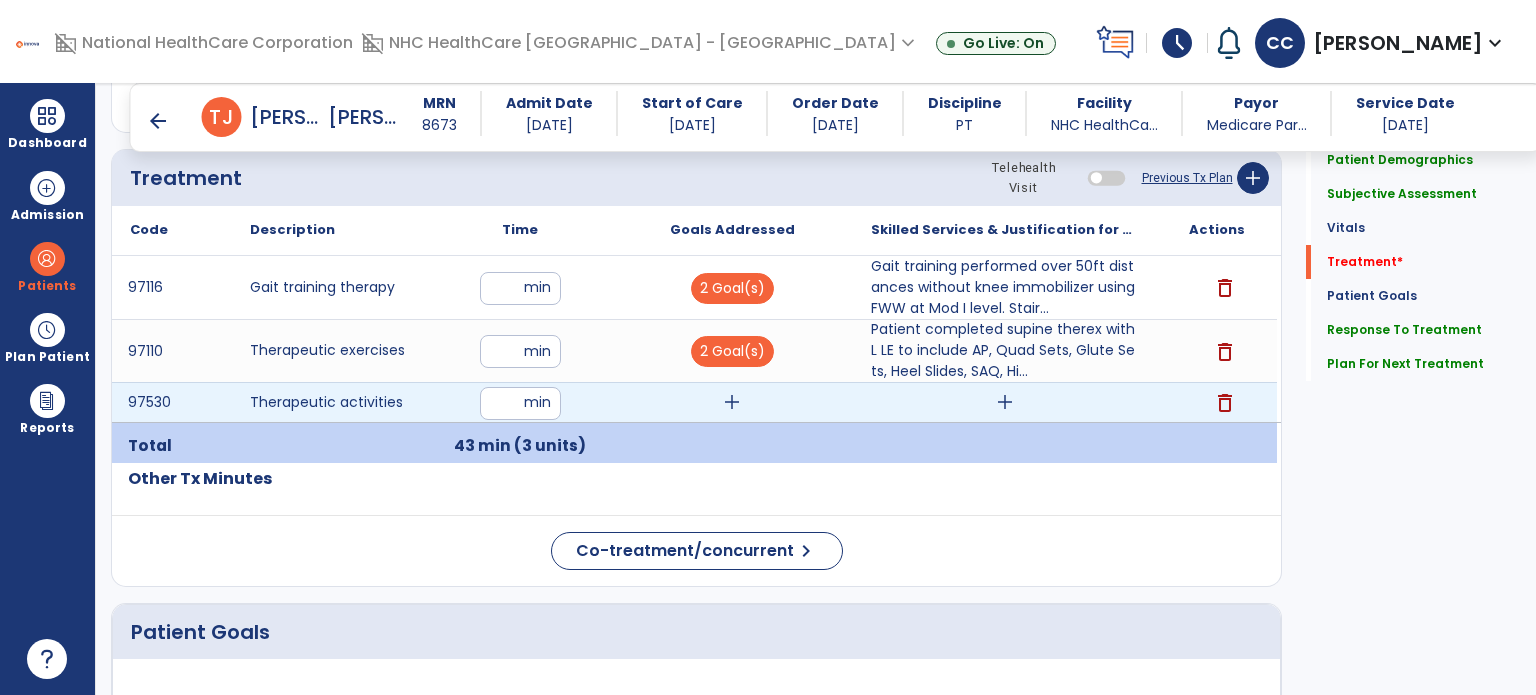 click on "add" at bounding box center (732, 402) 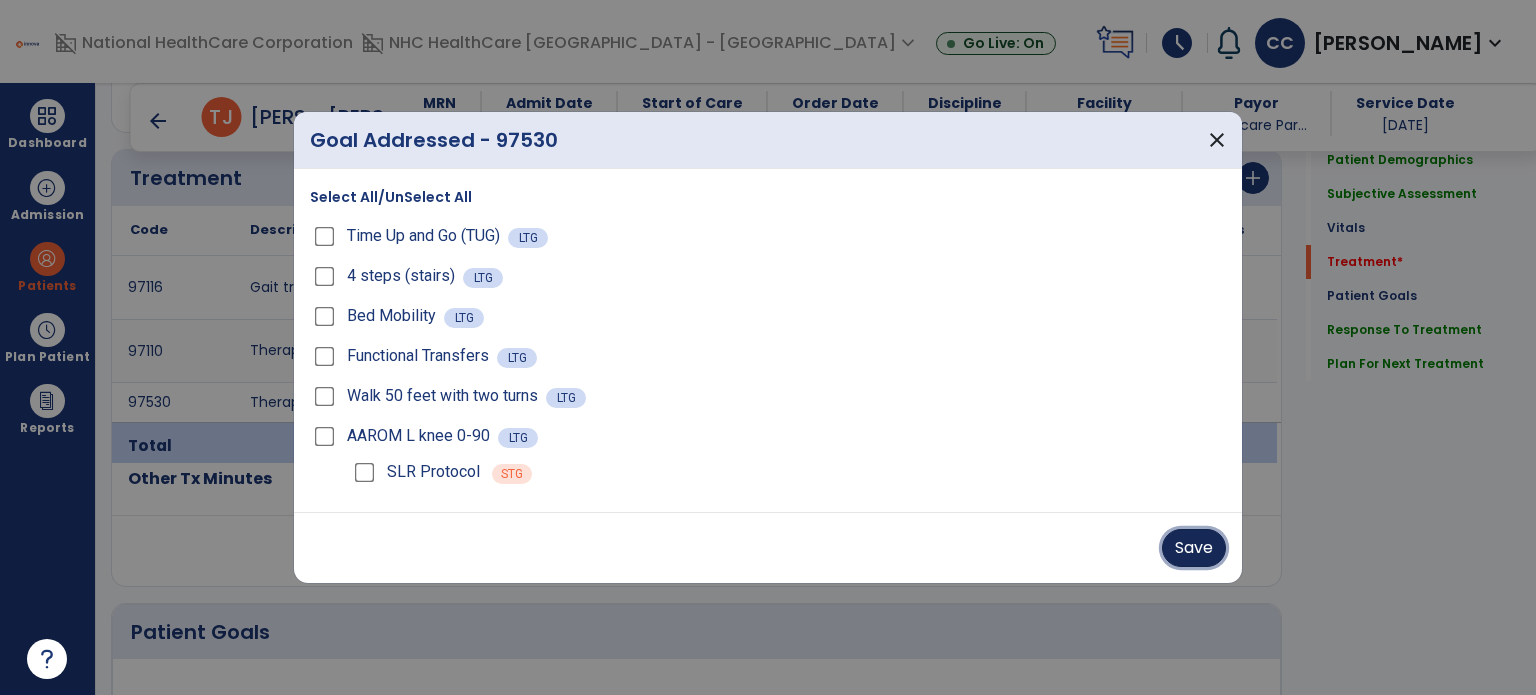 click on "Save" at bounding box center [1194, 548] 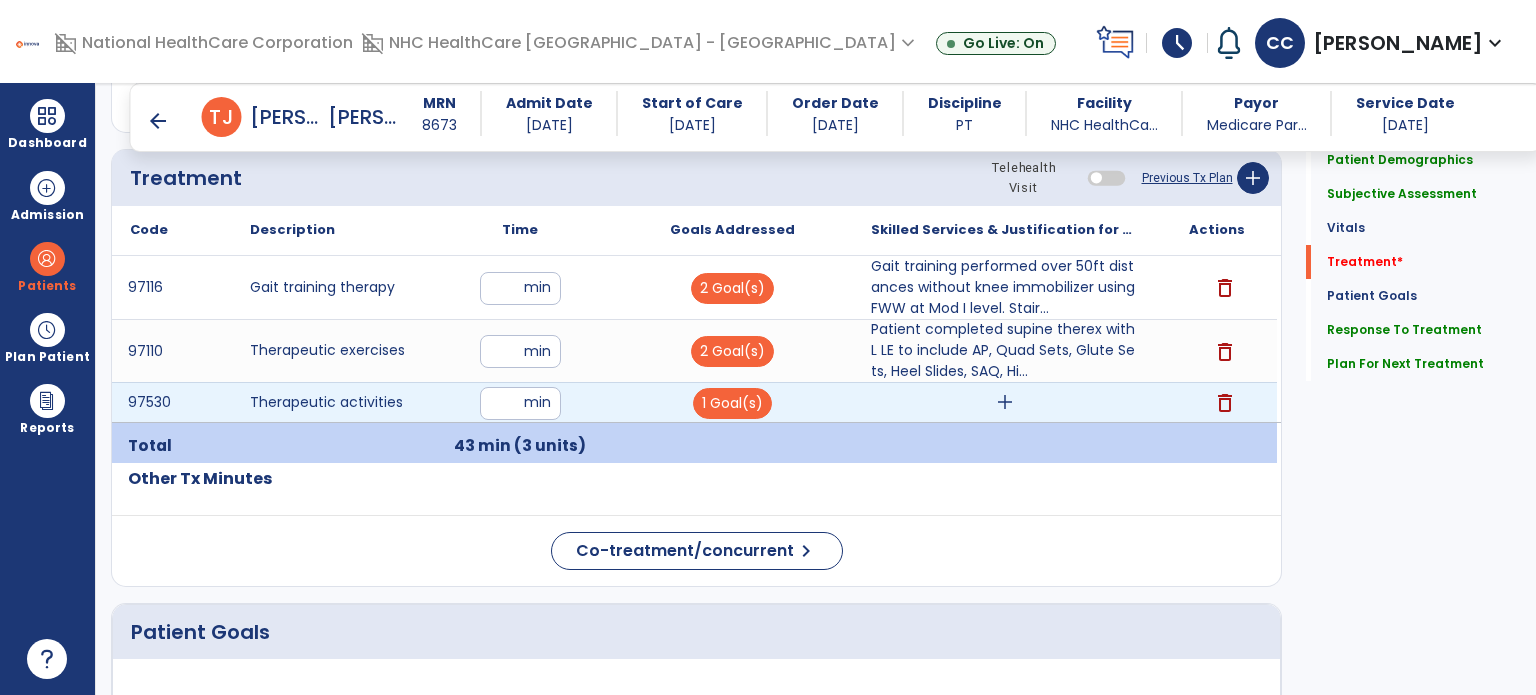 drag, startPoint x: 1092, startPoint y: 410, endPoint x: 1060, endPoint y: 407, distance: 32.140316 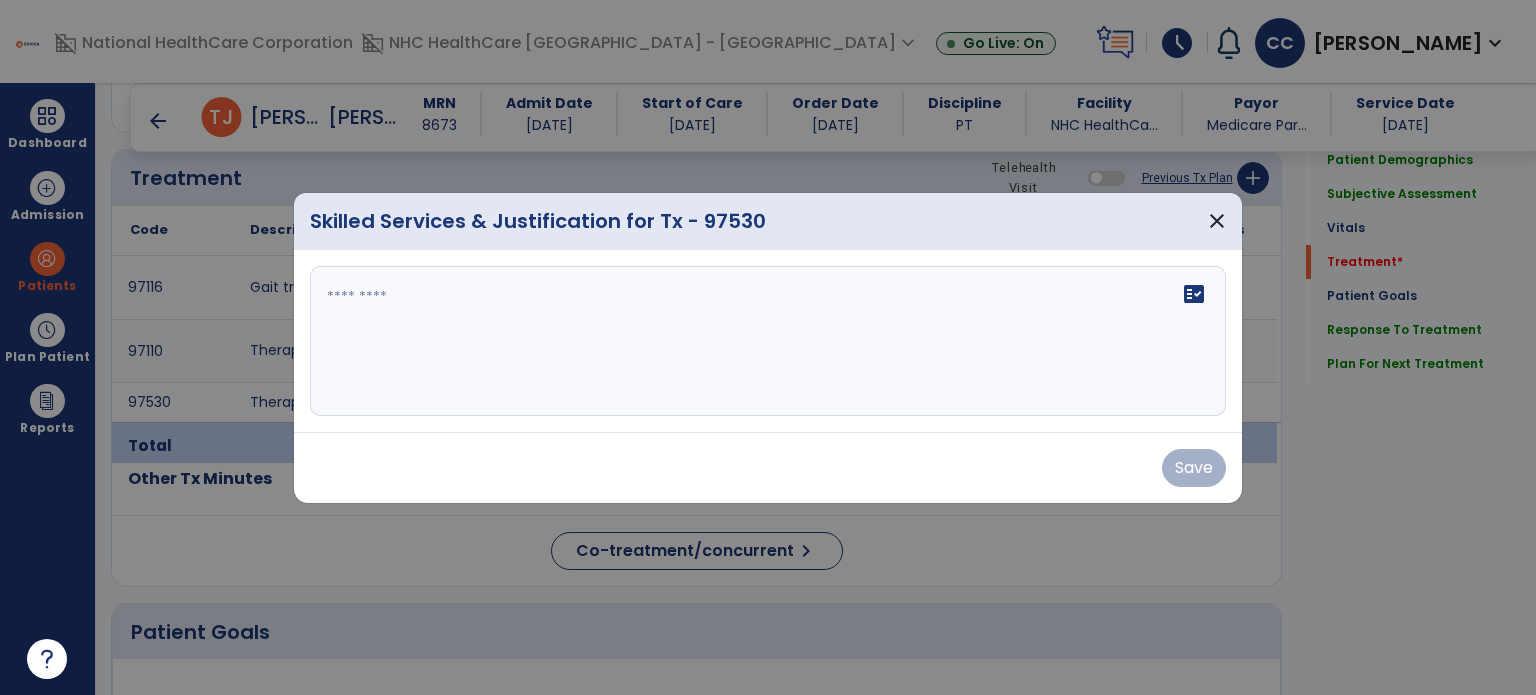 click on "fact_check" at bounding box center [768, 341] 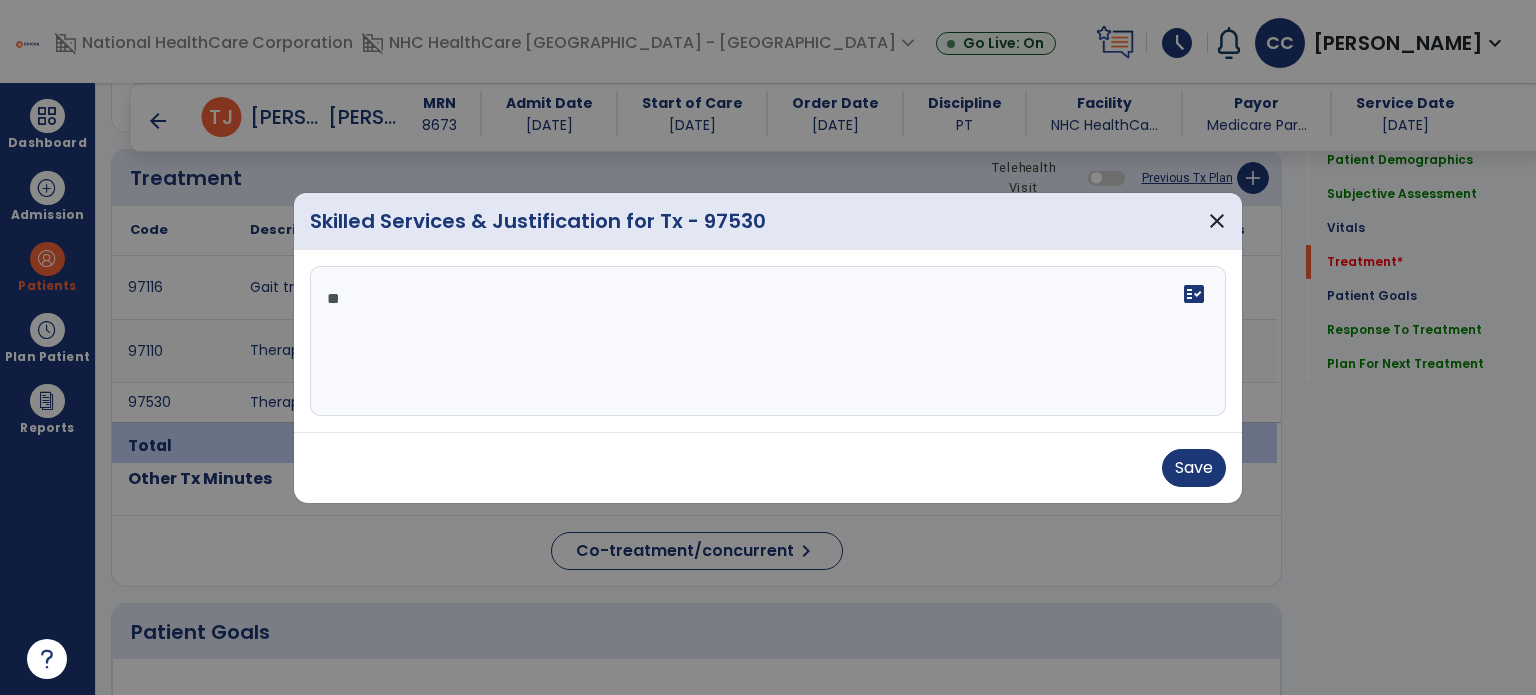type on "*" 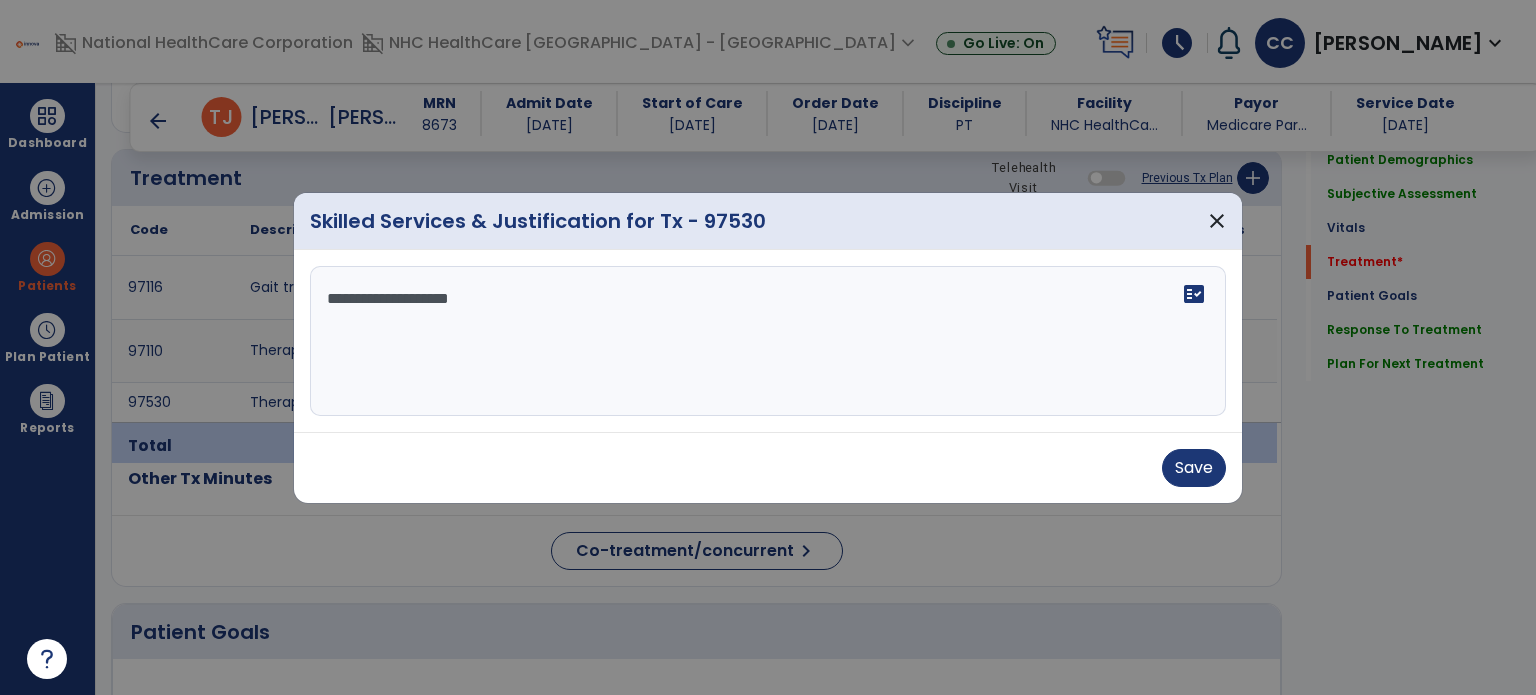 click on "**********" at bounding box center [768, 341] 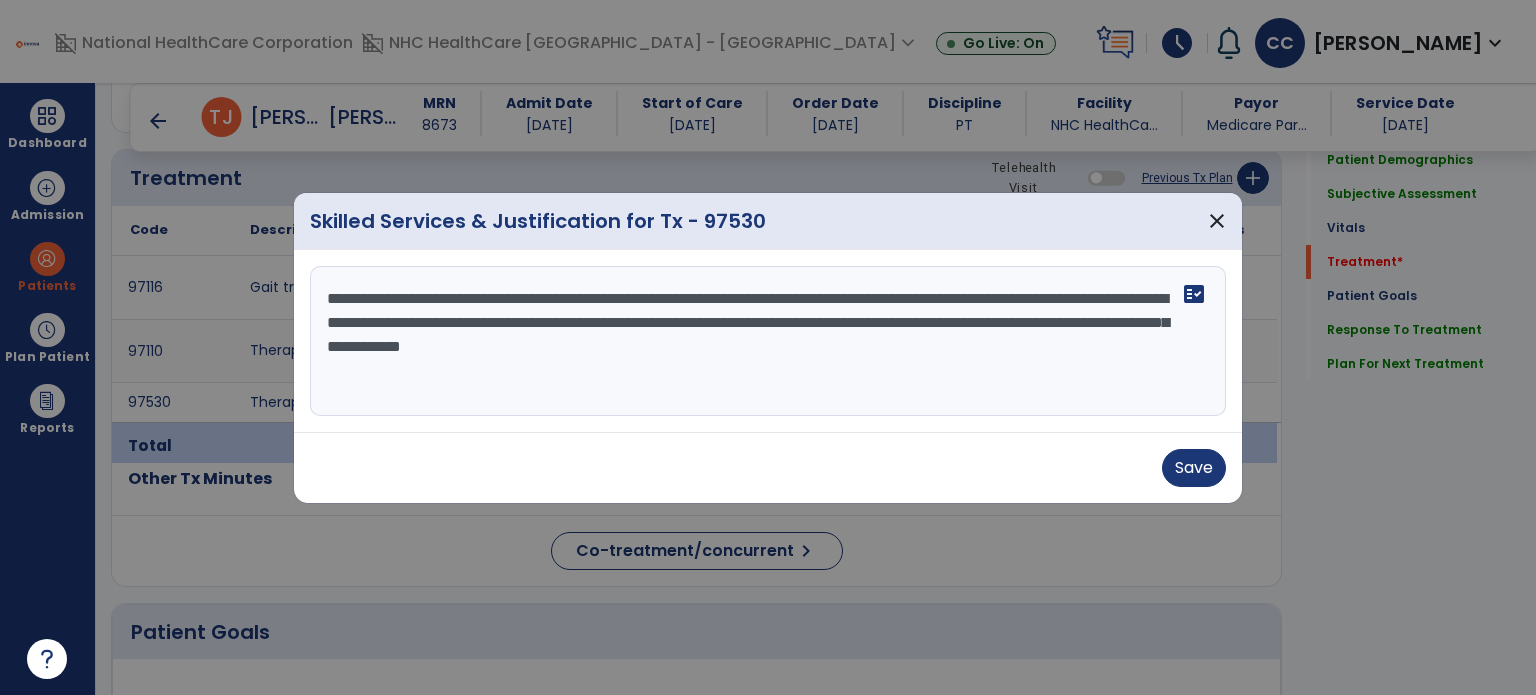 type on "**********" 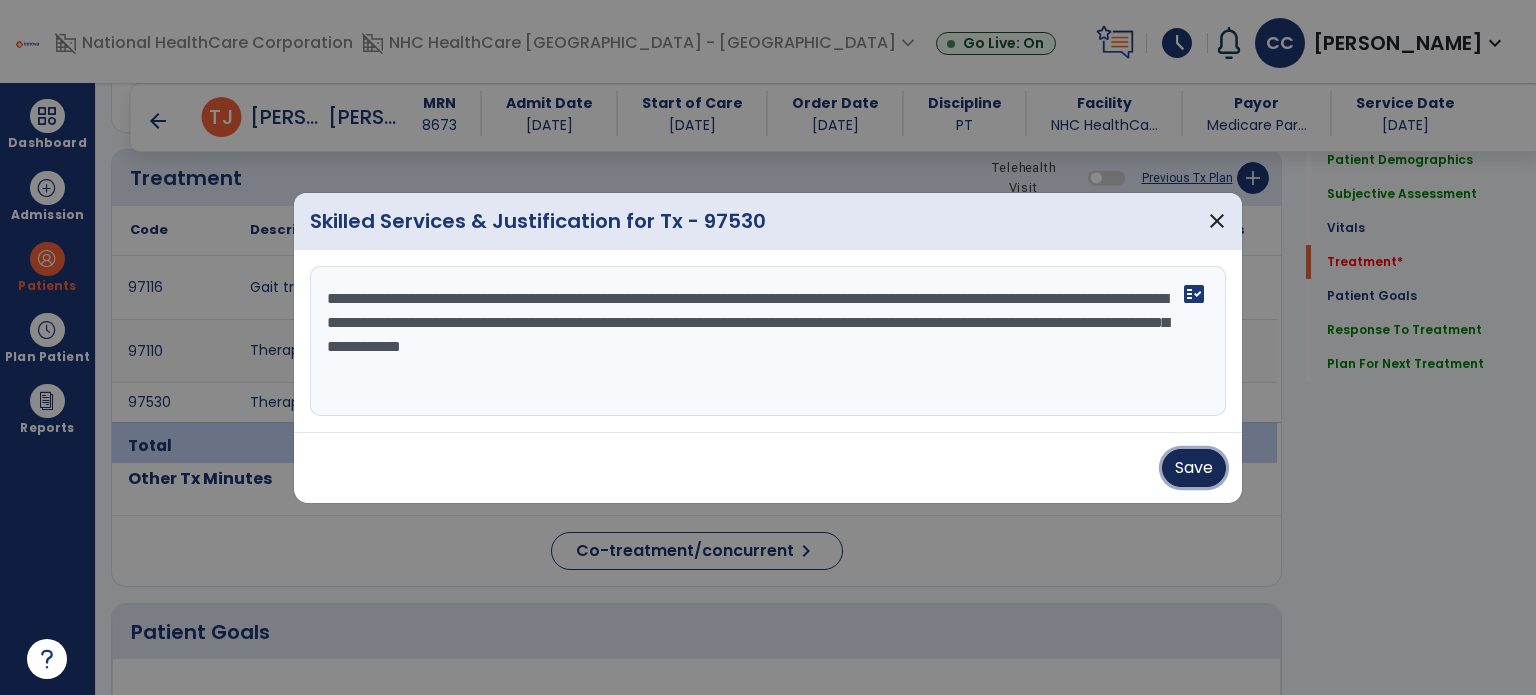 drag, startPoint x: 1208, startPoint y: 469, endPoint x: 1178, endPoint y: 483, distance: 33.105892 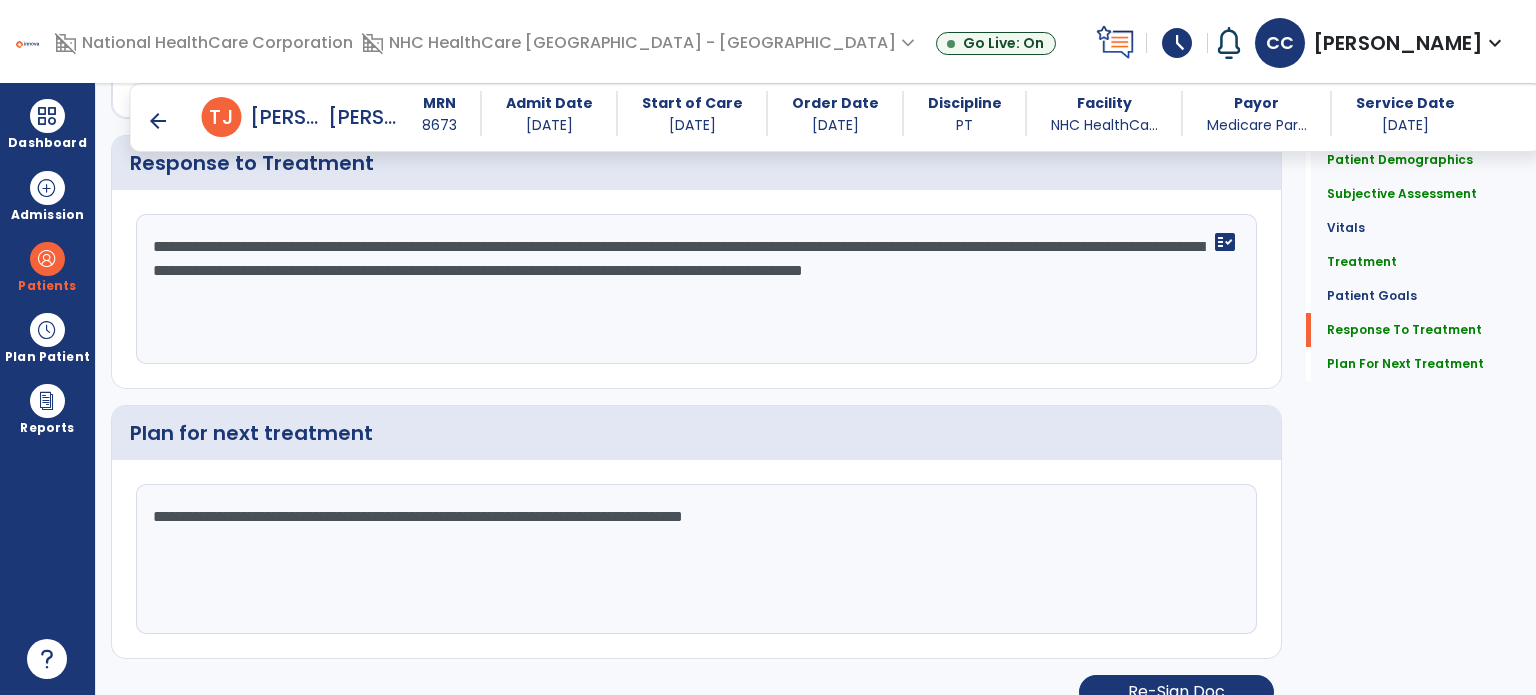 scroll, scrollTop: 2965, scrollLeft: 0, axis: vertical 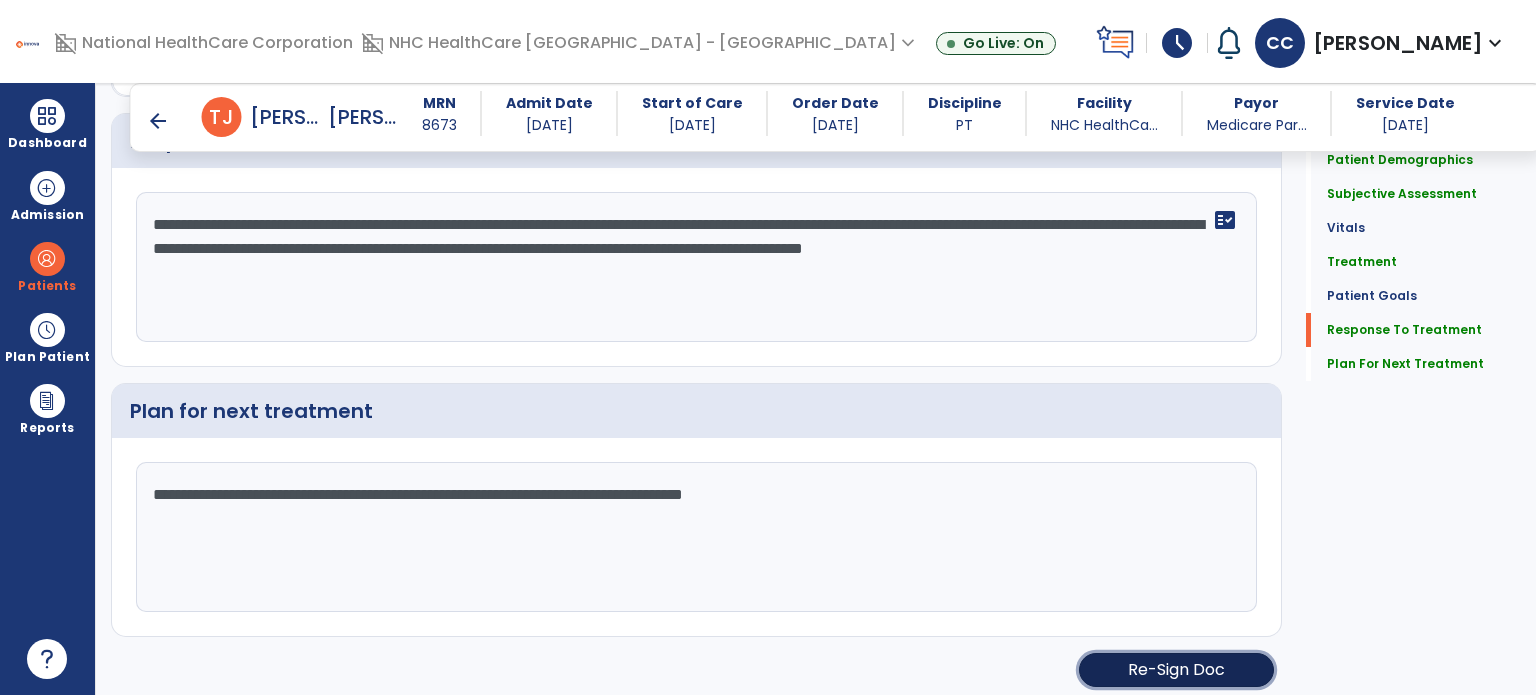 click on "Re-Sign Doc" 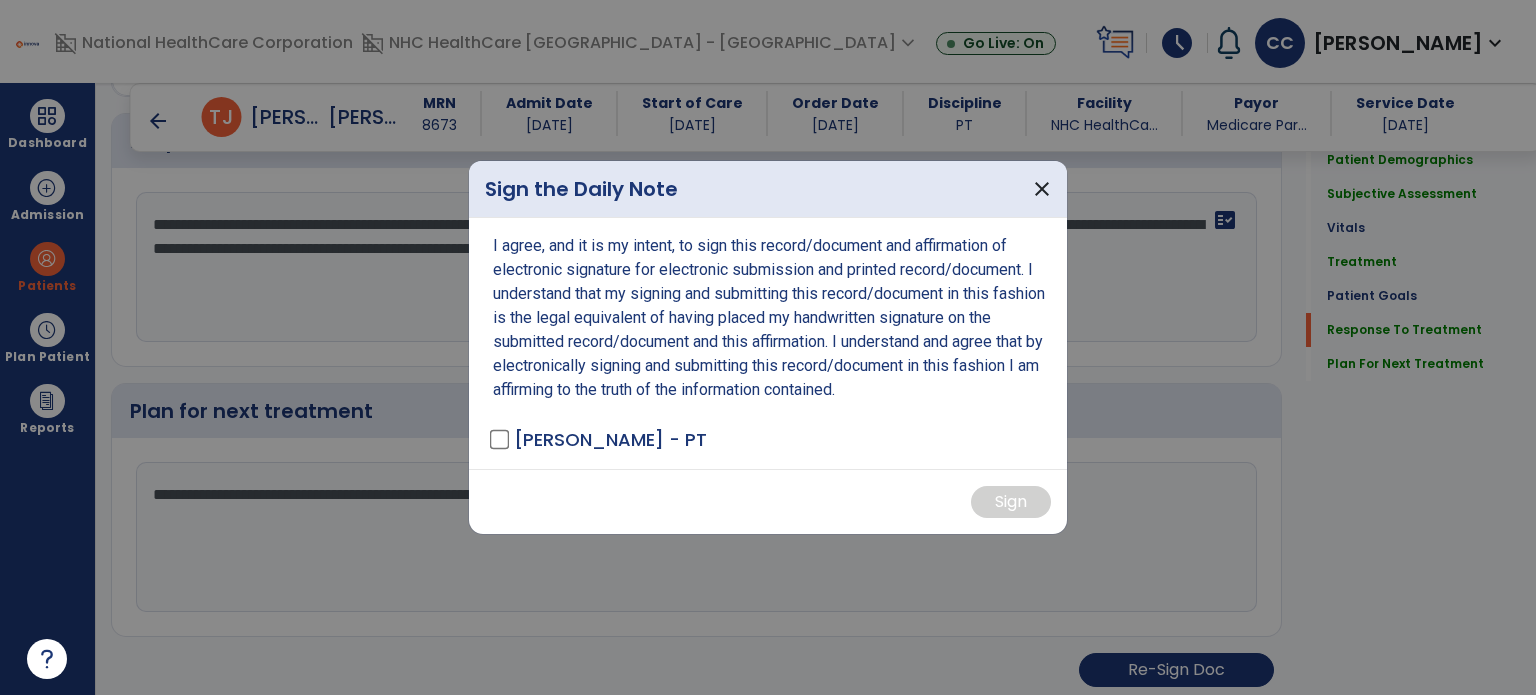 click on "[PERSON_NAME]  - PT" at bounding box center [600, 439] 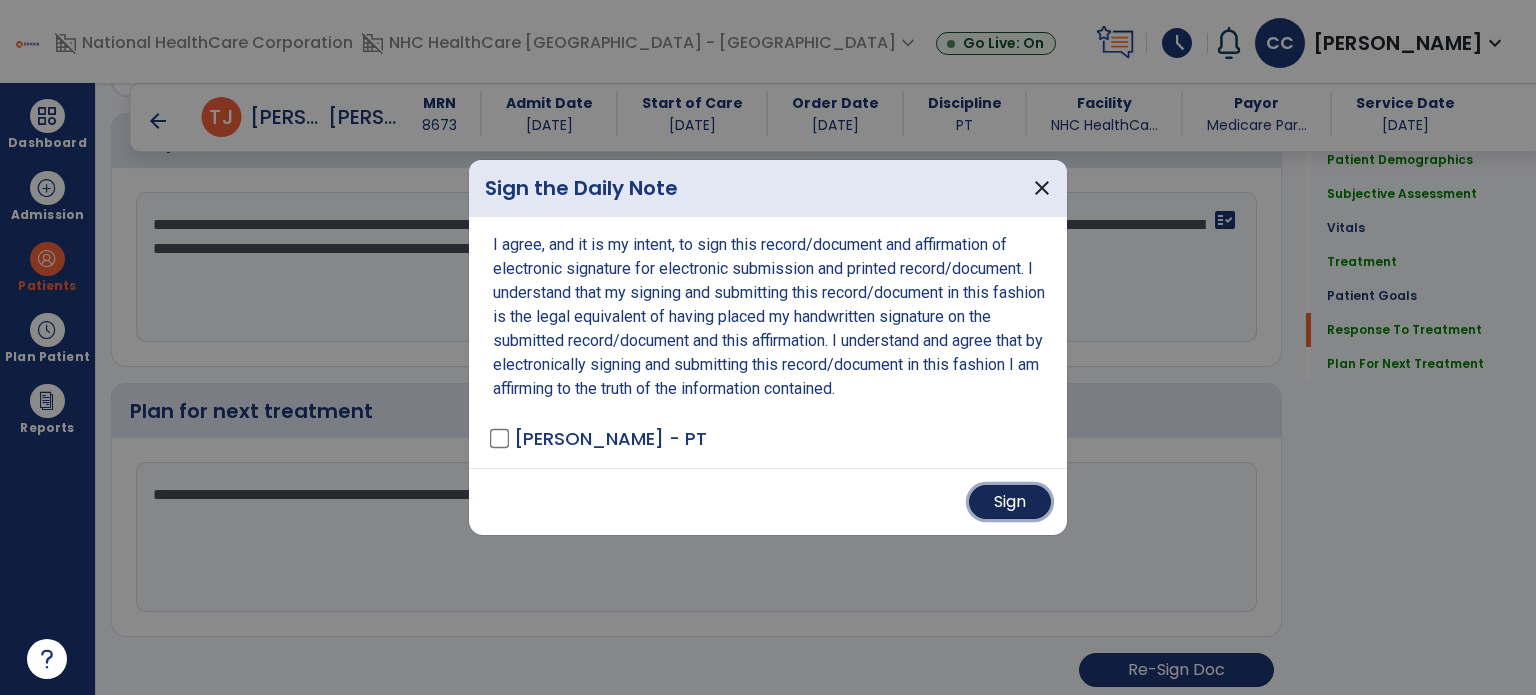 click on "Sign" at bounding box center [1010, 502] 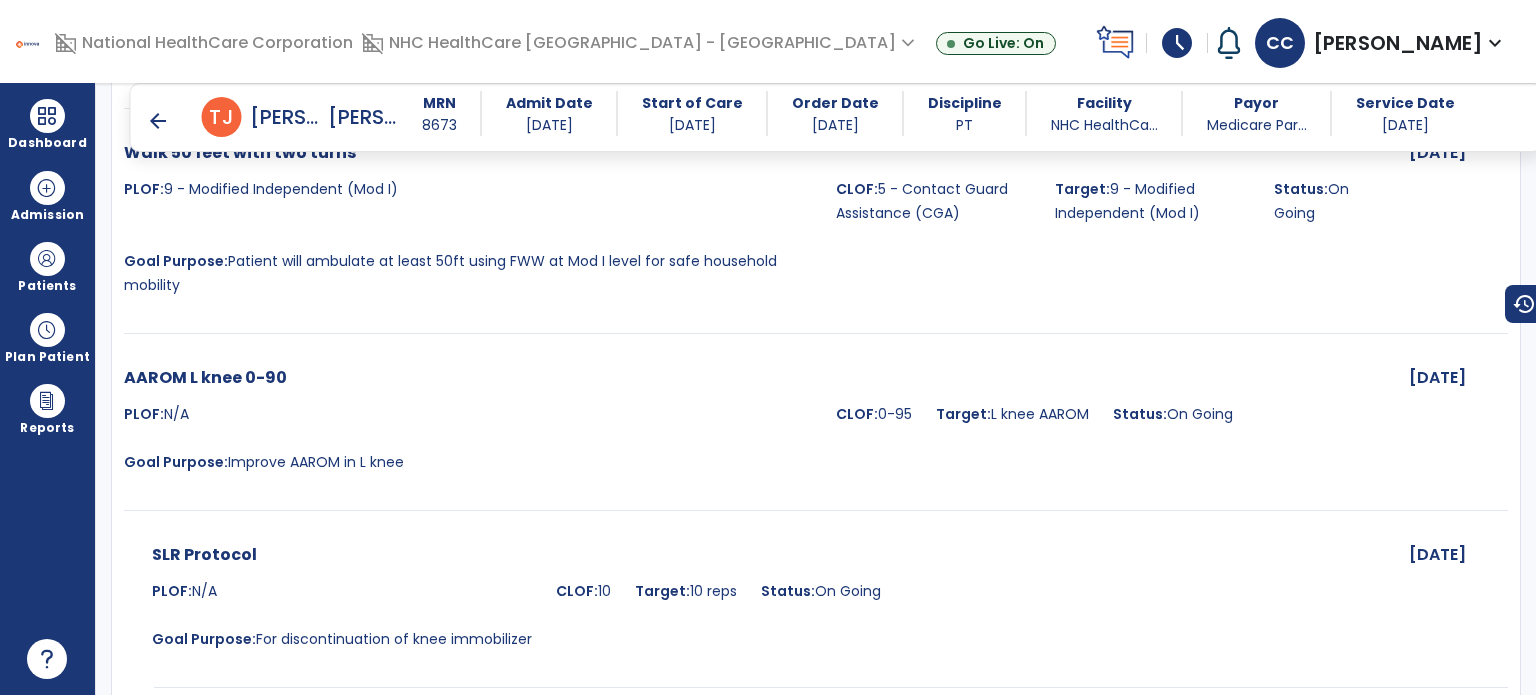 scroll, scrollTop: 4288, scrollLeft: 0, axis: vertical 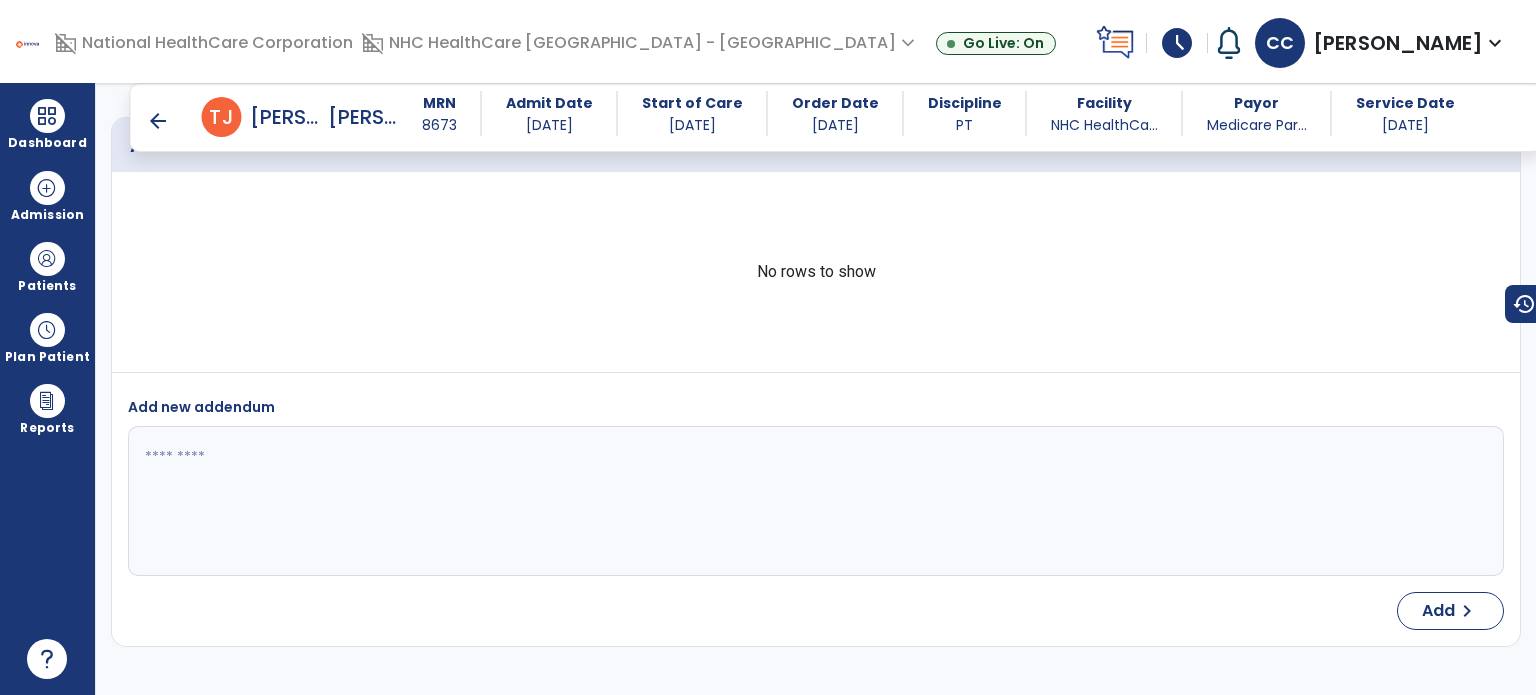click on "Dashboard" at bounding box center (47, 143) 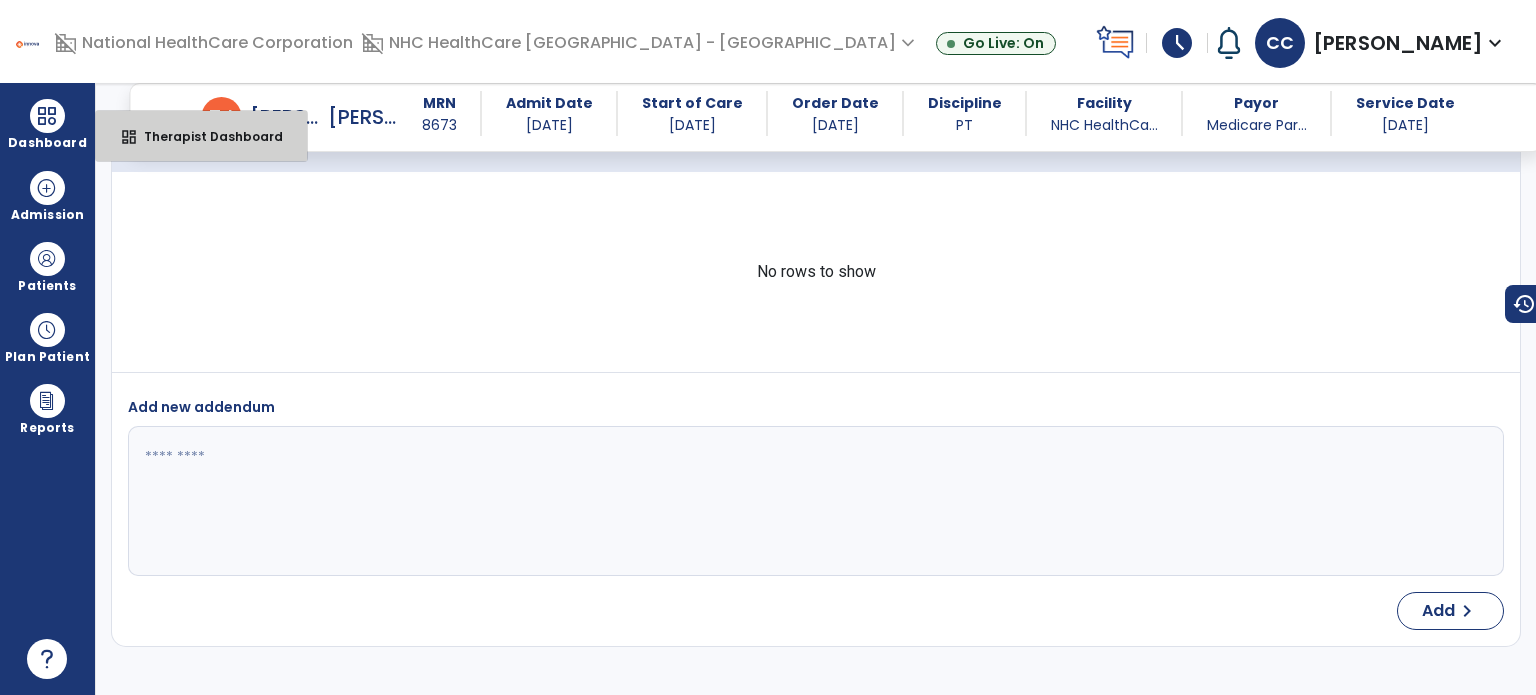 click on "dashboard  Therapist Dashboard" at bounding box center (201, 136) 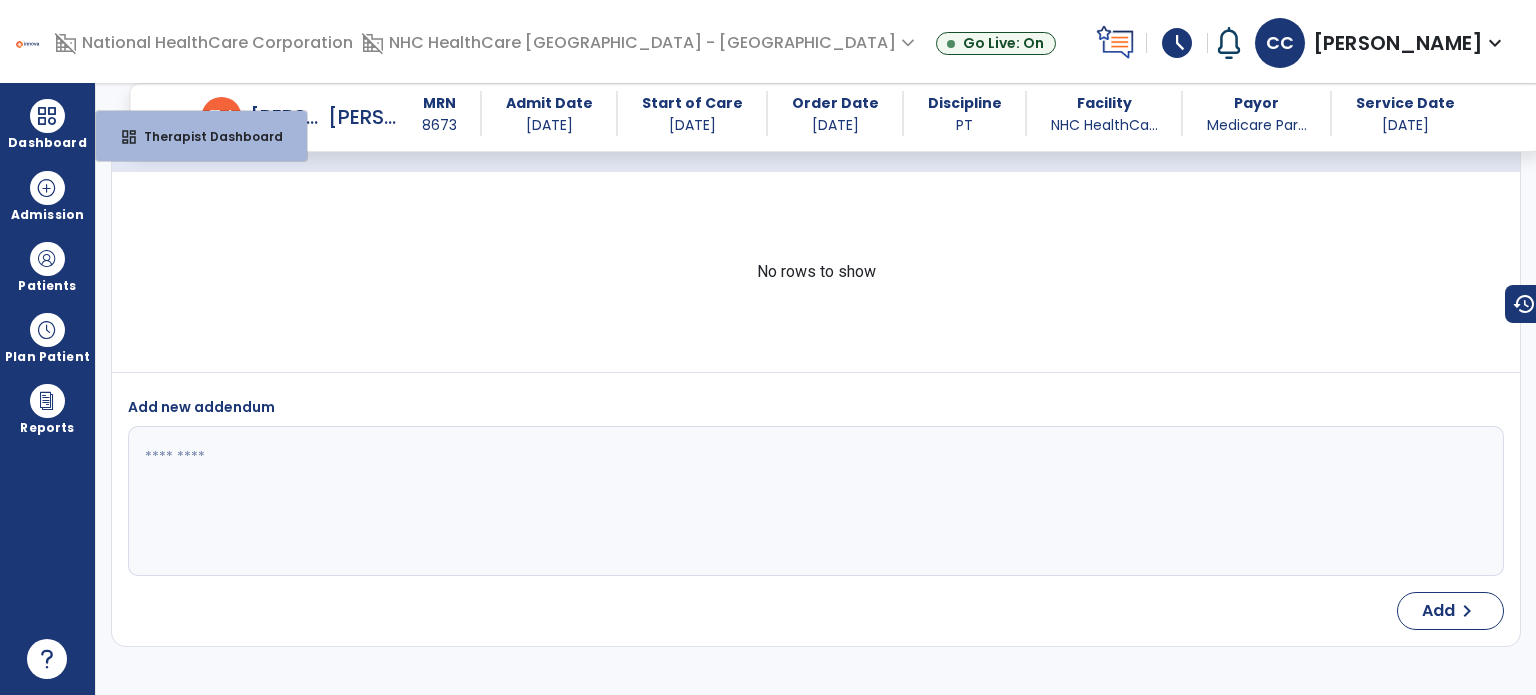 select on "****" 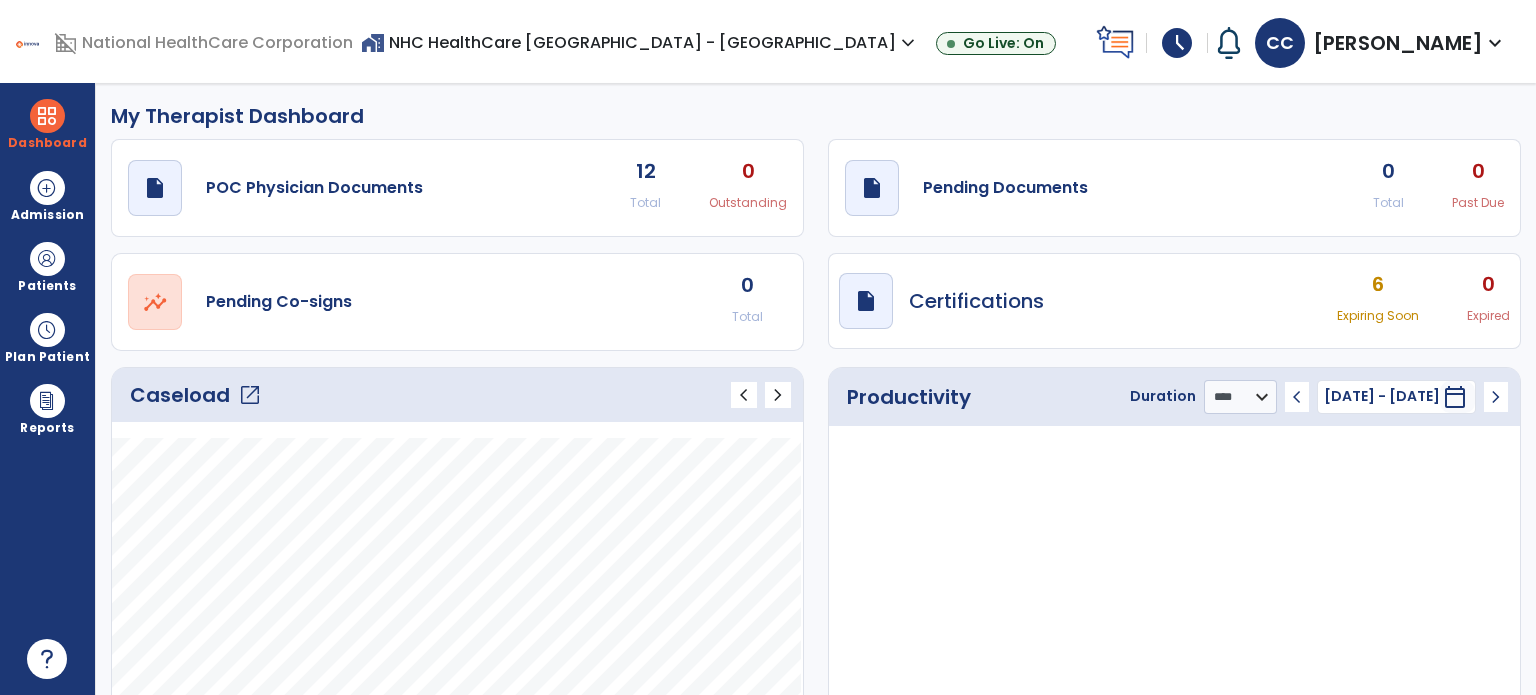 scroll, scrollTop: 0, scrollLeft: 0, axis: both 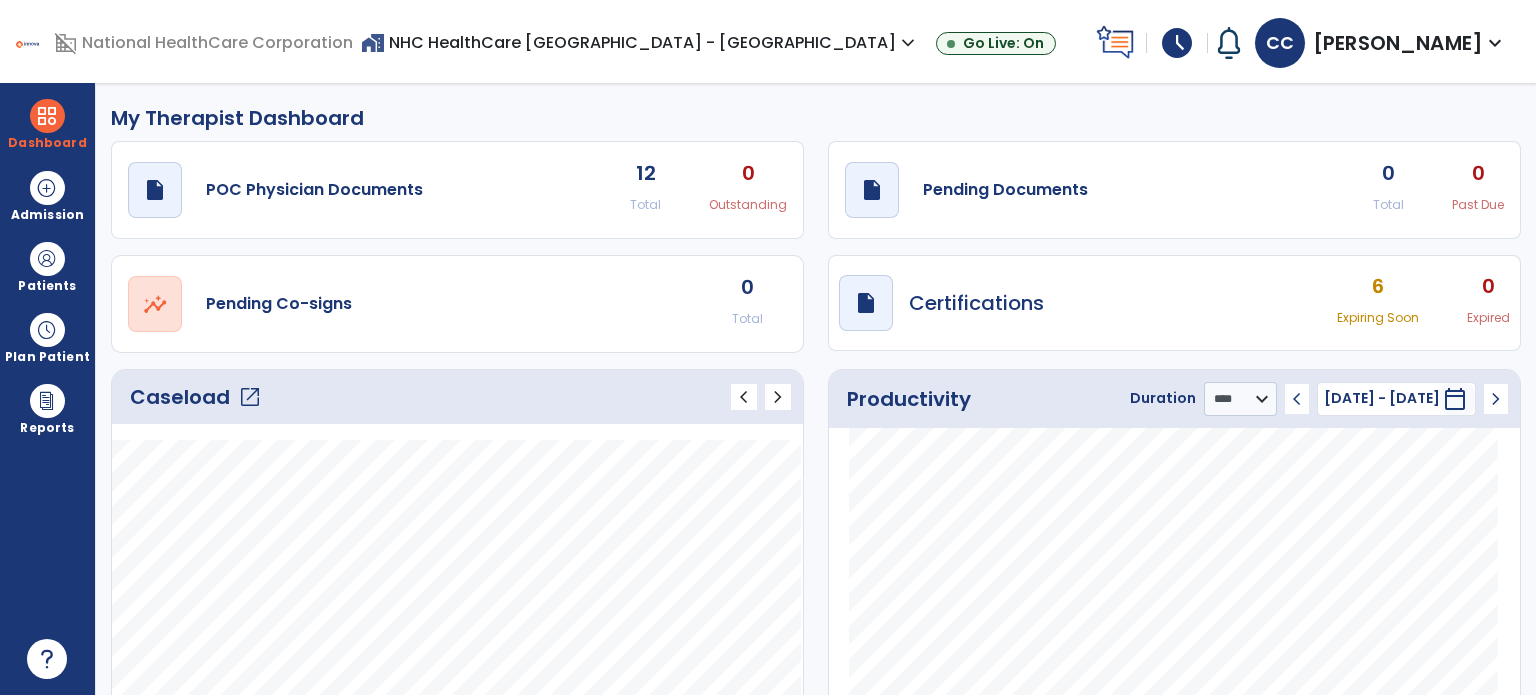 click on "draft   open_in_new  Pending Documents 0 Total 0 Past Due" 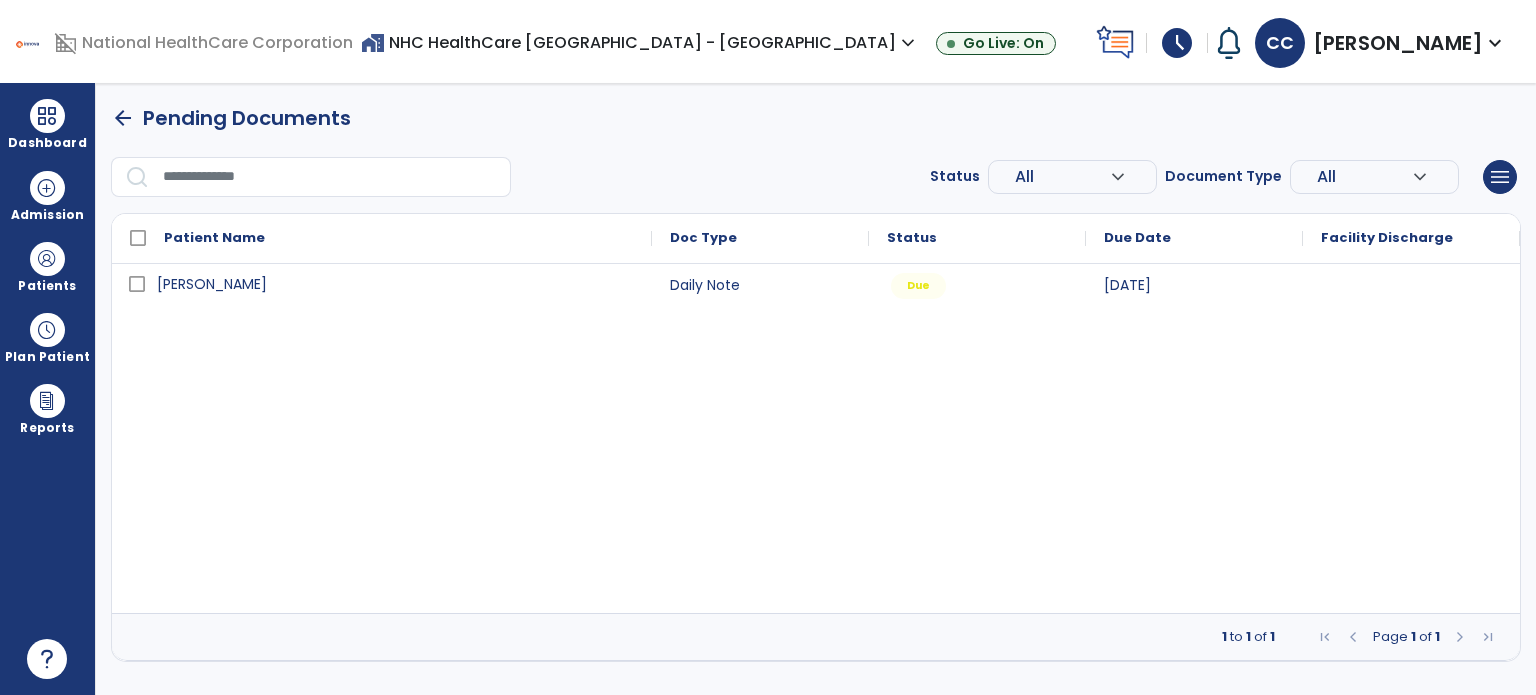 click on "[PERSON_NAME]" at bounding box center [396, 284] 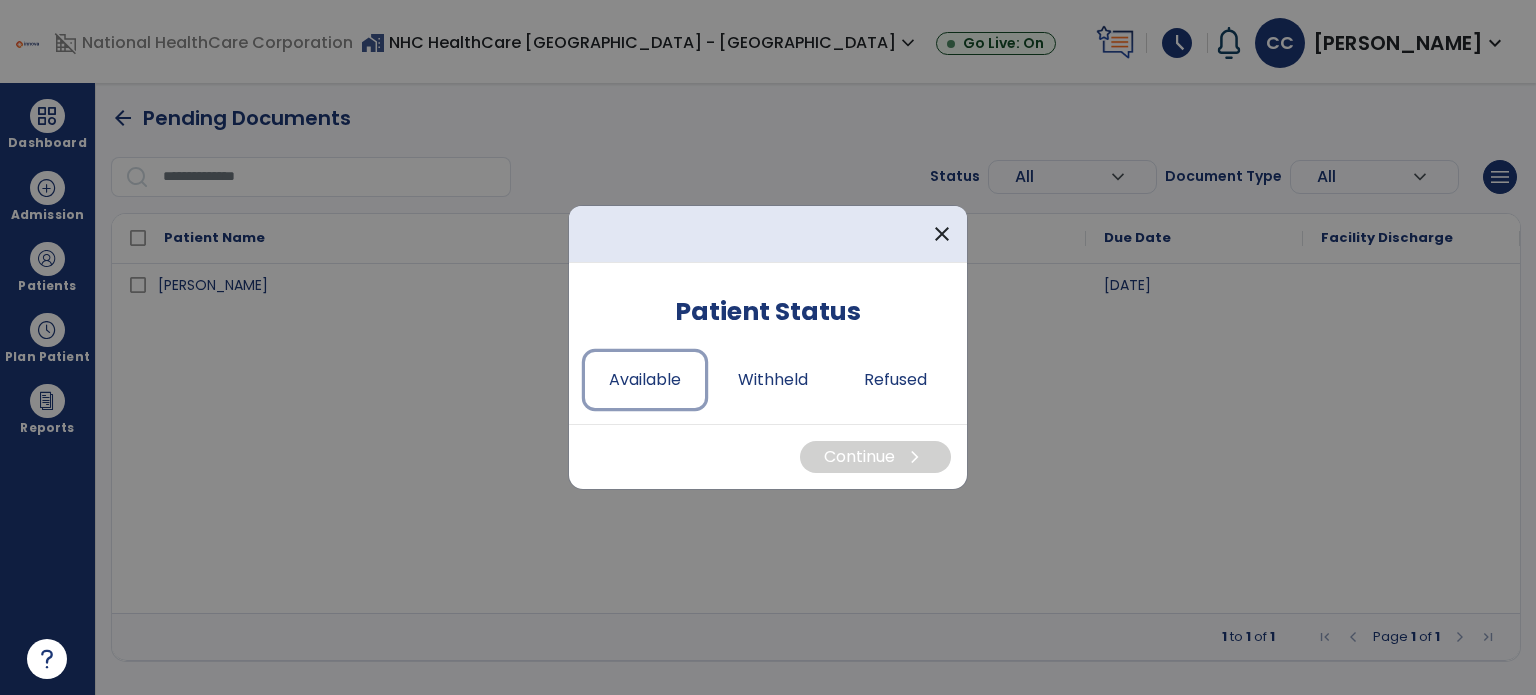 drag, startPoint x: 592, startPoint y: 361, endPoint x: 828, endPoint y: 432, distance: 246.44878 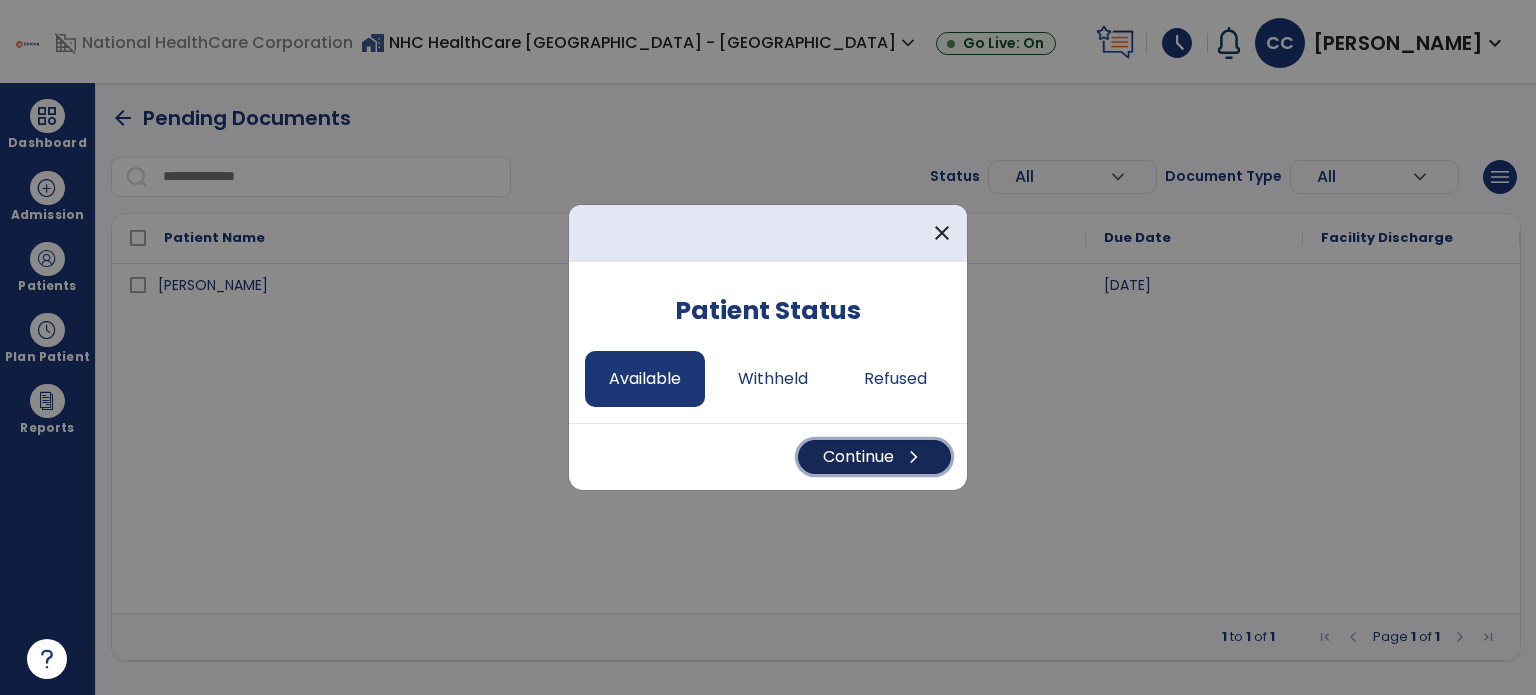 click on "Continue   chevron_right" at bounding box center [874, 457] 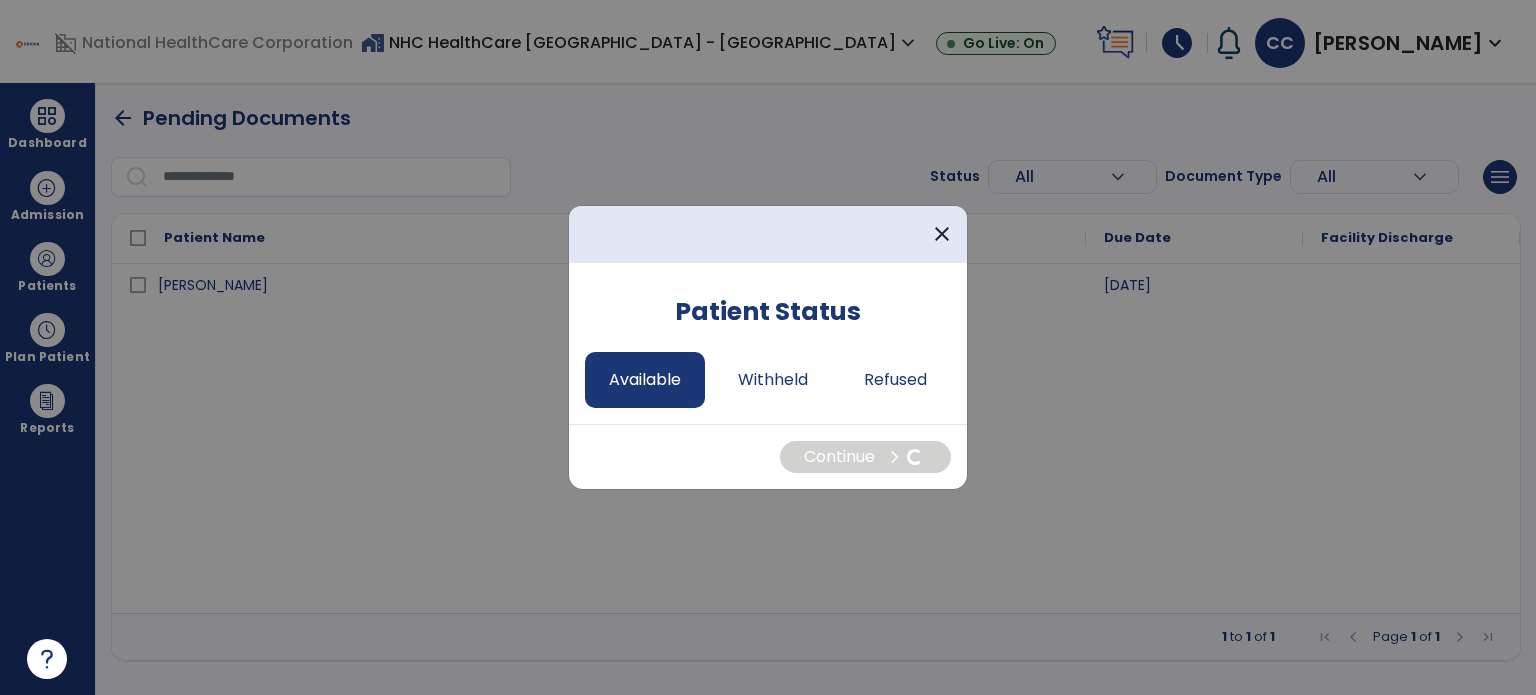 select on "*" 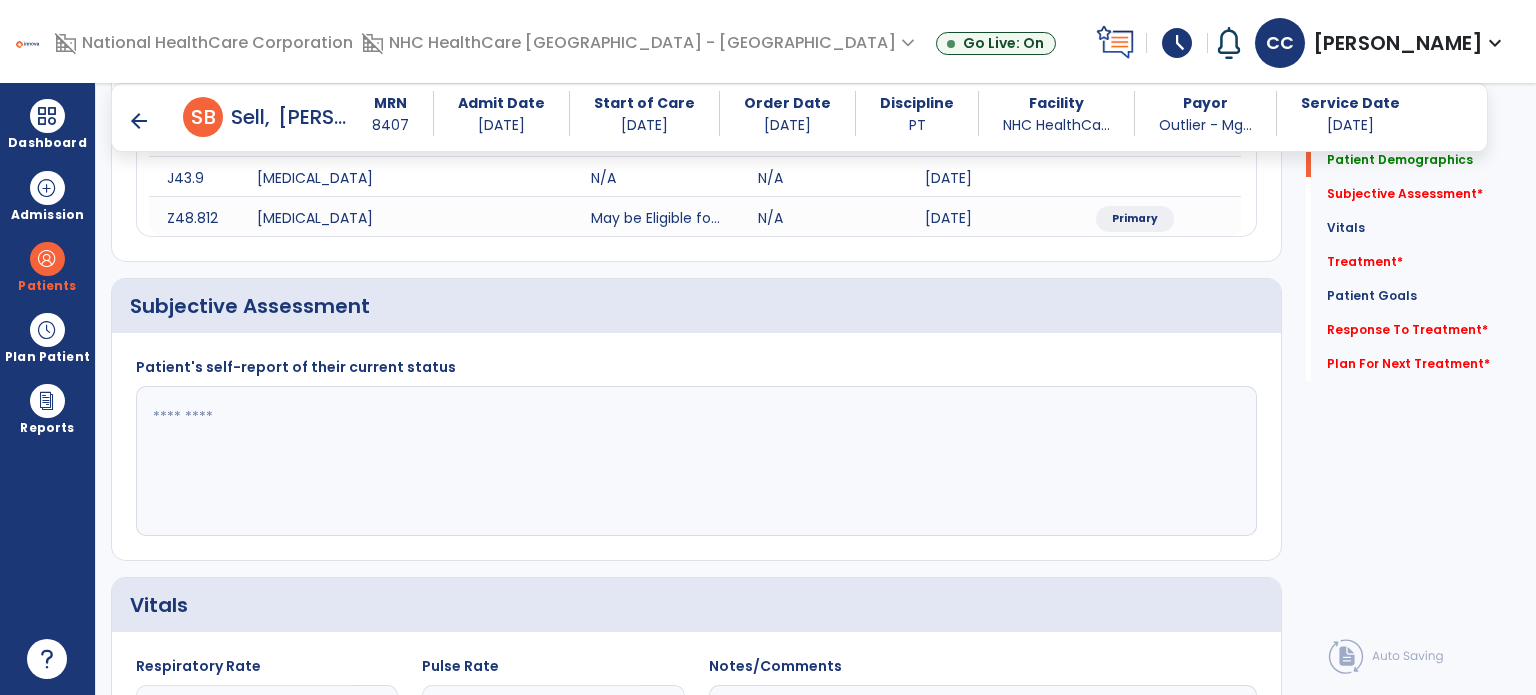 scroll, scrollTop: 400, scrollLeft: 0, axis: vertical 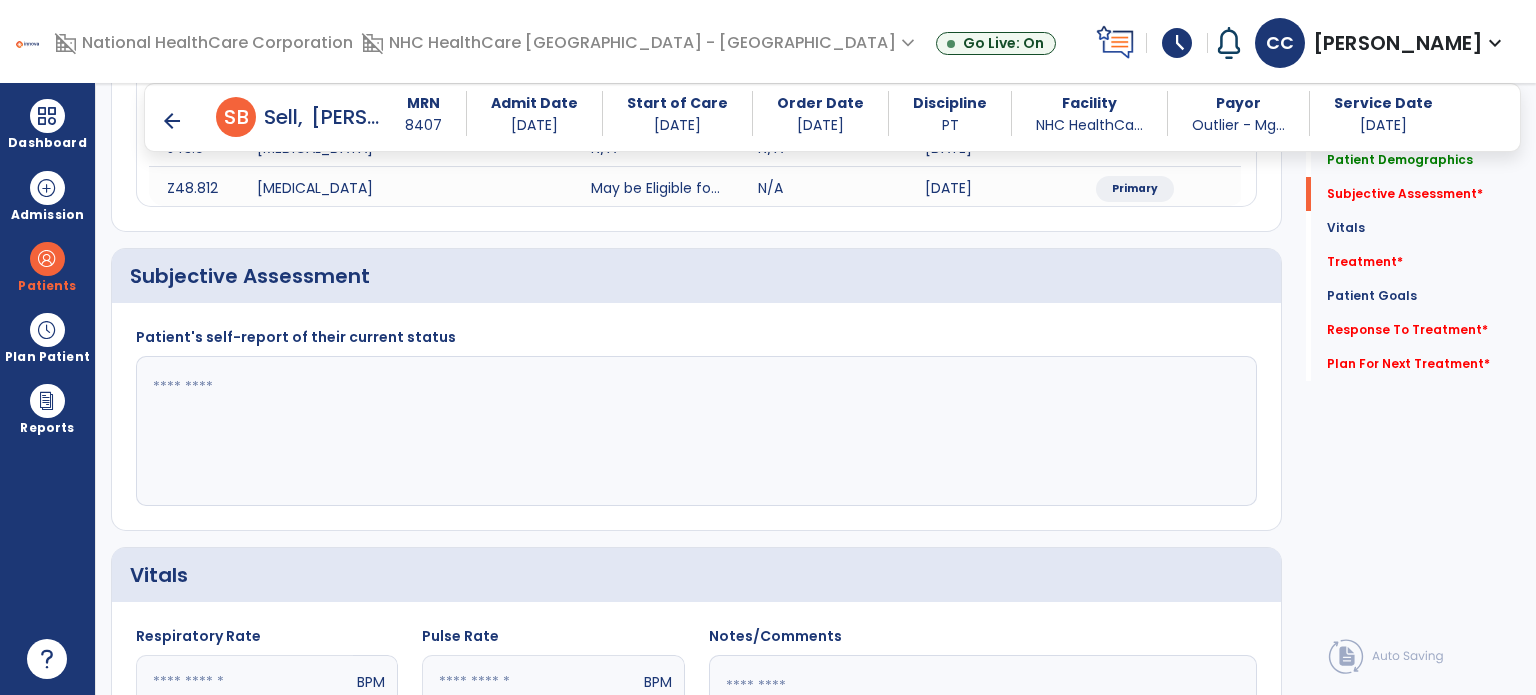 click 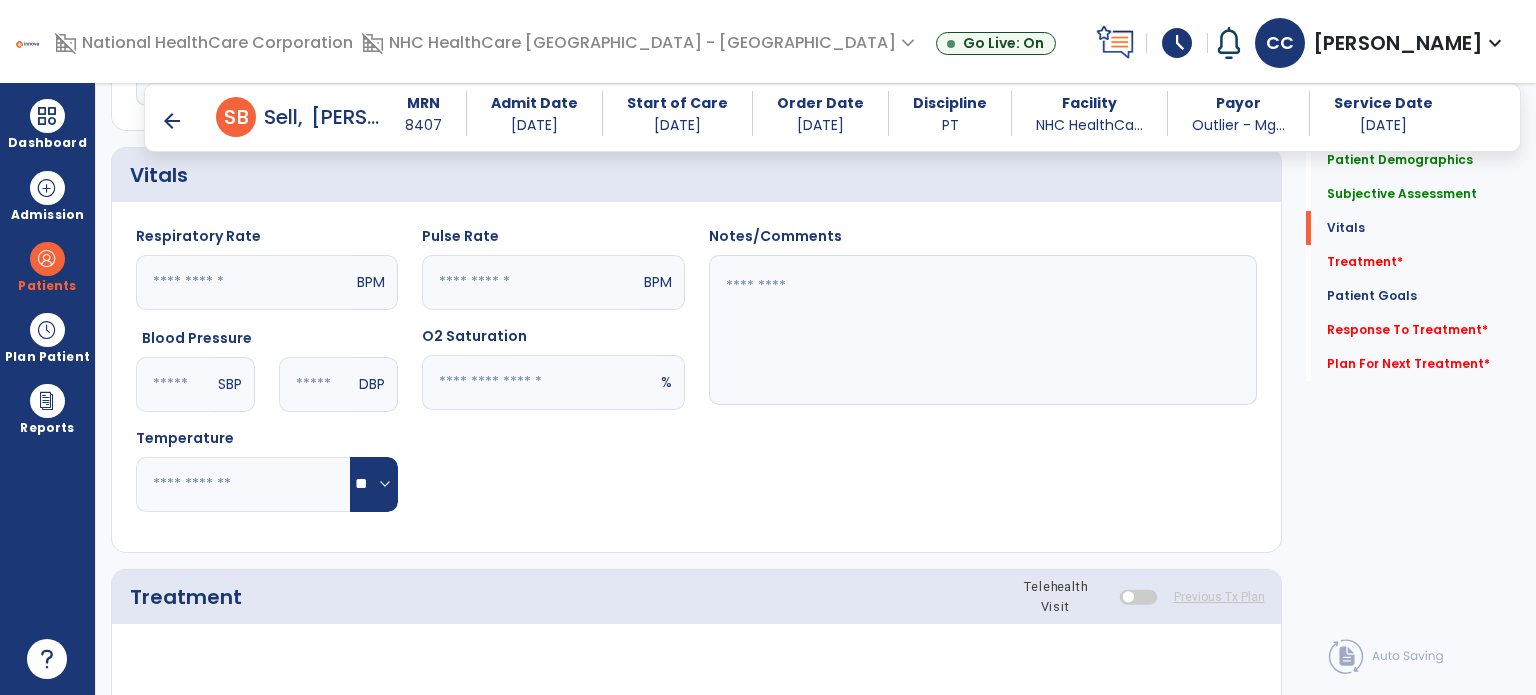 scroll, scrollTop: 1200, scrollLeft: 0, axis: vertical 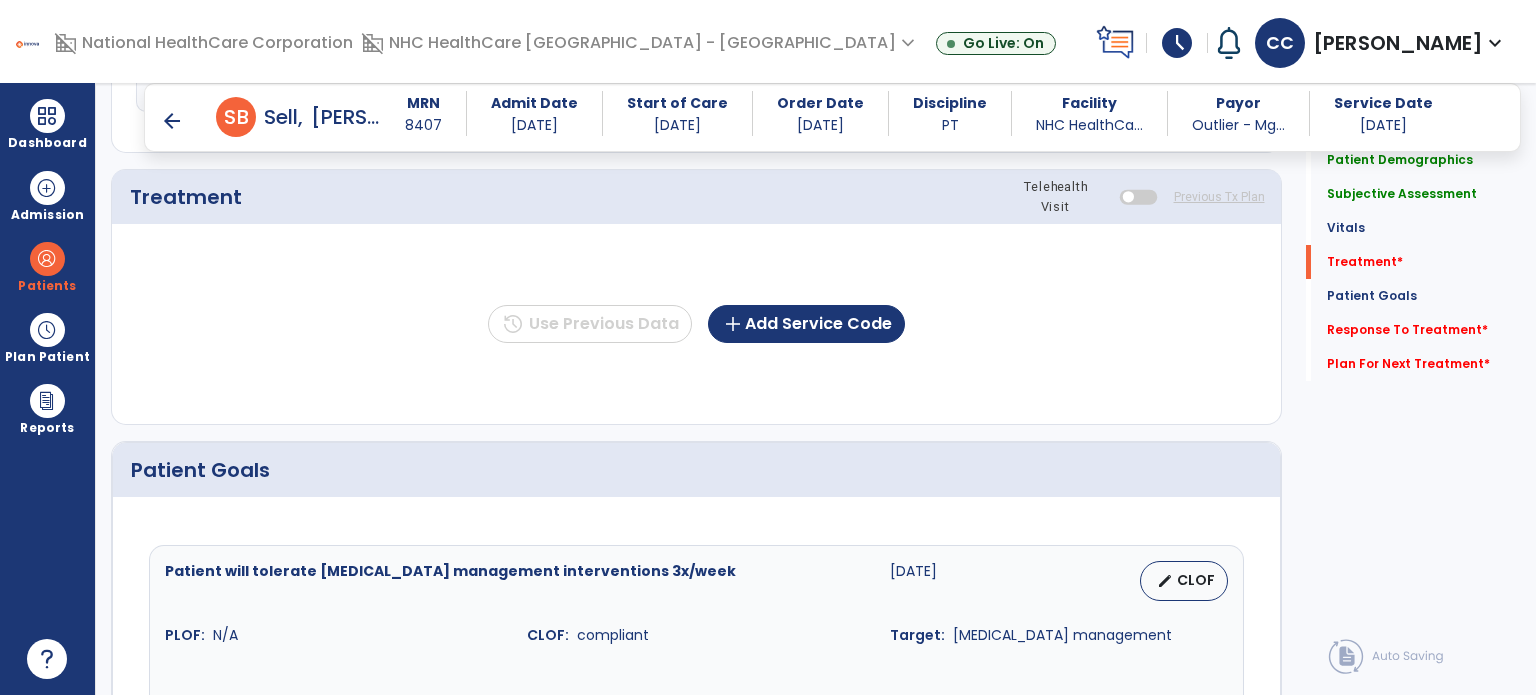 type on "**********" 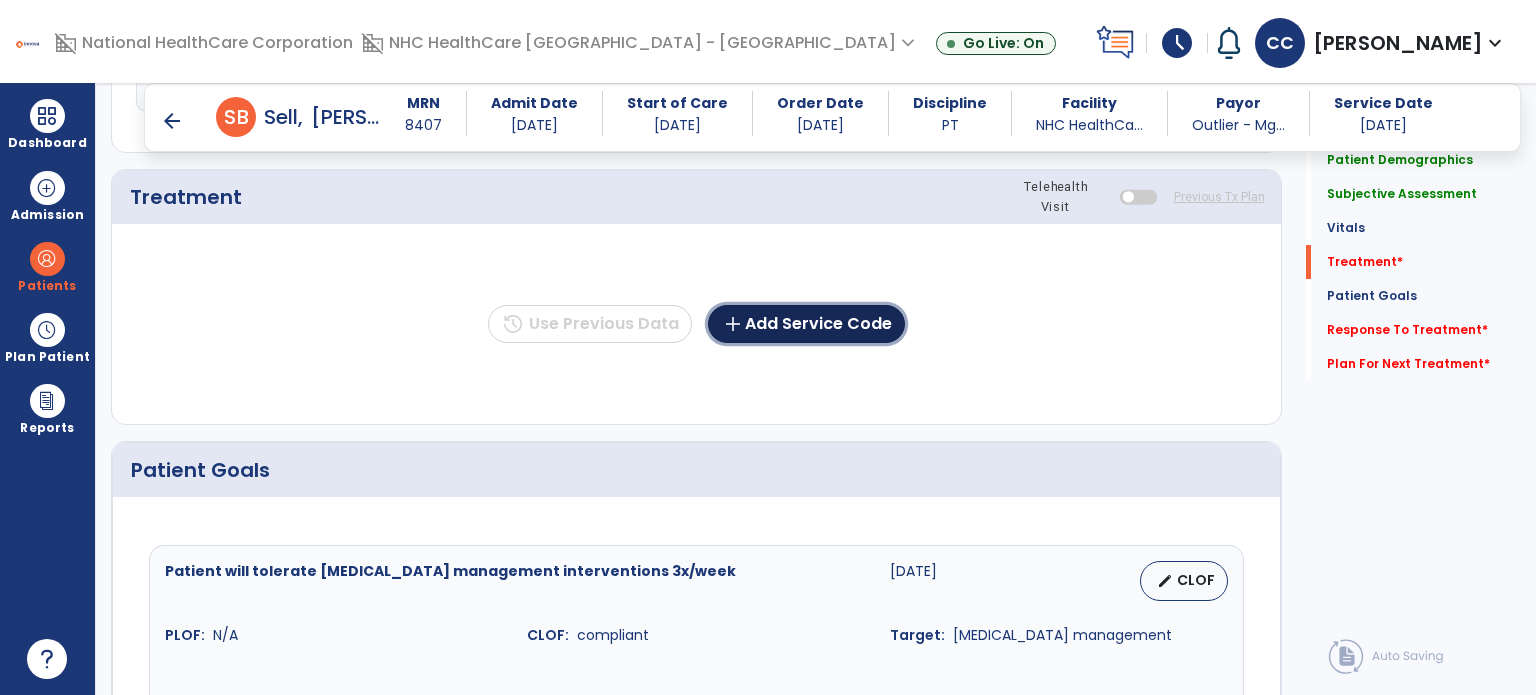 click on "add  Add Service Code" 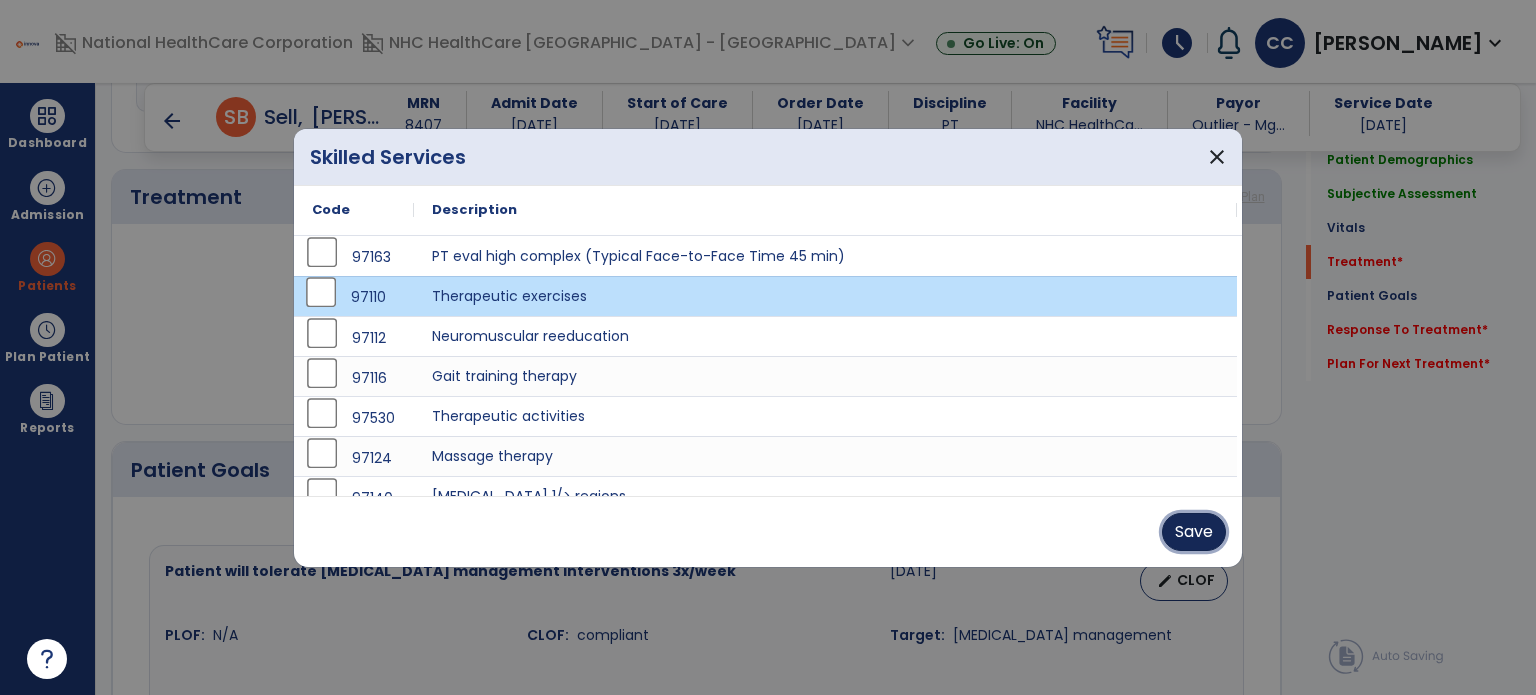 click on "Save" at bounding box center (1194, 532) 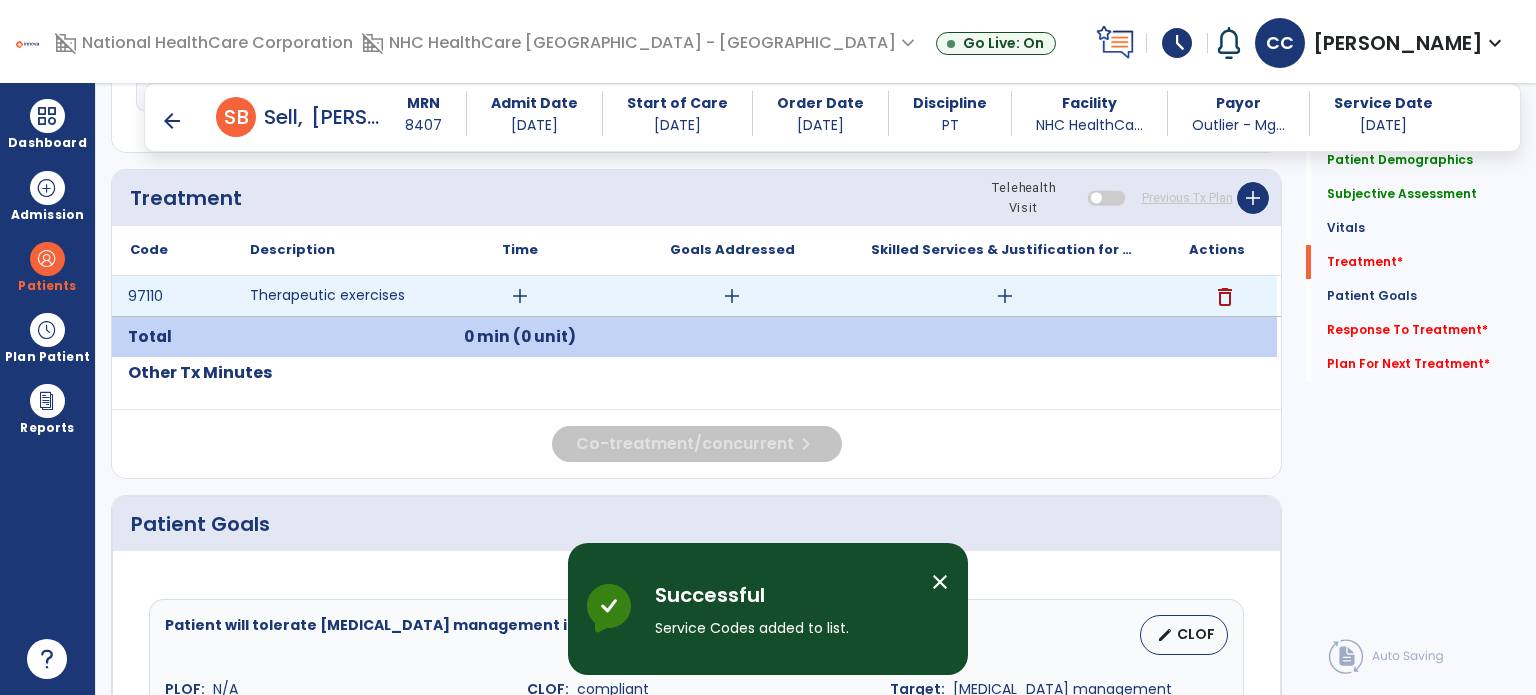 click on "add" at bounding box center [520, 296] 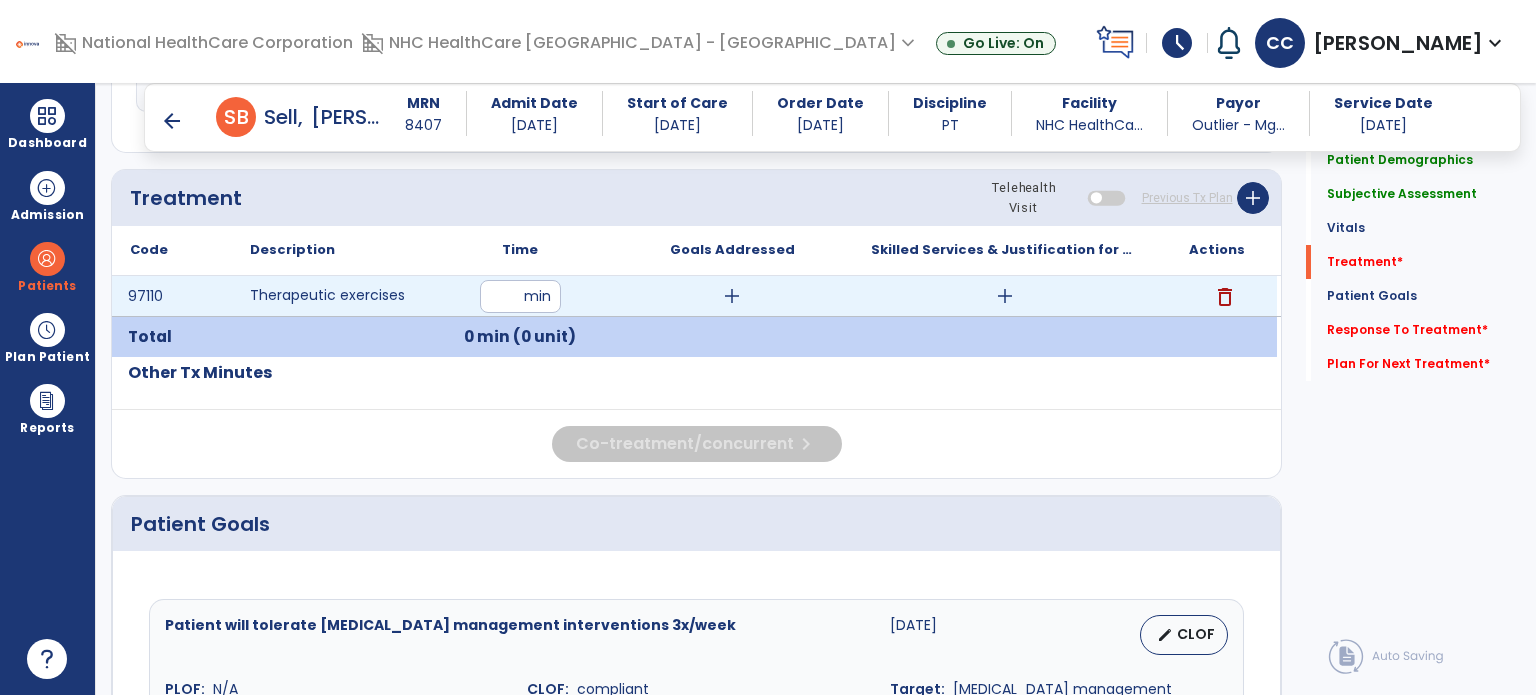 type on "**" 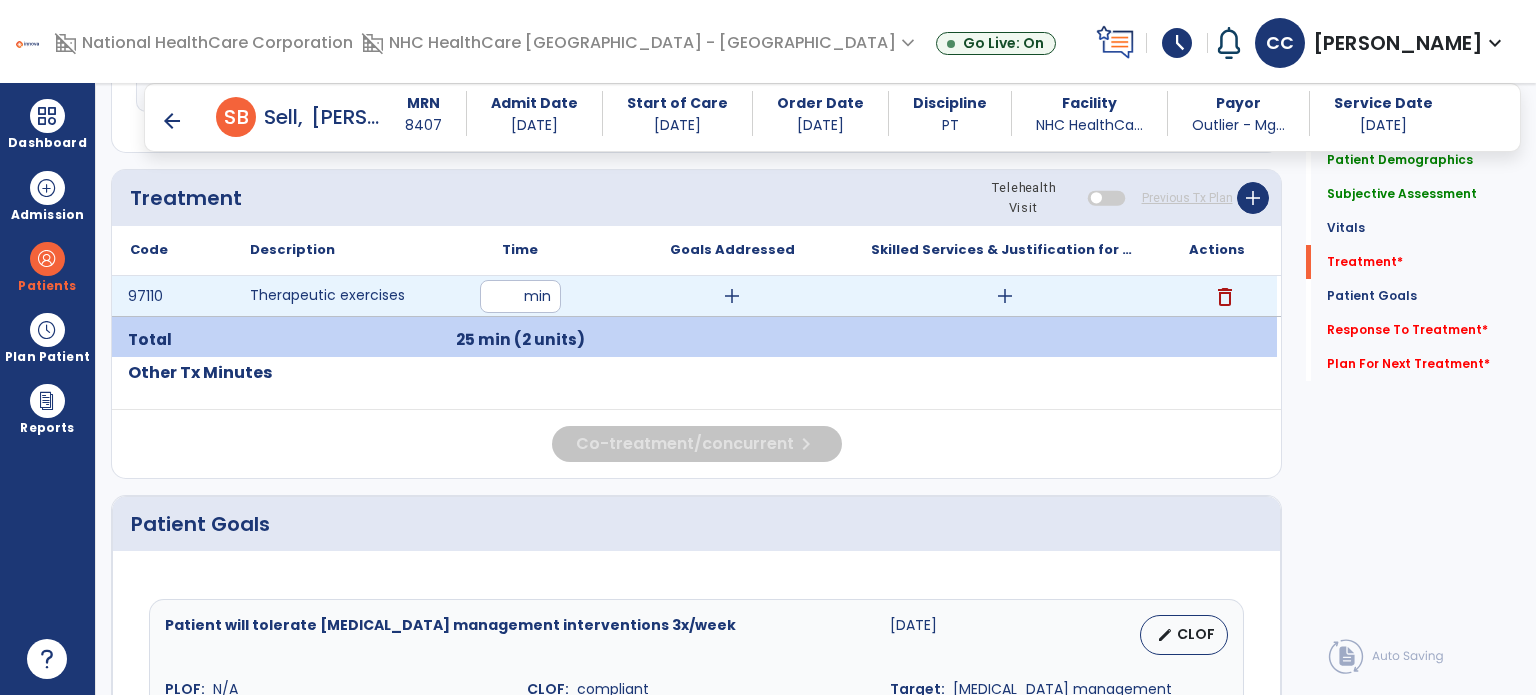 click on "add" at bounding box center [732, 296] 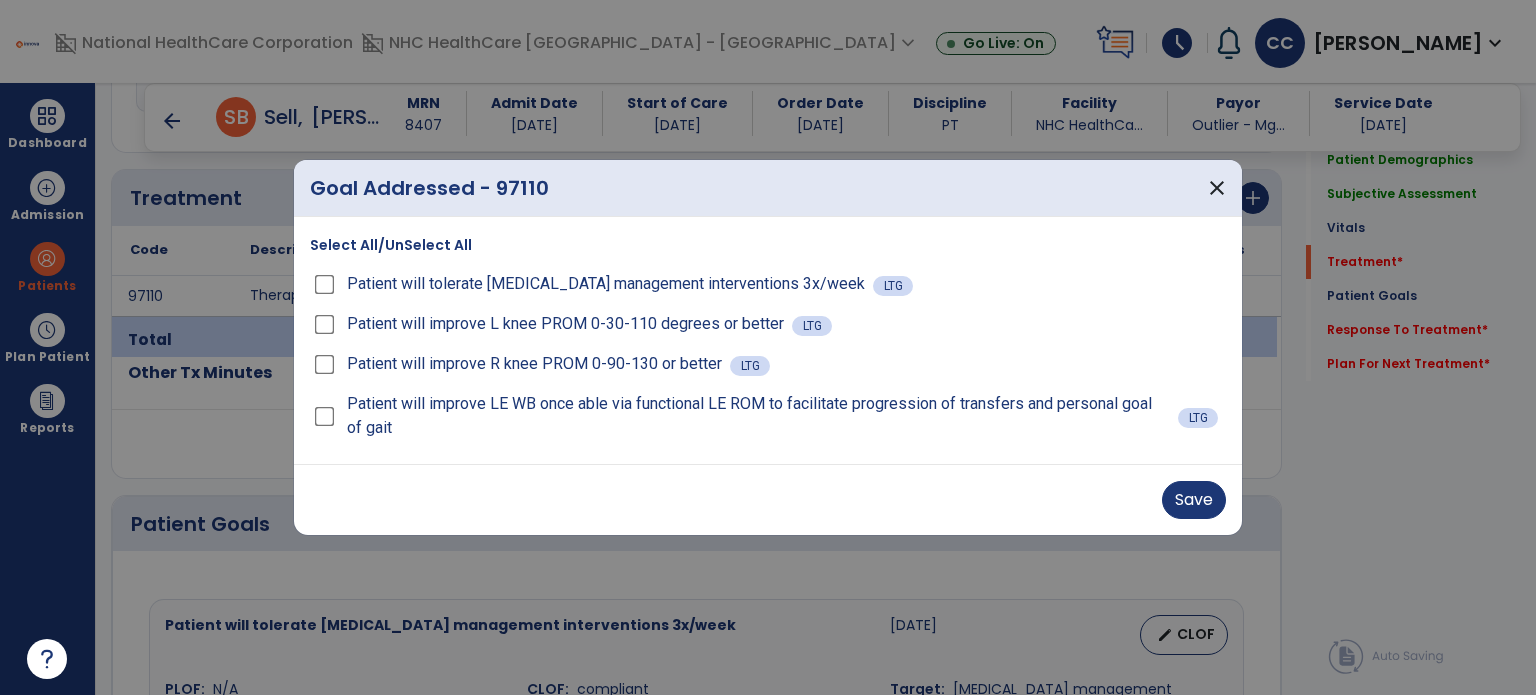 click on "Patient will improve L knee PROM 0-30-110 degrees or better" at bounding box center [551, 324] 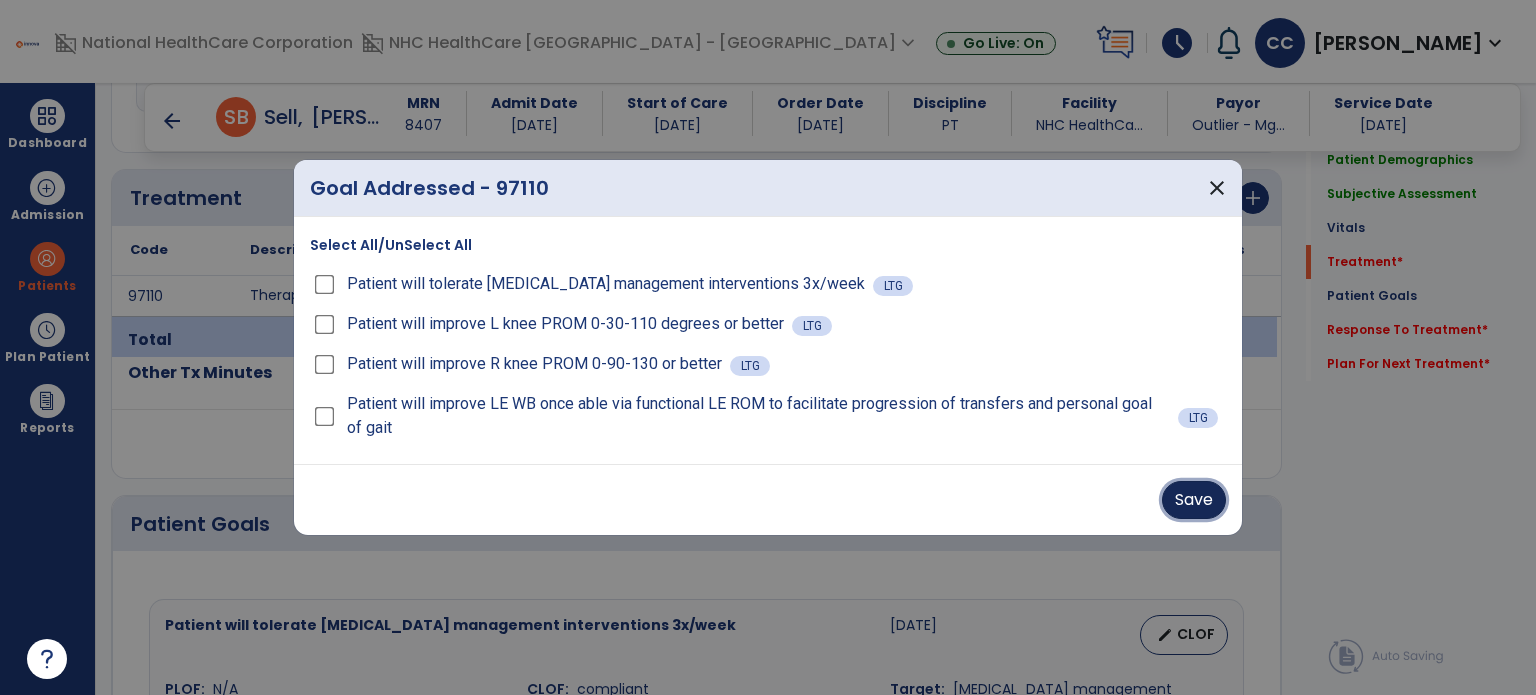 click on "Save" at bounding box center (1194, 500) 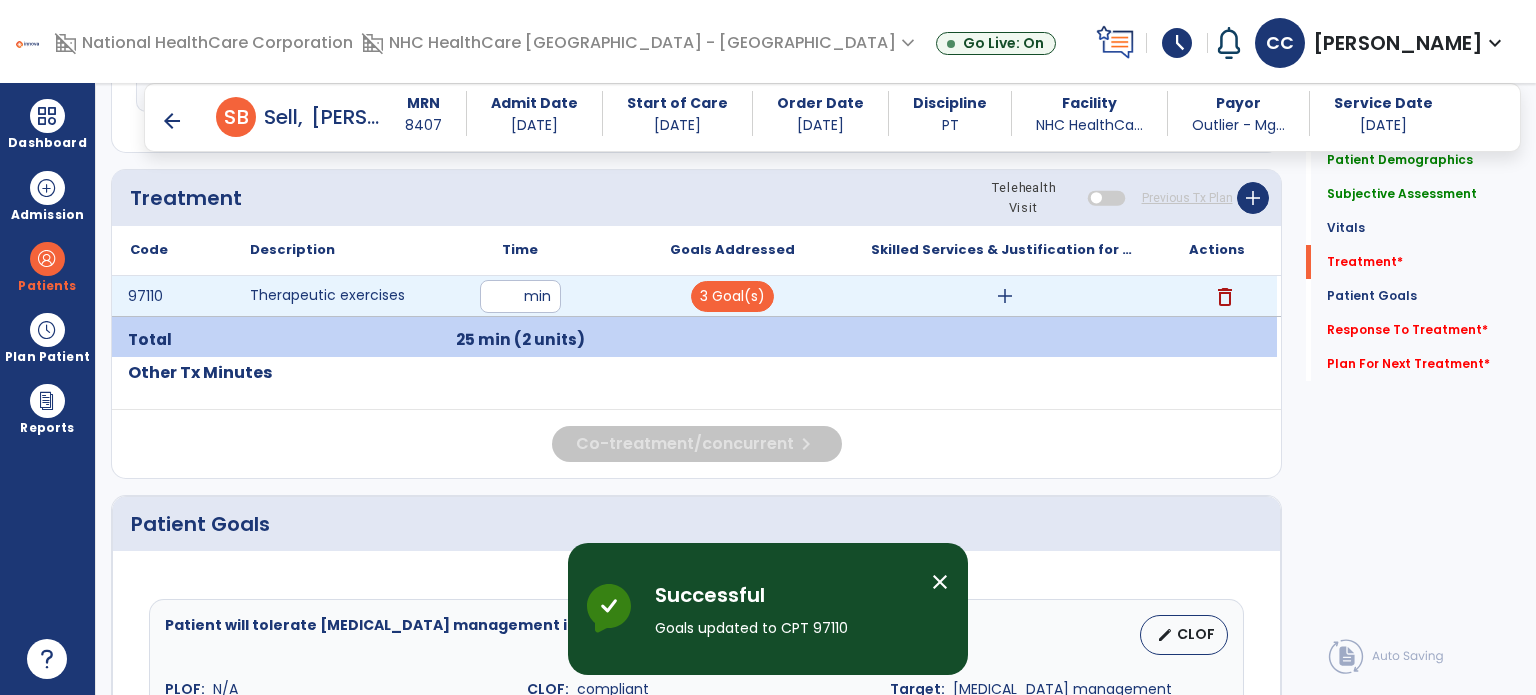 click on "Skilled Services & Justification for Tx" at bounding box center (1004, 250) 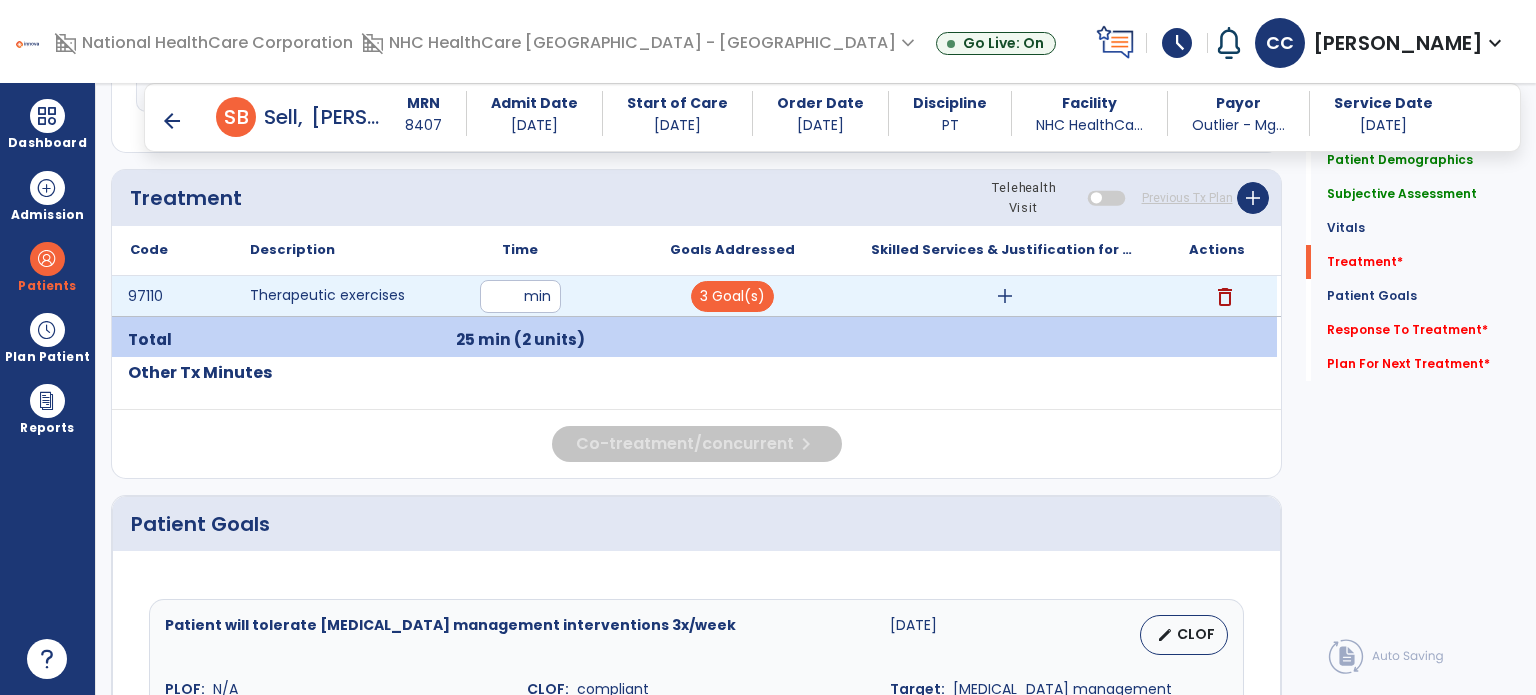 click on "add" at bounding box center (1004, 296) 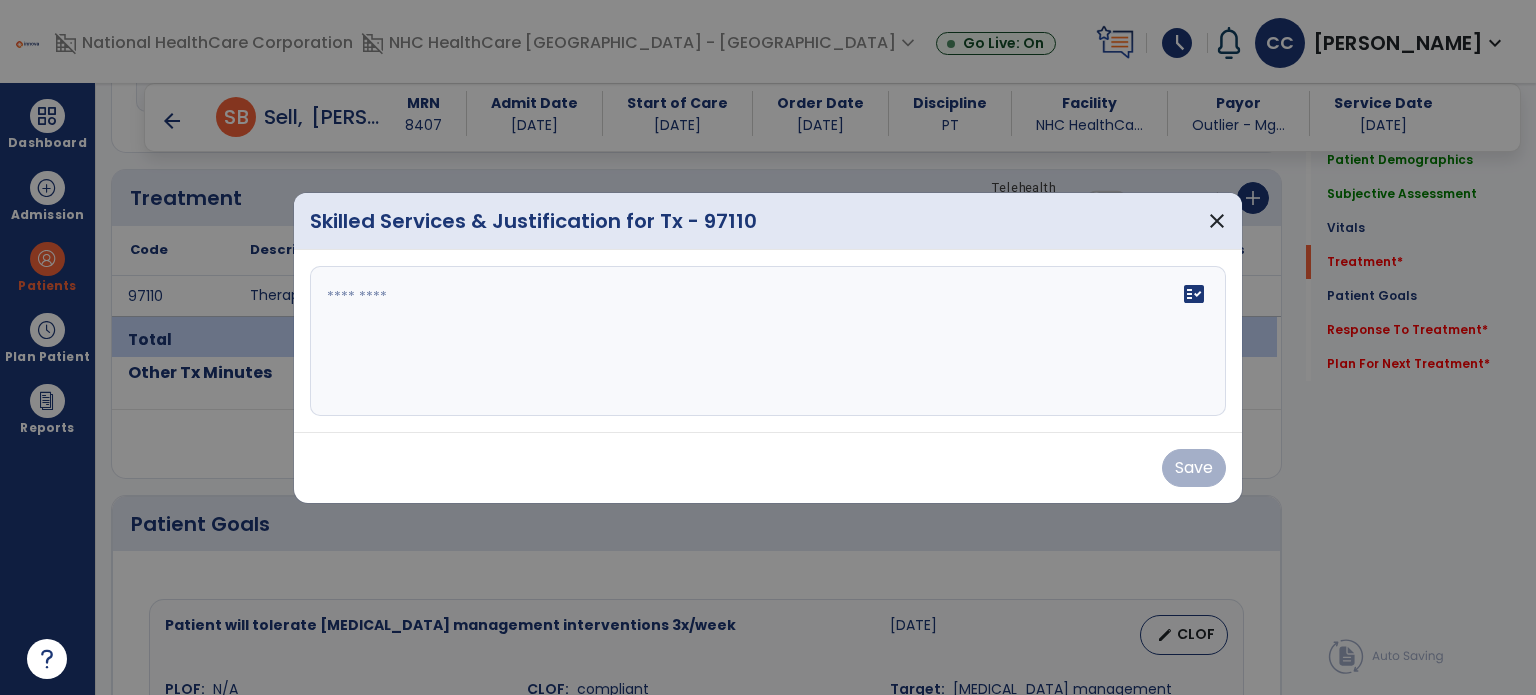 click on "fact_check" at bounding box center (768, 341) 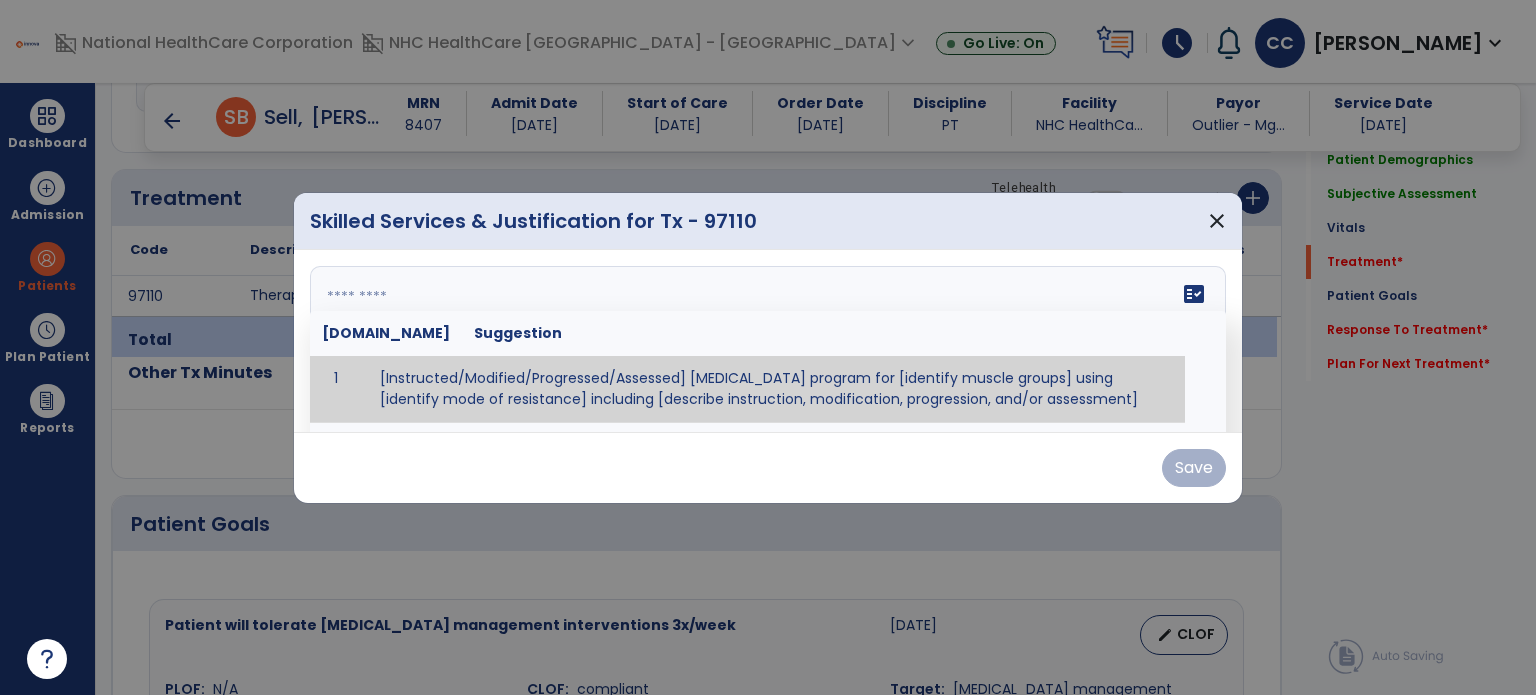 click on "fact_check  [DOMAIN_NAME] Suggestion 1 [Instructed/Modified/Progressed/Assessed] [MEDICAL_DATA] program for [identify muscle groups] using [identify mode of resistance] including [describe instruction, modification, progression, and/or assessment] 2 [Instructed/Modified/Progressed/Assessed] aerobic exercise program using [identify equipment/mode] including [describe instruction, modification,progression, and/or assessment] 3 [Instructed/Modified/Progressed/Assessed] [PROM/A/AROM/AROM] program for [identify joint movements] using [contract-relax, over-pressure, inhibitory techniques, other] 4 [Assessed/Tested] aerobic capacity with administration of [aerobic capacity test]" at bounding box center (768, 341) 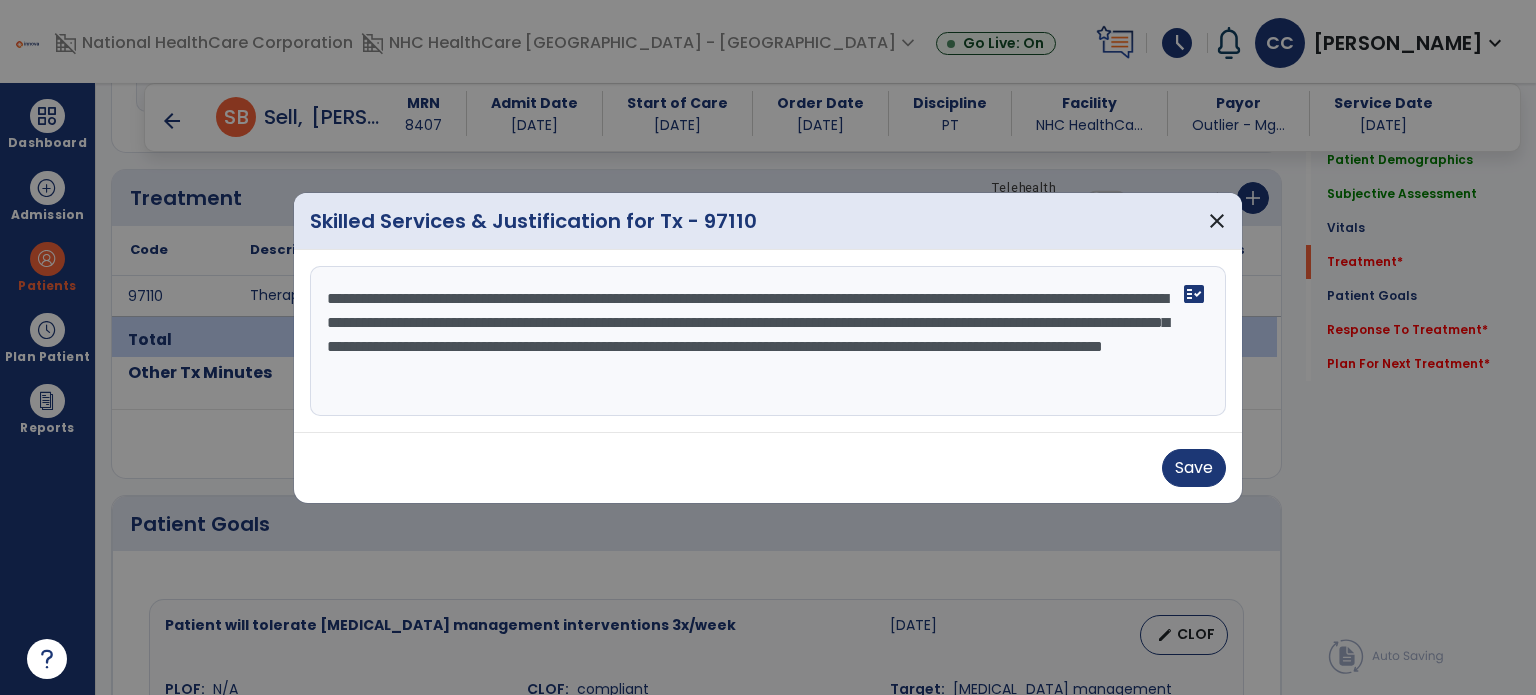 type on "**********" 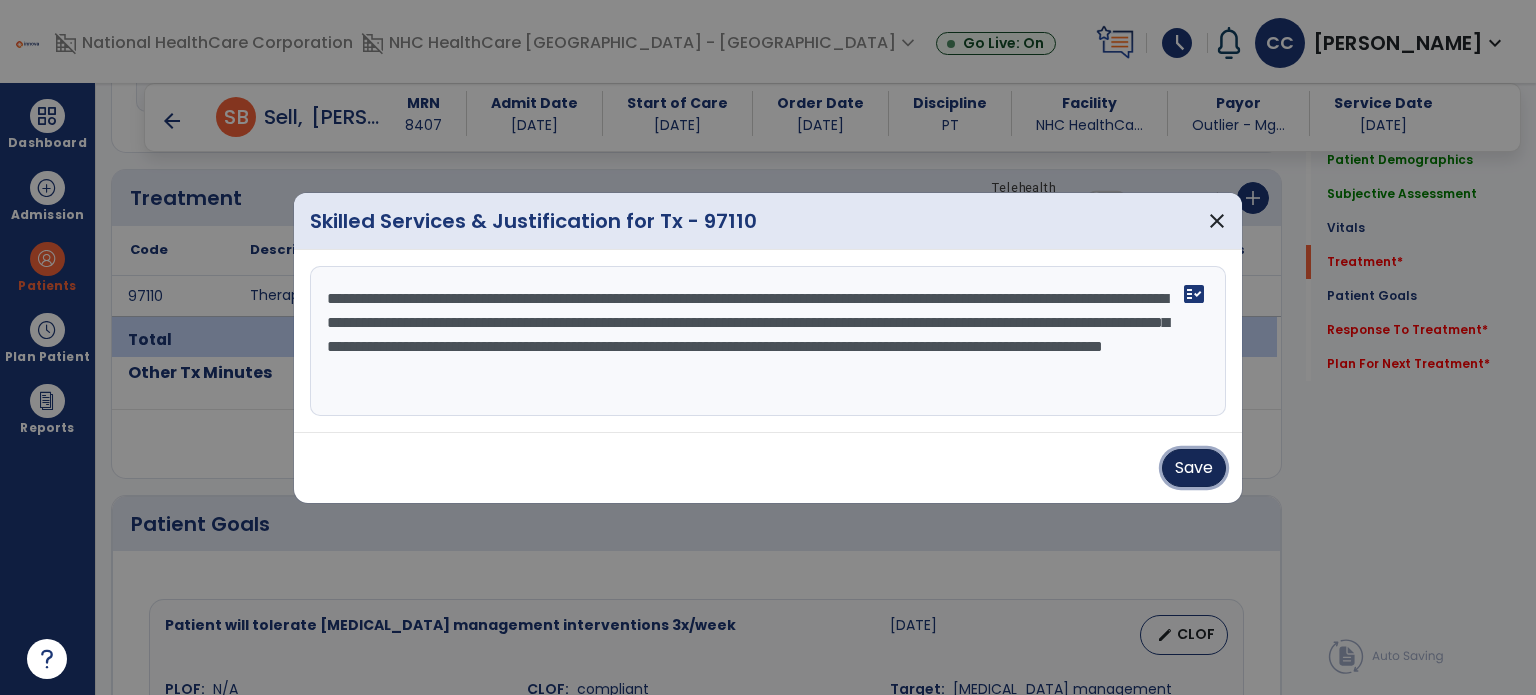 click on "Save" at bounding box center [1194, 468] 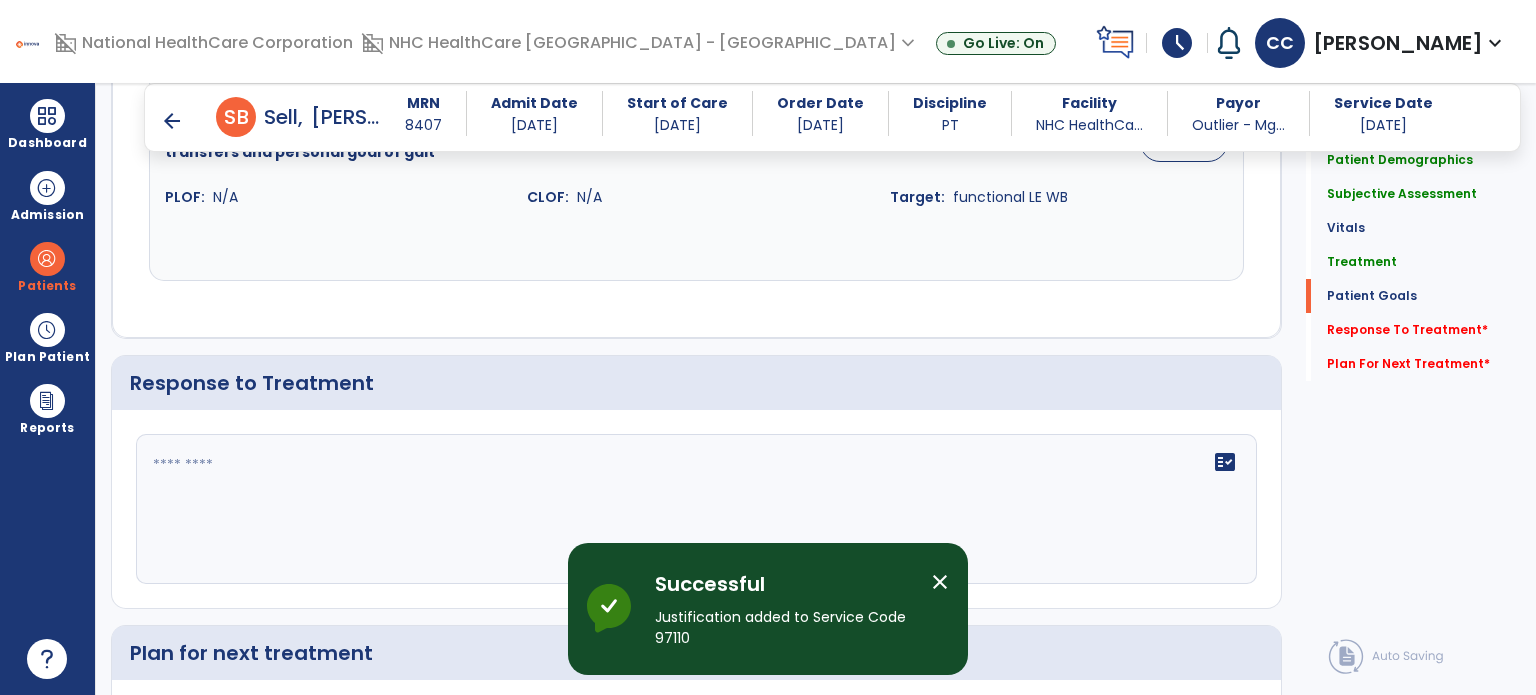 scroll, scrollTop: 2300, scrollLeft: 0, axis: vertical 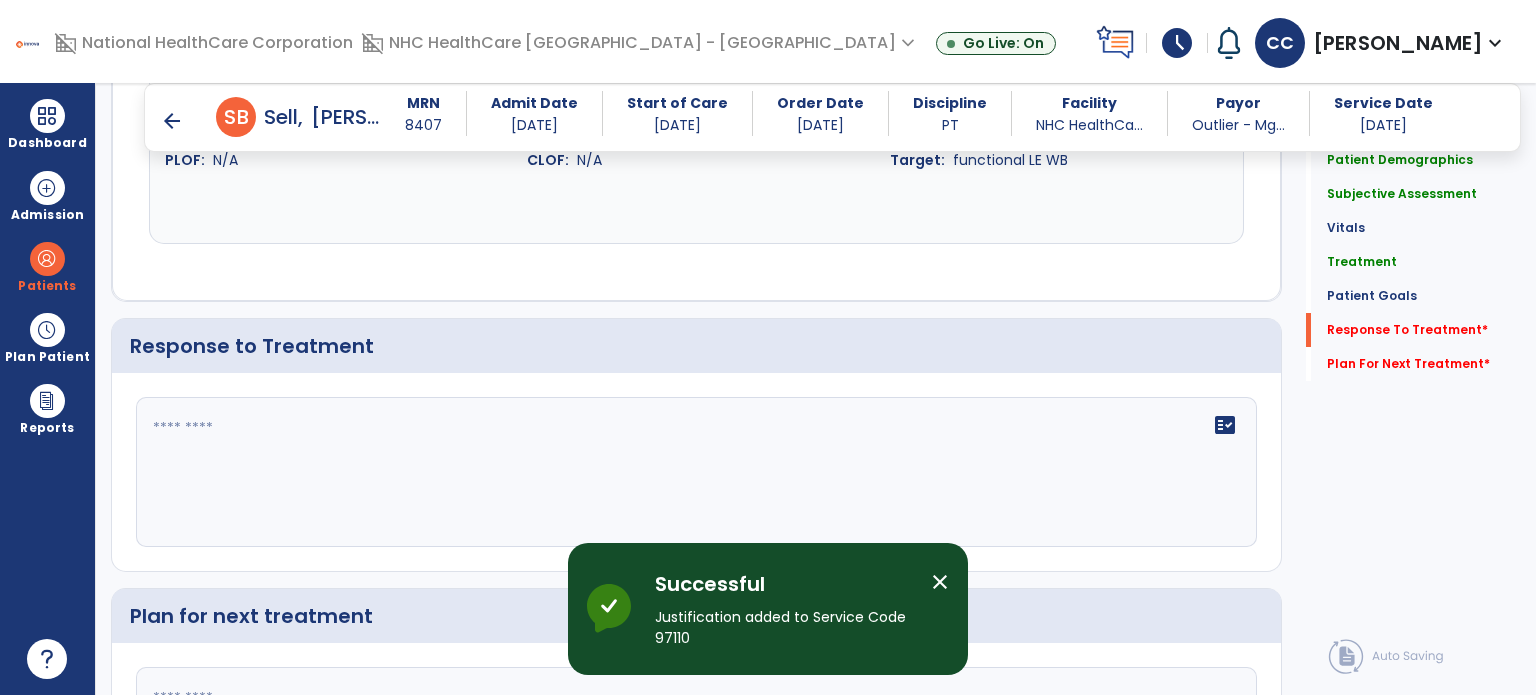 click on "fact_check" 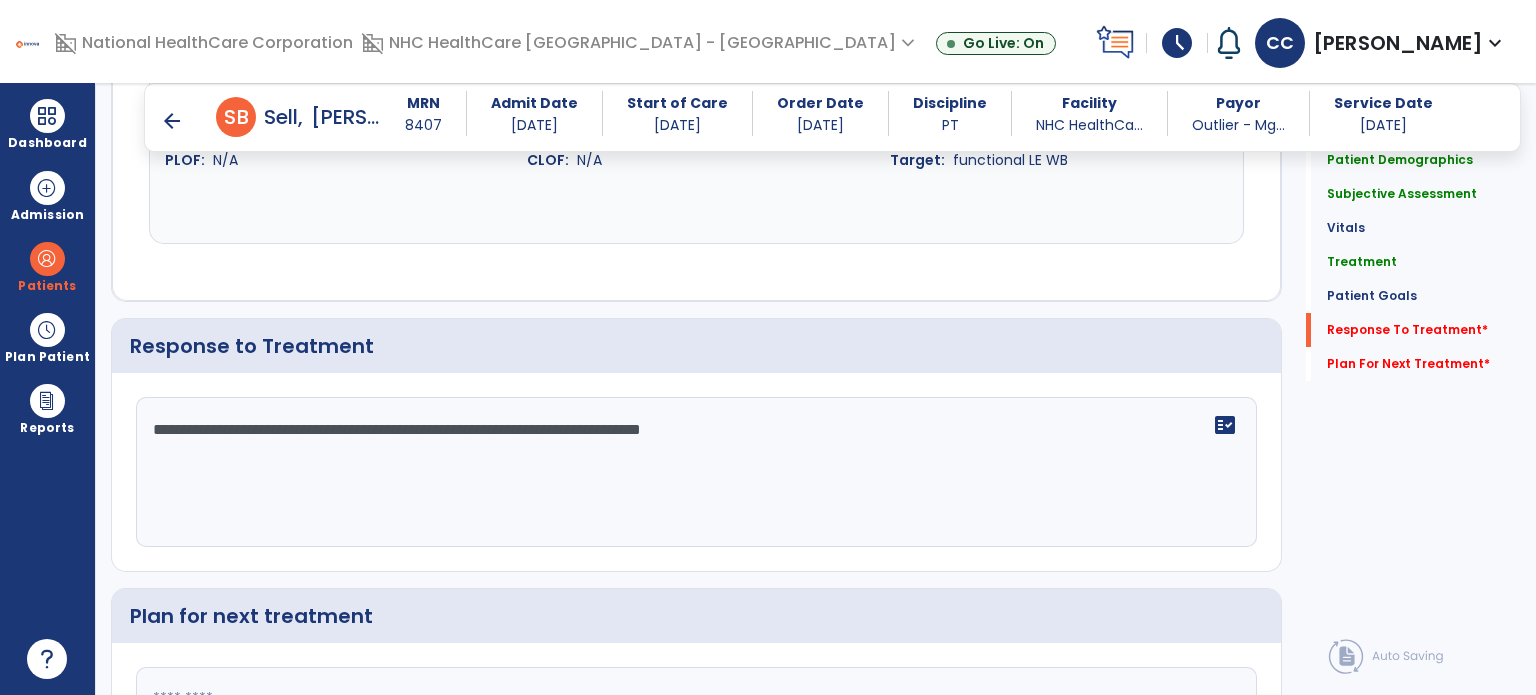 type on "**********" 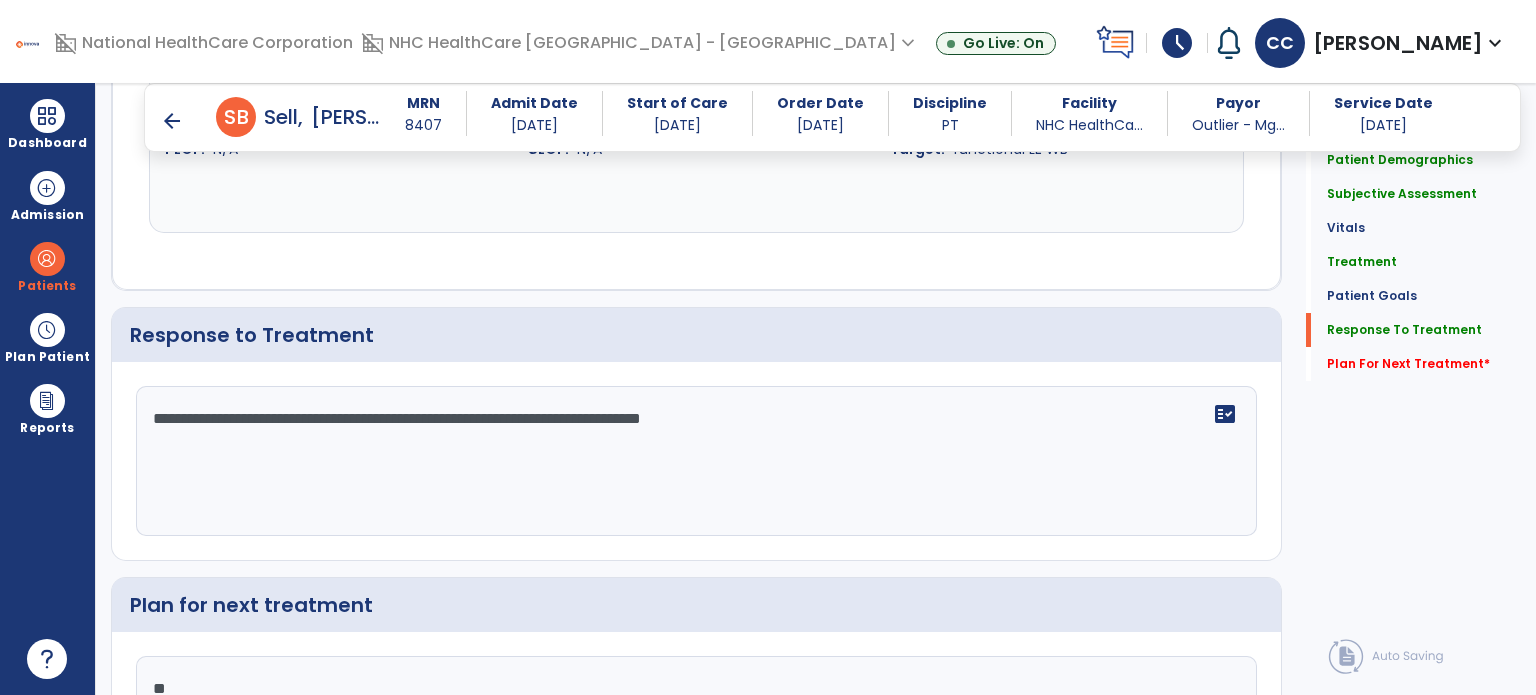 type on "*" 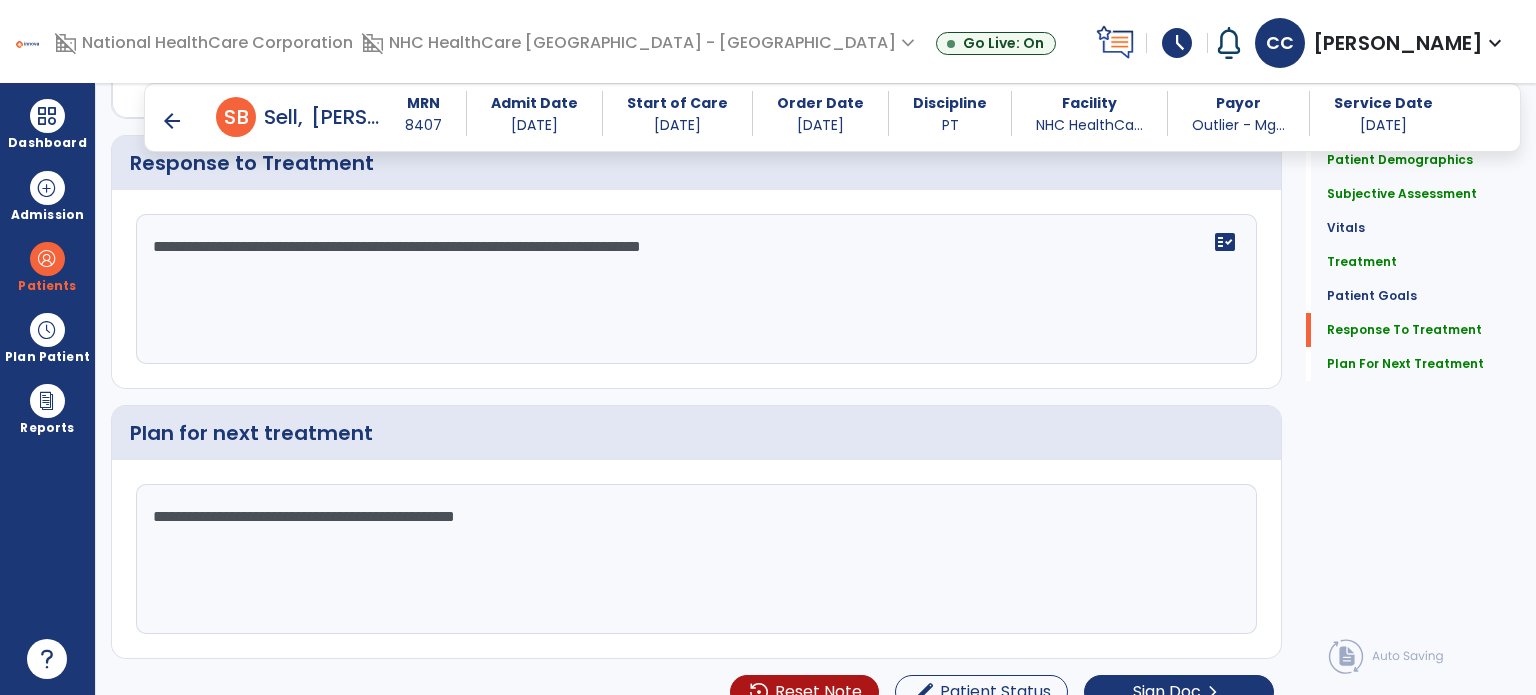scroll, scrollTop: 2506, scrollLeft: 0, axis: vertical 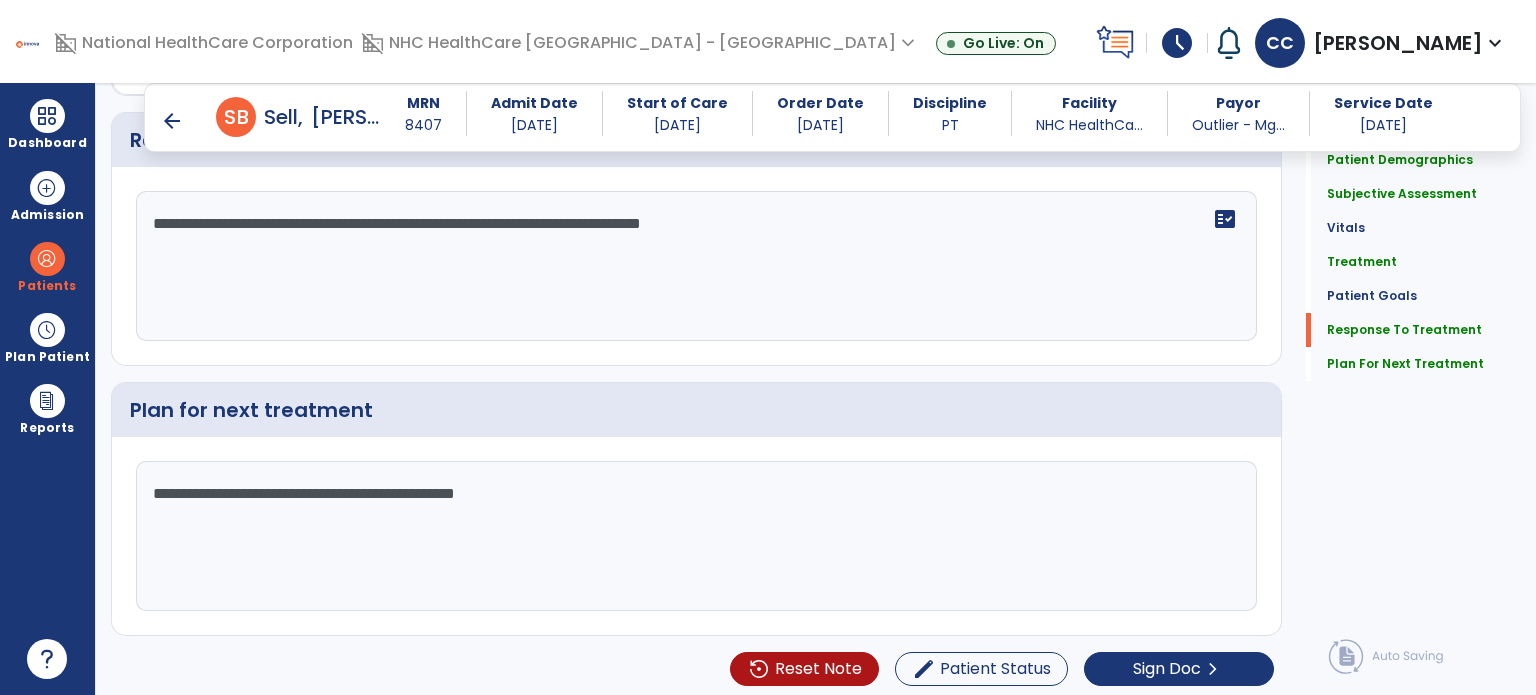 type on "**********" 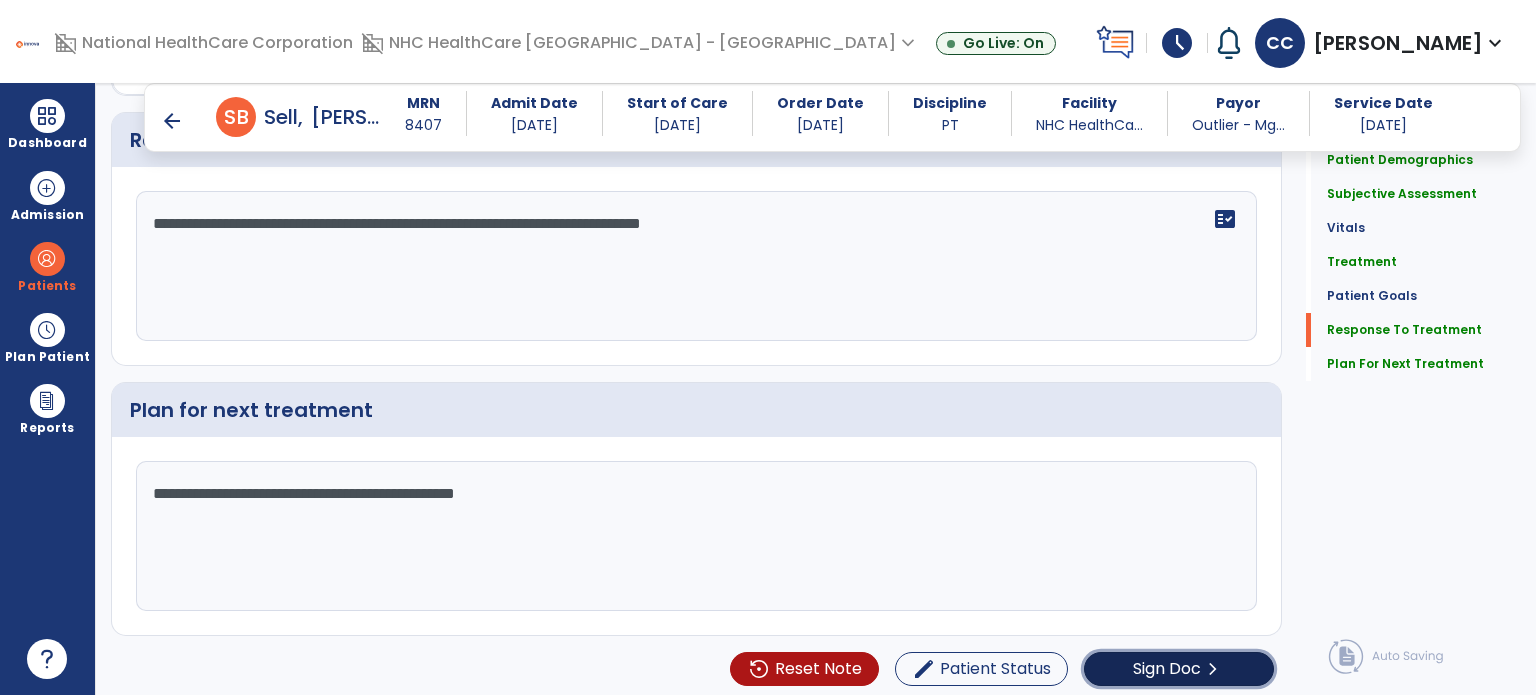click on "Sign Doc  chevron_right" 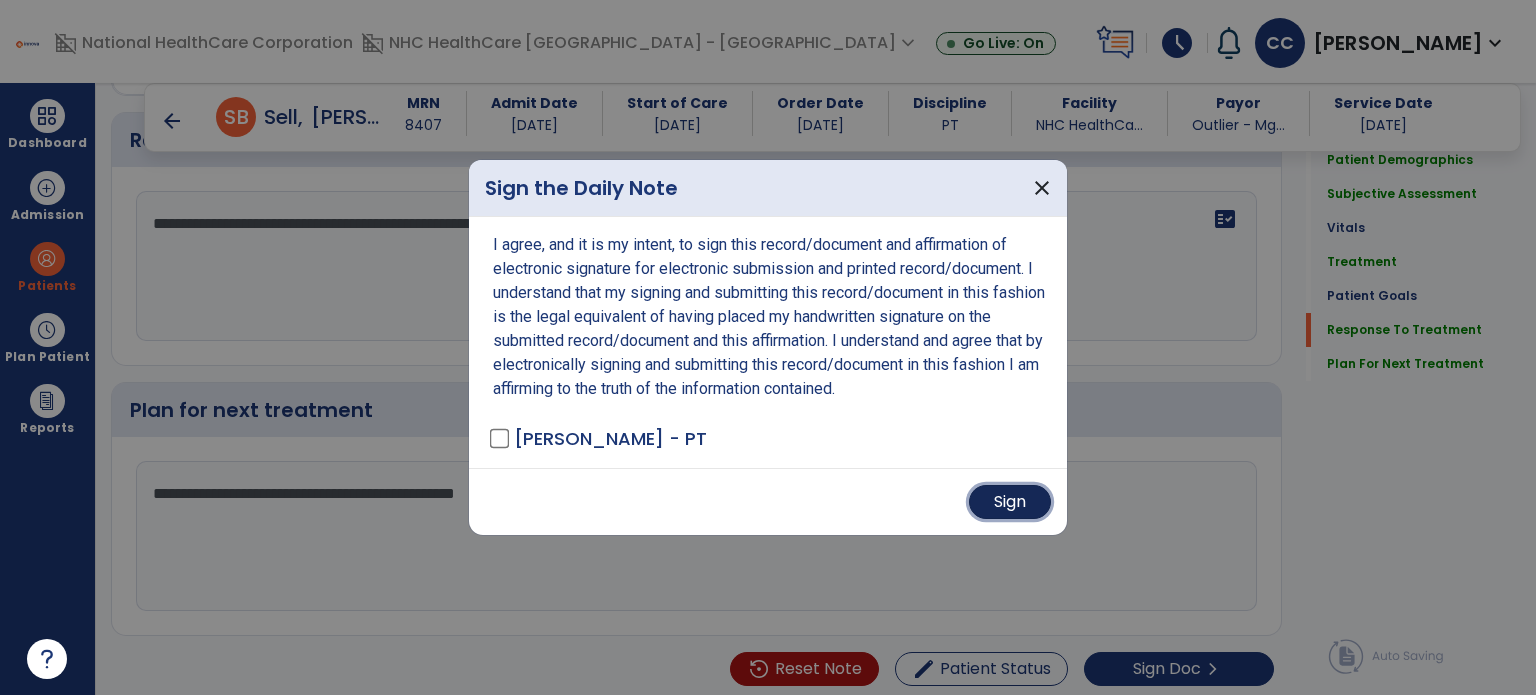 click on "Sign" at bounding box center (1010, 502) 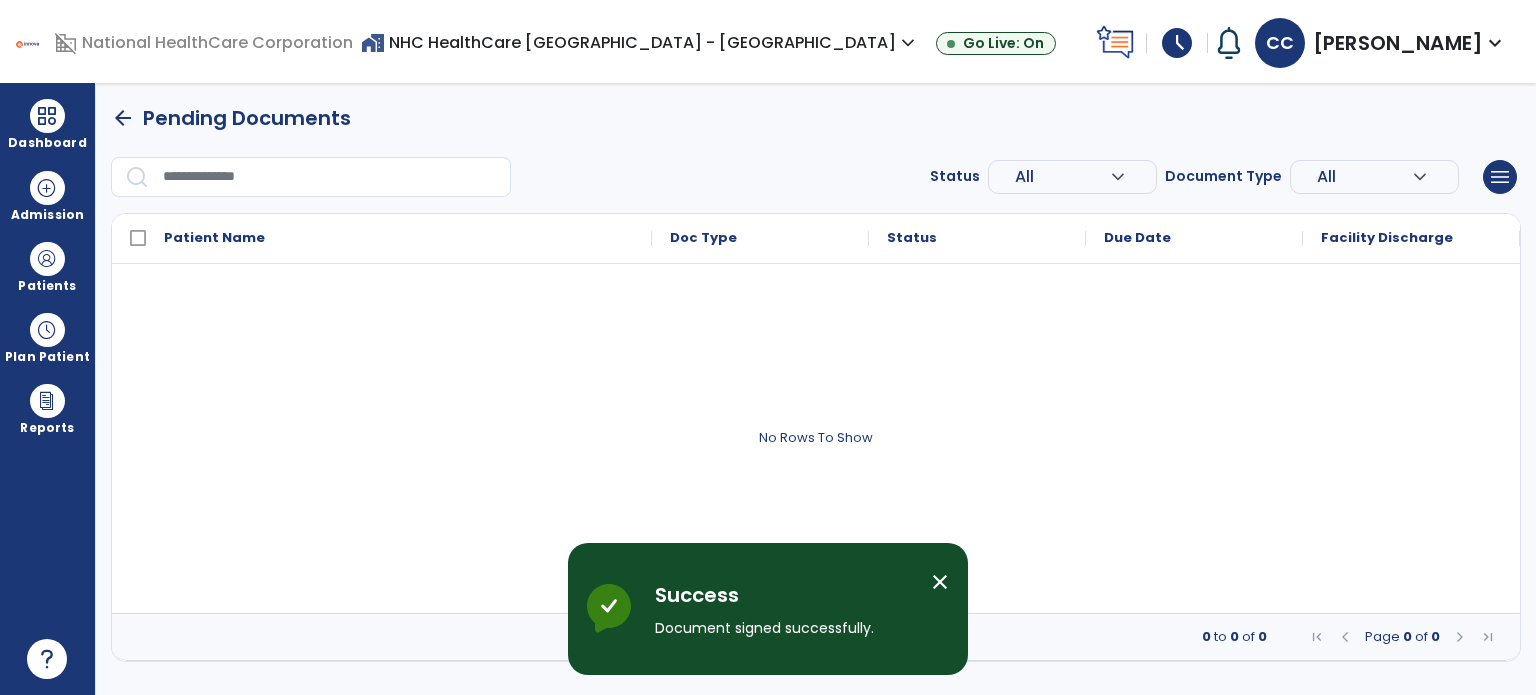 scroll, scrollTop: 0, scrollLeft: 0, axis: both 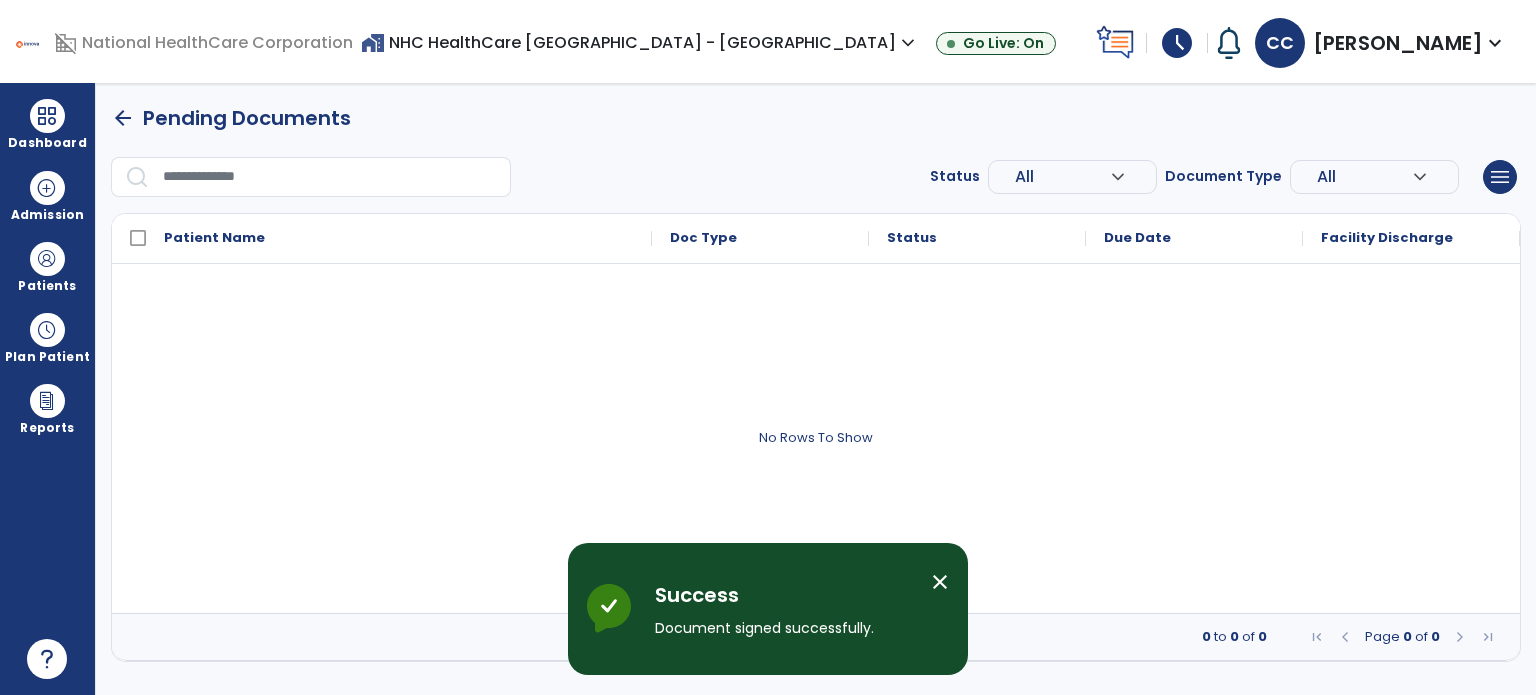 click on "Dashboard  dashboard  Therapist Dashboard" at bounding box center [47, 124] 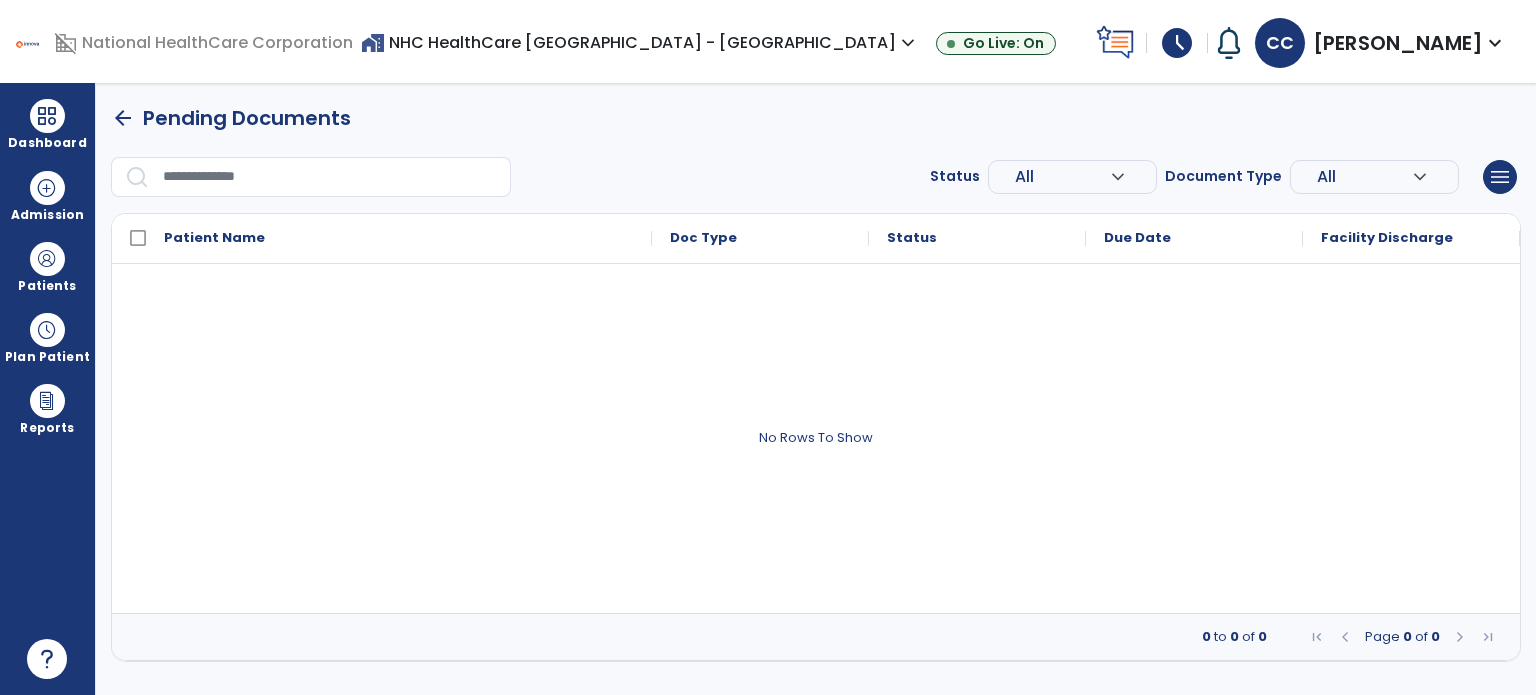 click on "arrow_back   Pending Documents" at bounding box center (231, 118) 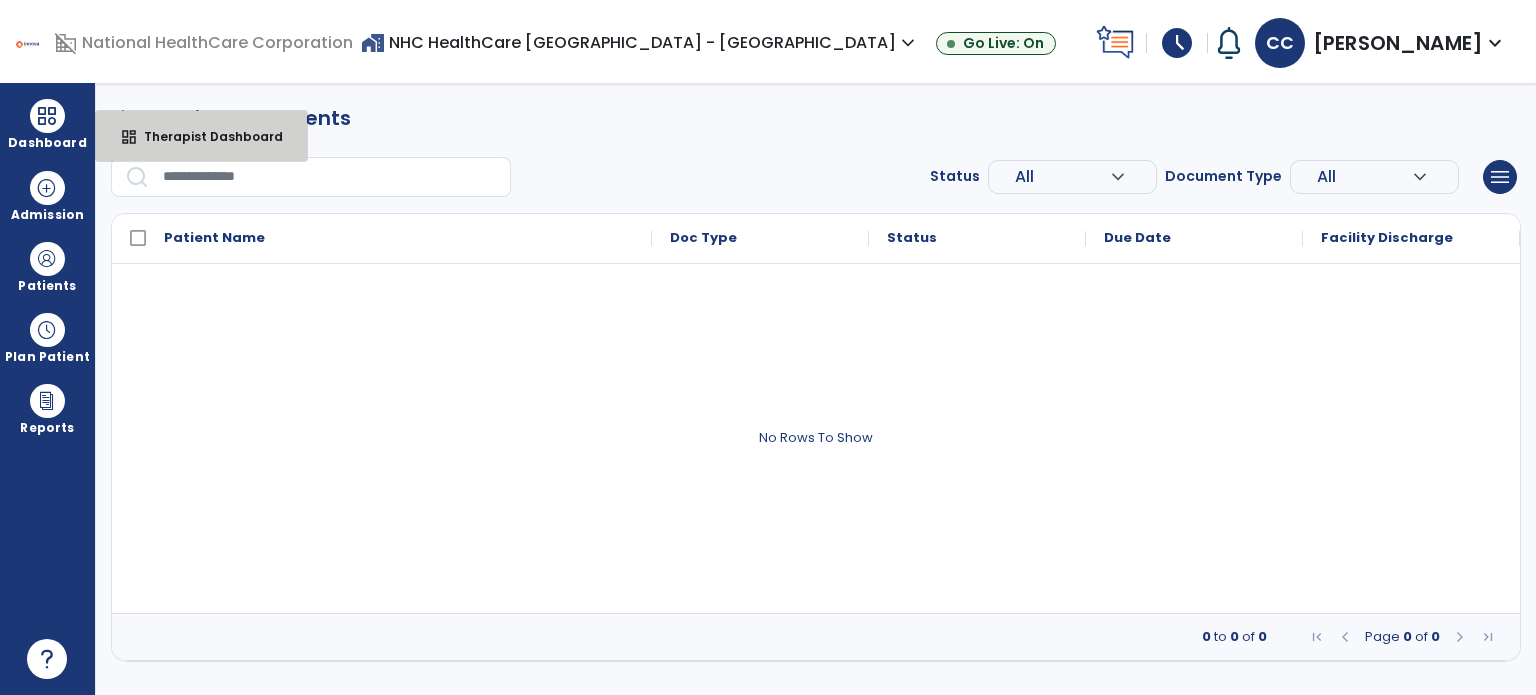 click on "dashboard" at bounding box center [129, 137] 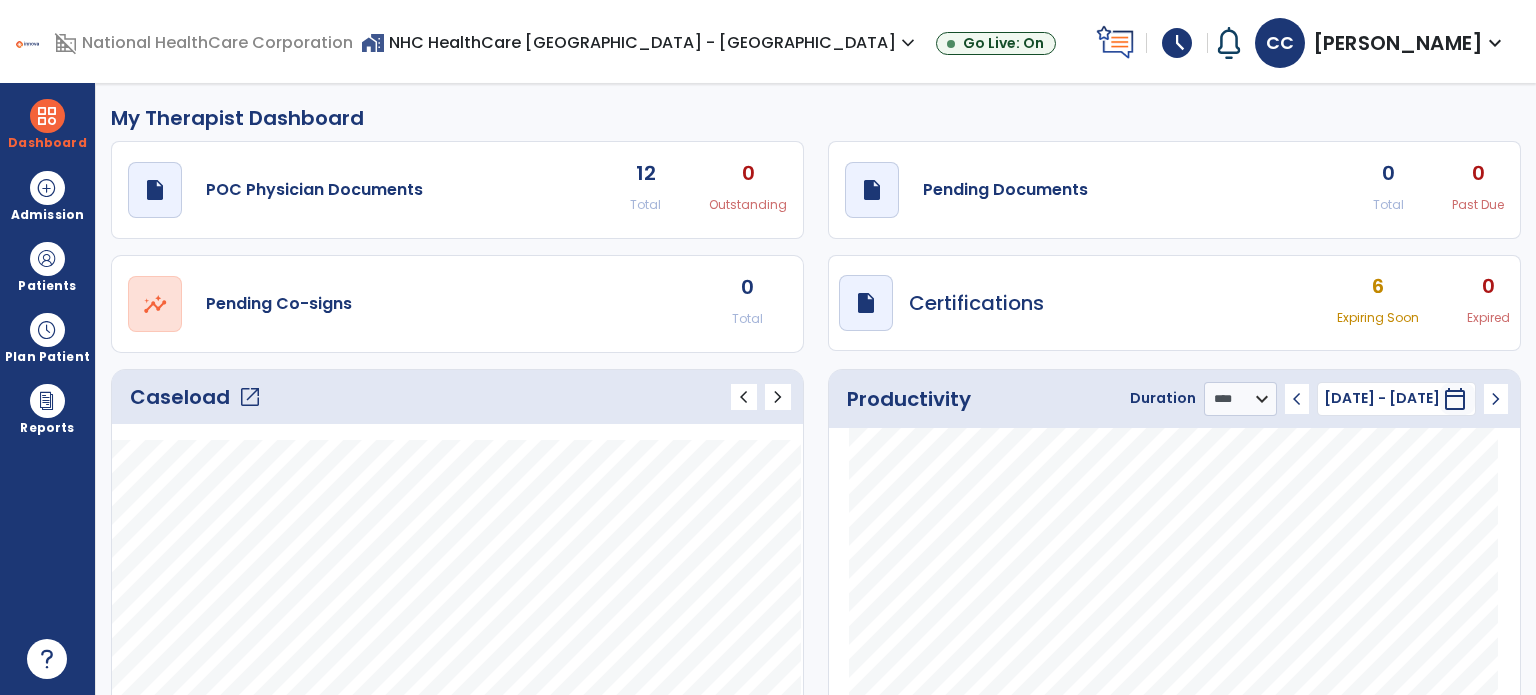 click on "schedule" at bounding box center [1177, 43] 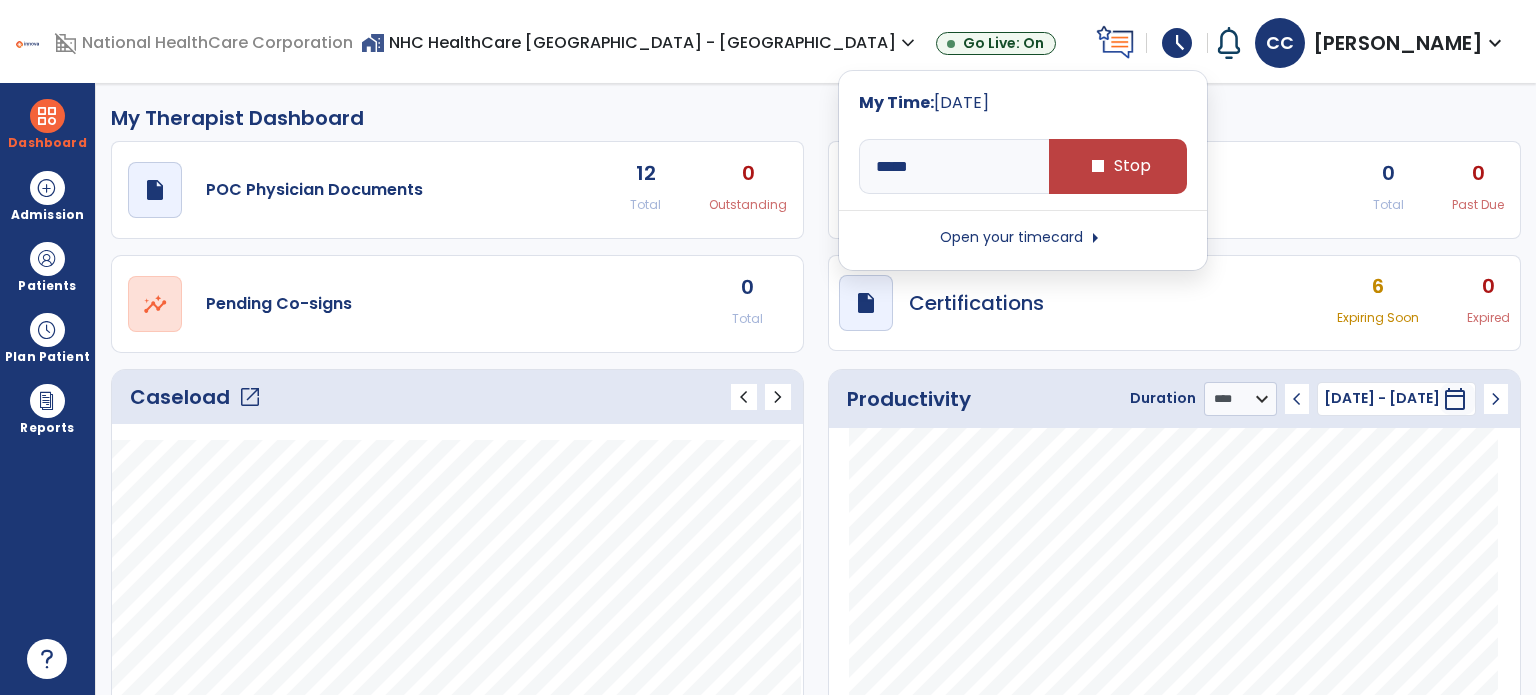 click on "Open your timecard  arrow_right" at bounding box center (1023, 238) 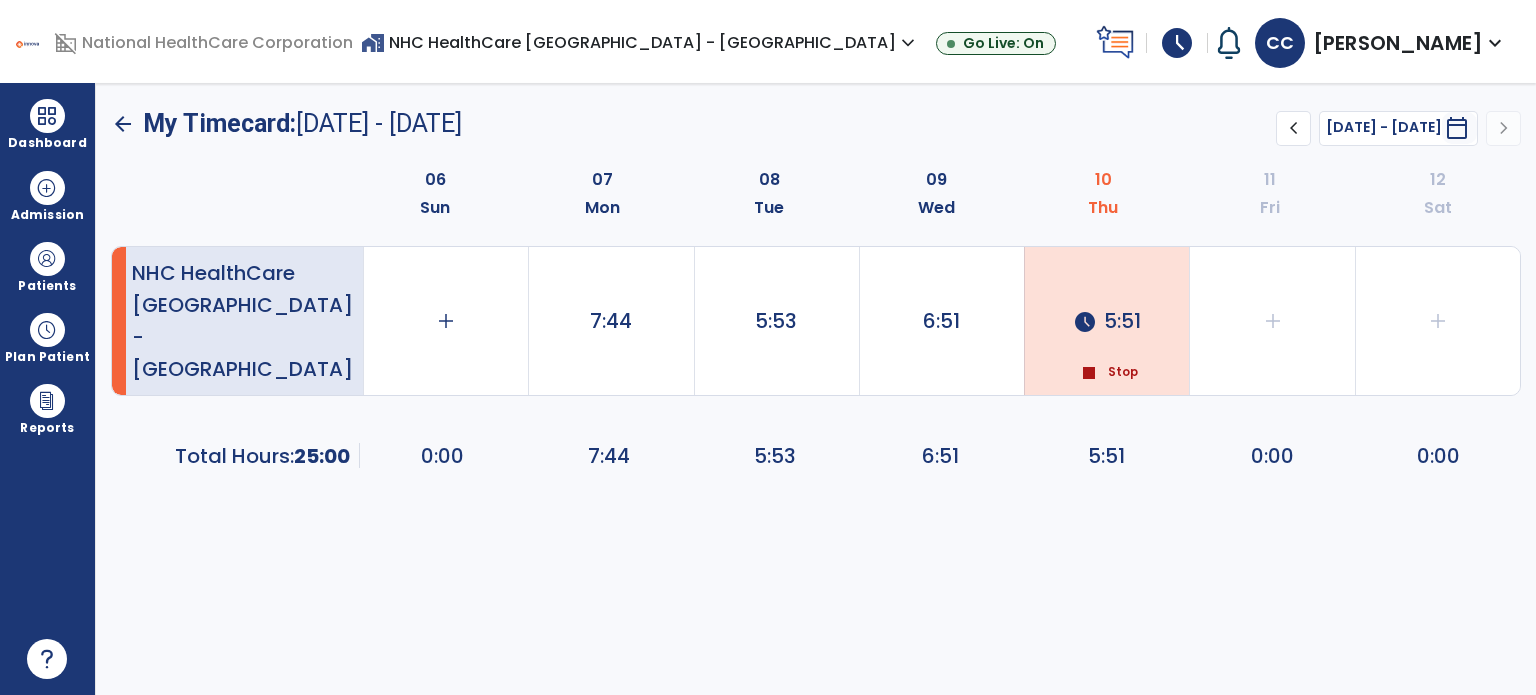 click on "schedule  5:51  stop  Stop" 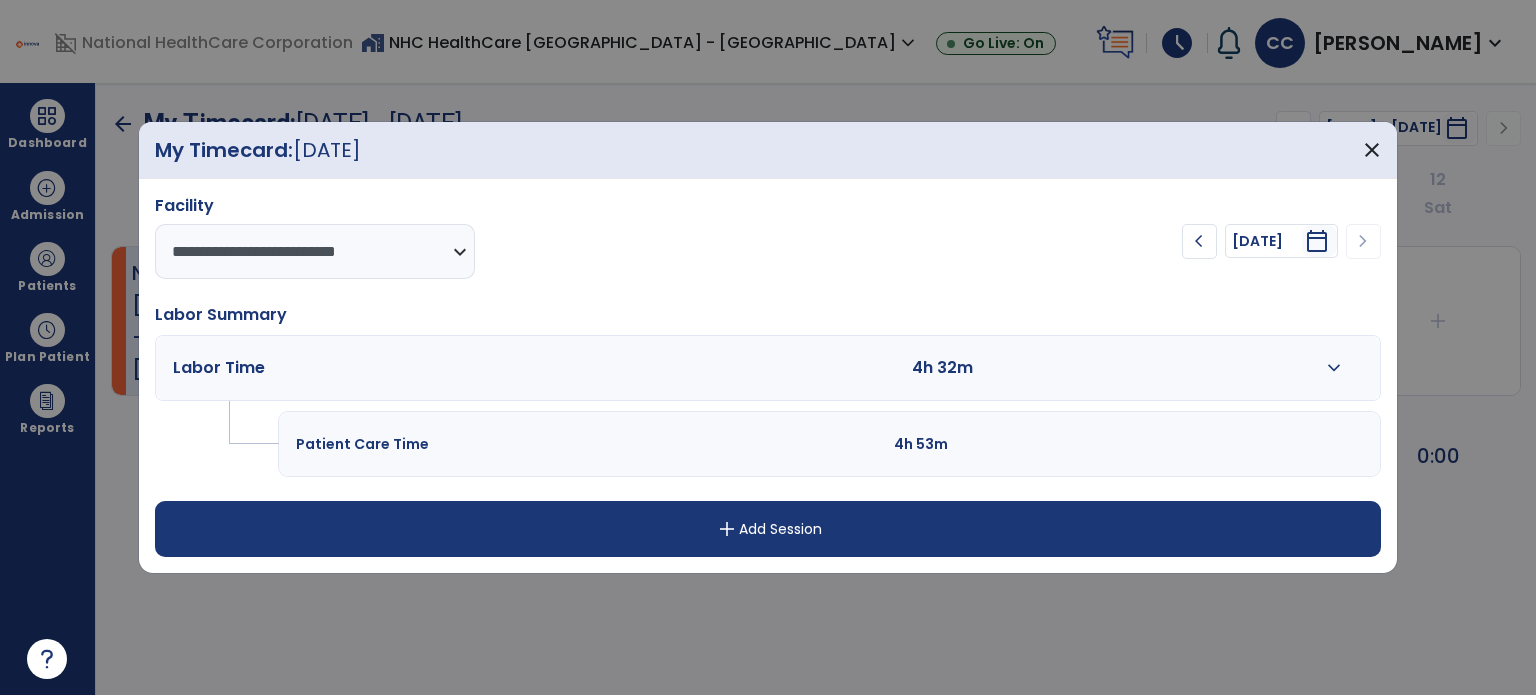 click on "expand_more" at bounding box center [1334, 368] 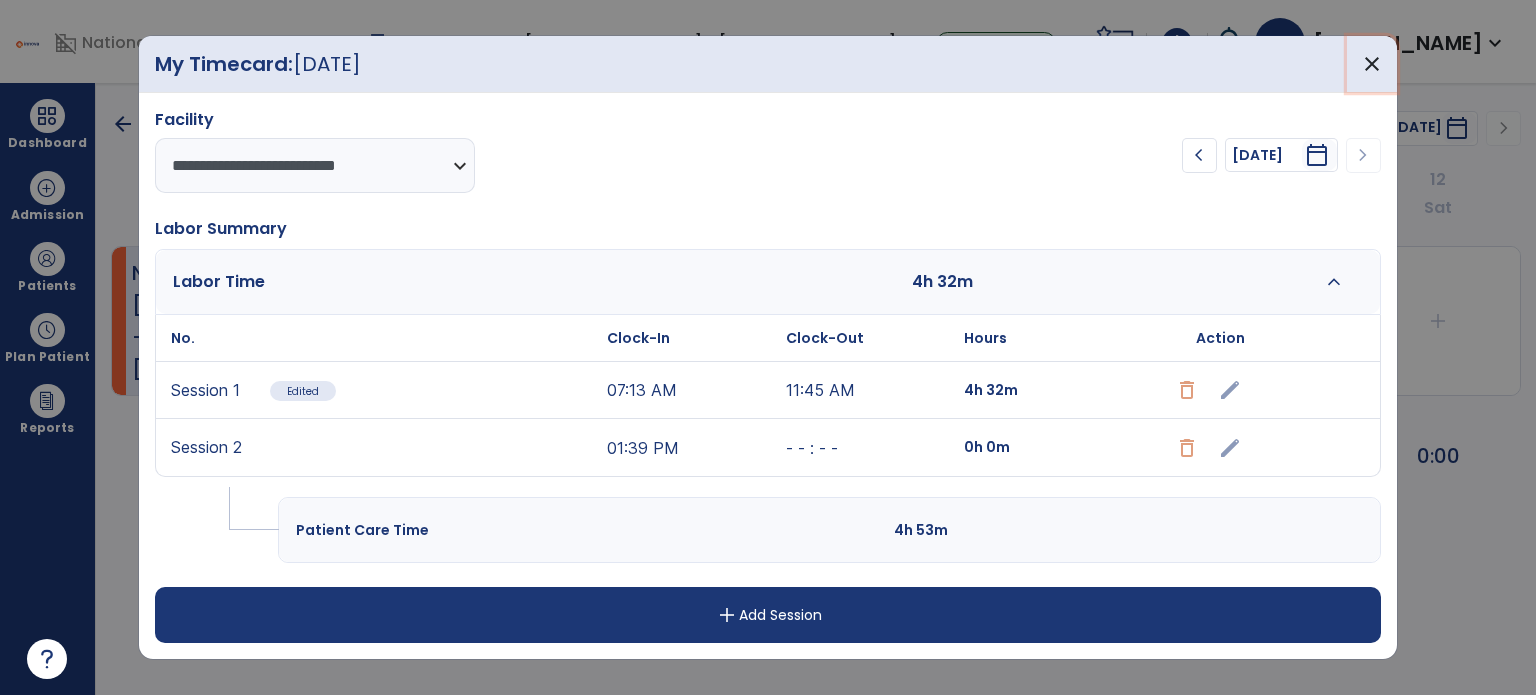click on "close" at bounding box center (1372, 64) 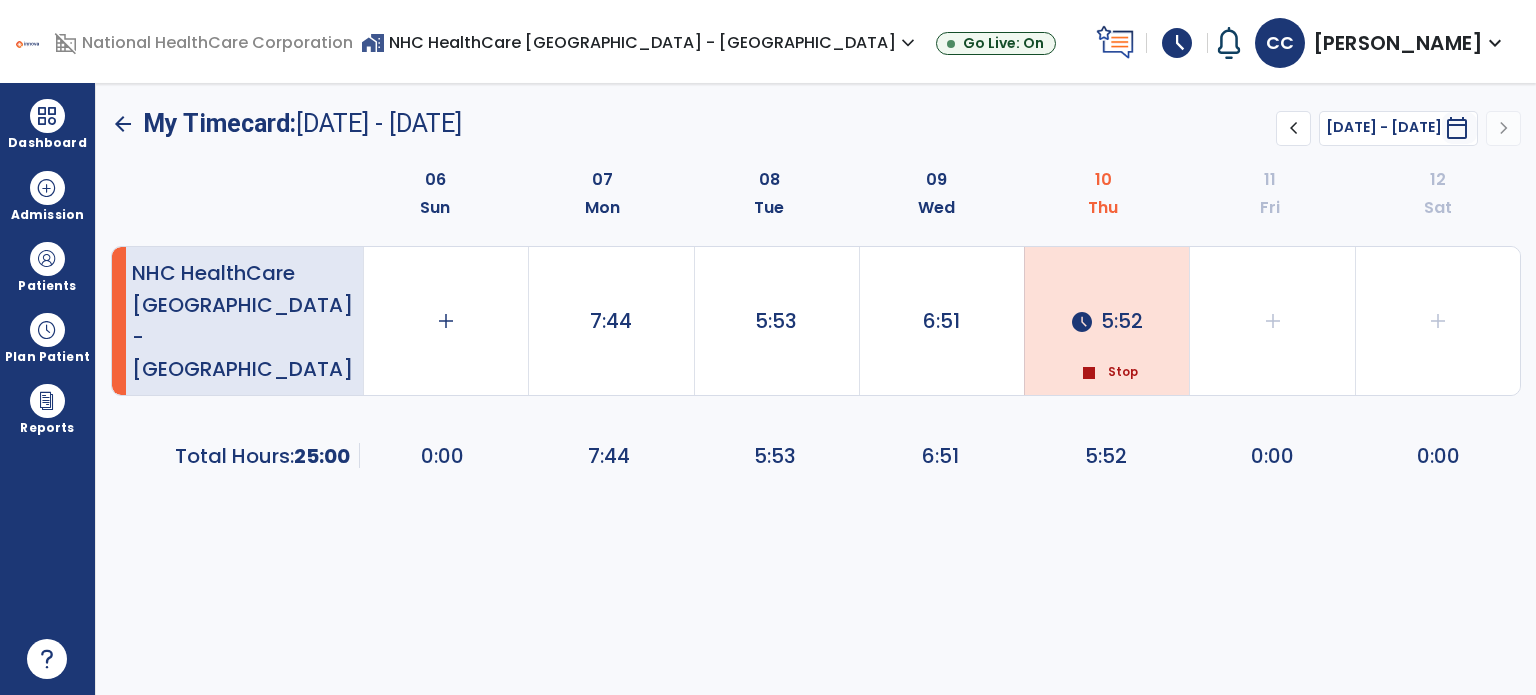 click on "schedule" at bounding box center (1177, 43) 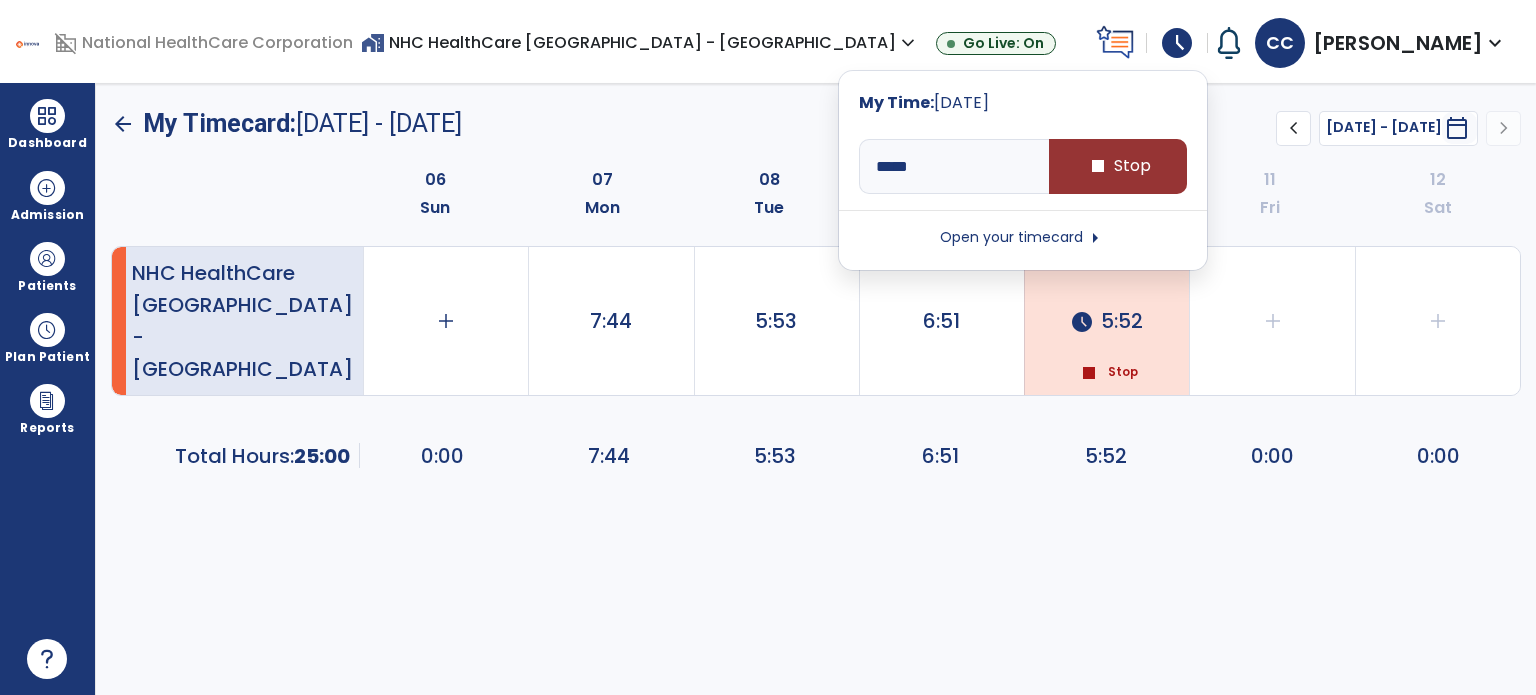 click on "stop  Stop" at bounding box center [1118, 166] 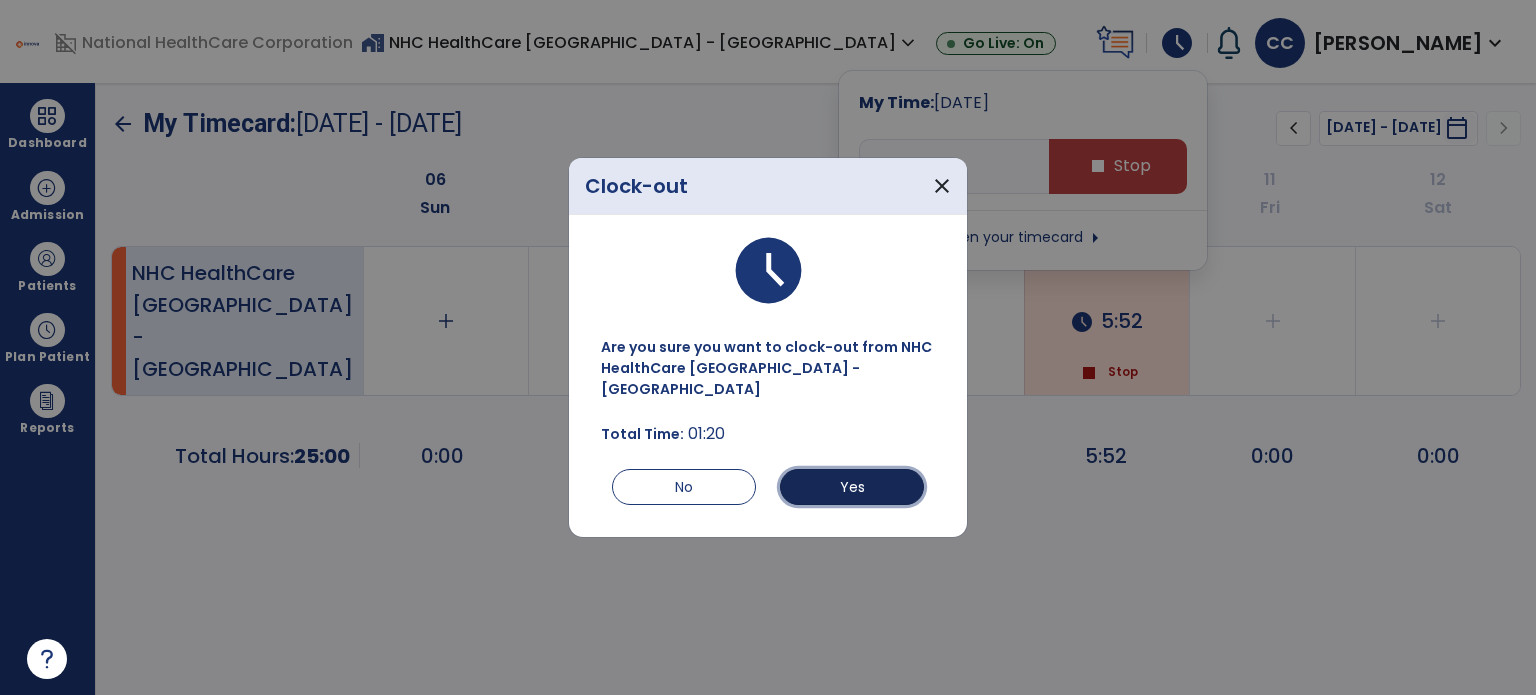 drag, startPoint x: 874, startPoint y: 475, endPoint x: 886, endPoint y: 465, distance: 15.6205 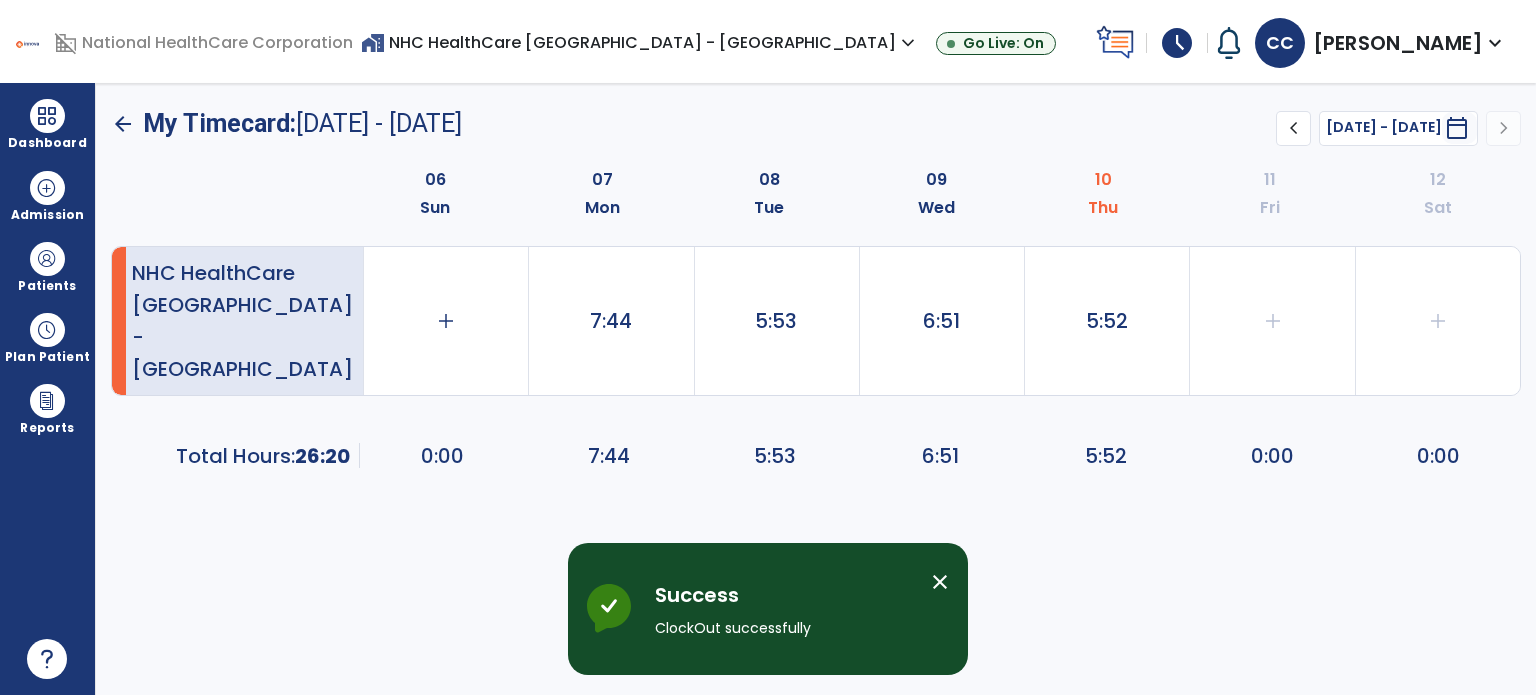 click on "5:52" 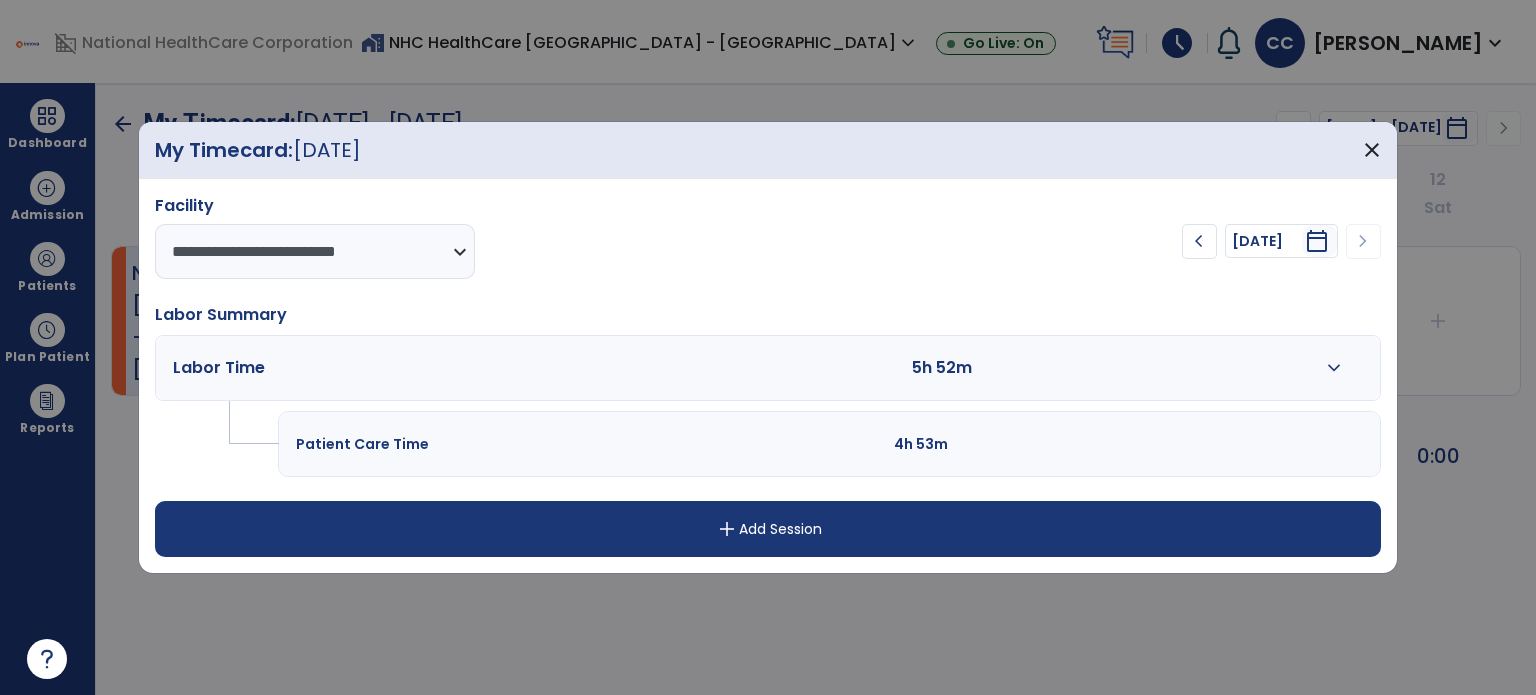 click on "expand_more" at bounding box center (1333, 368) 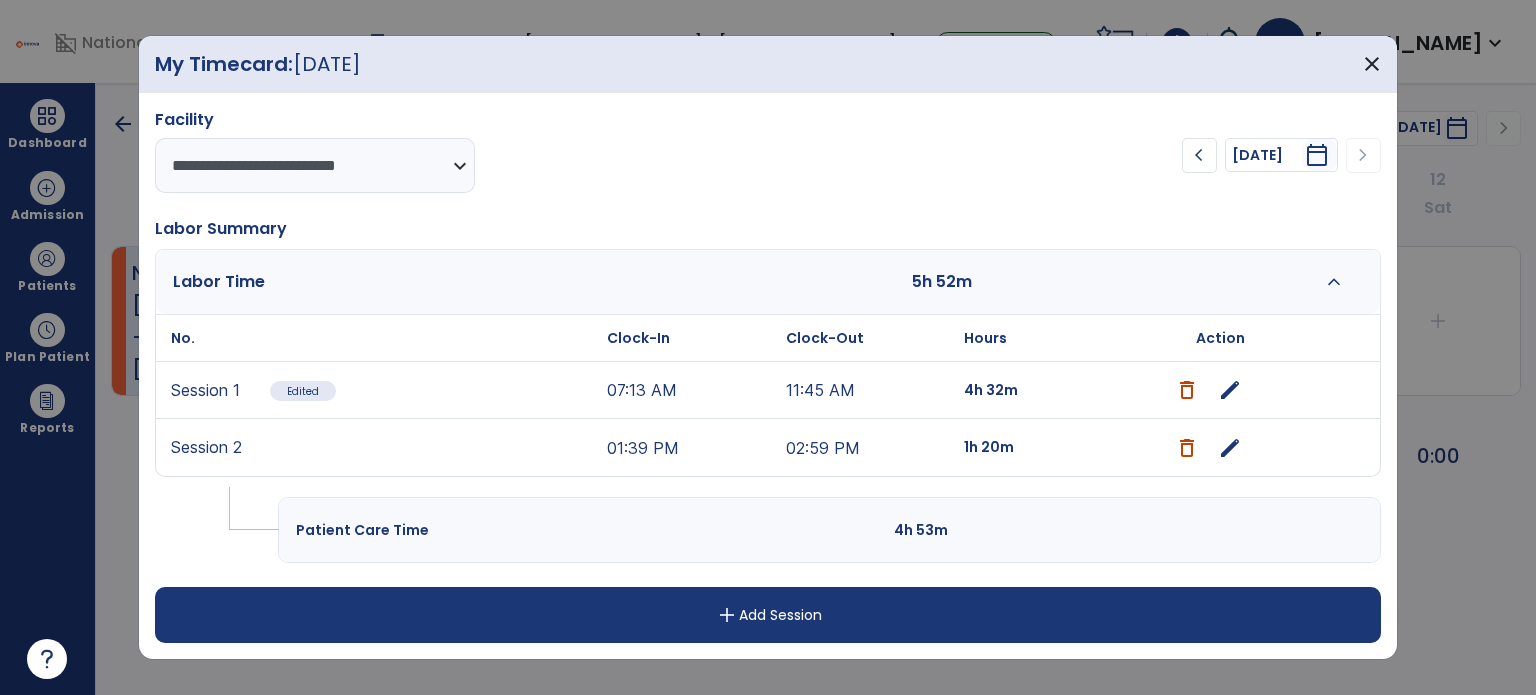 click on "edit" at bounding box center (1230, 448) 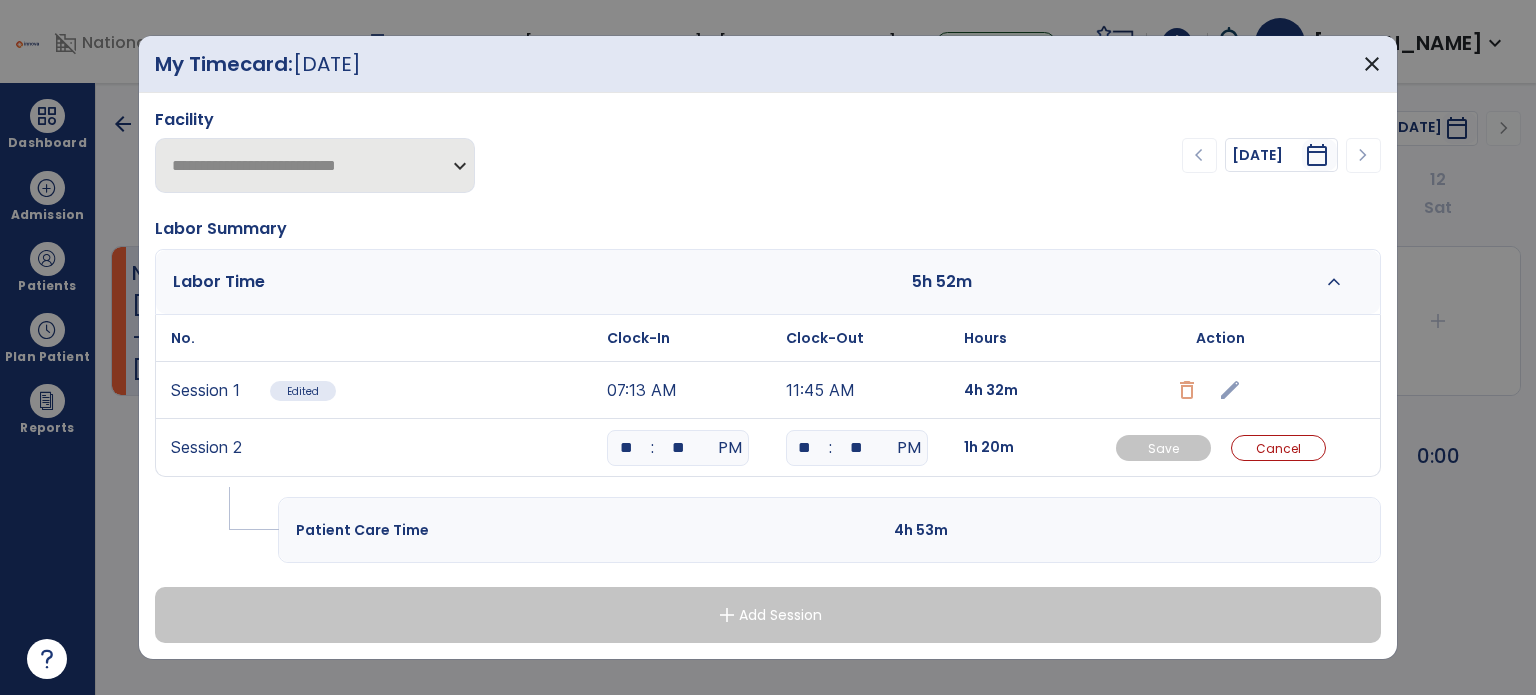 drag, startPoint x: 635, startPoint y: 448, endPoint x: 621, endPoint y: 452, distance: 14.56022 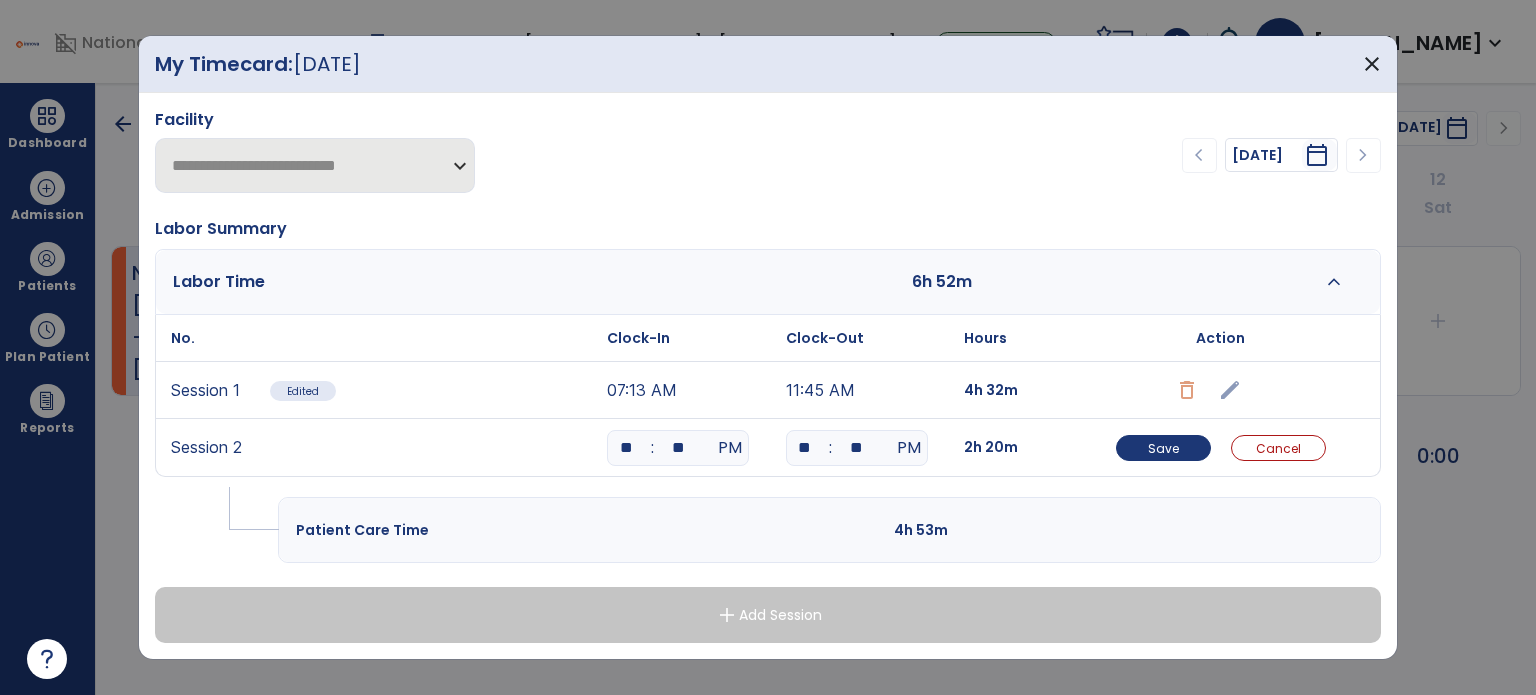 type on "**" 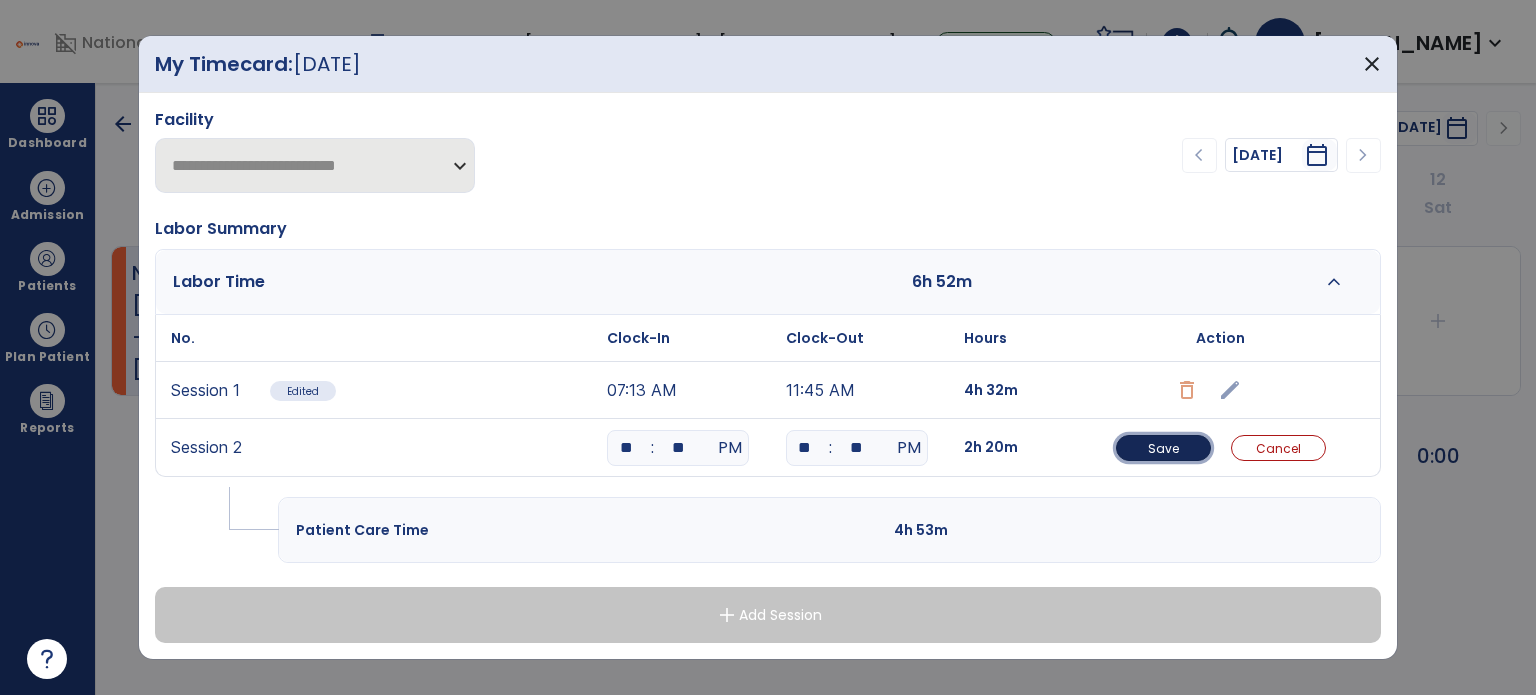 click on "Save" at bounding box center (1163, 448) 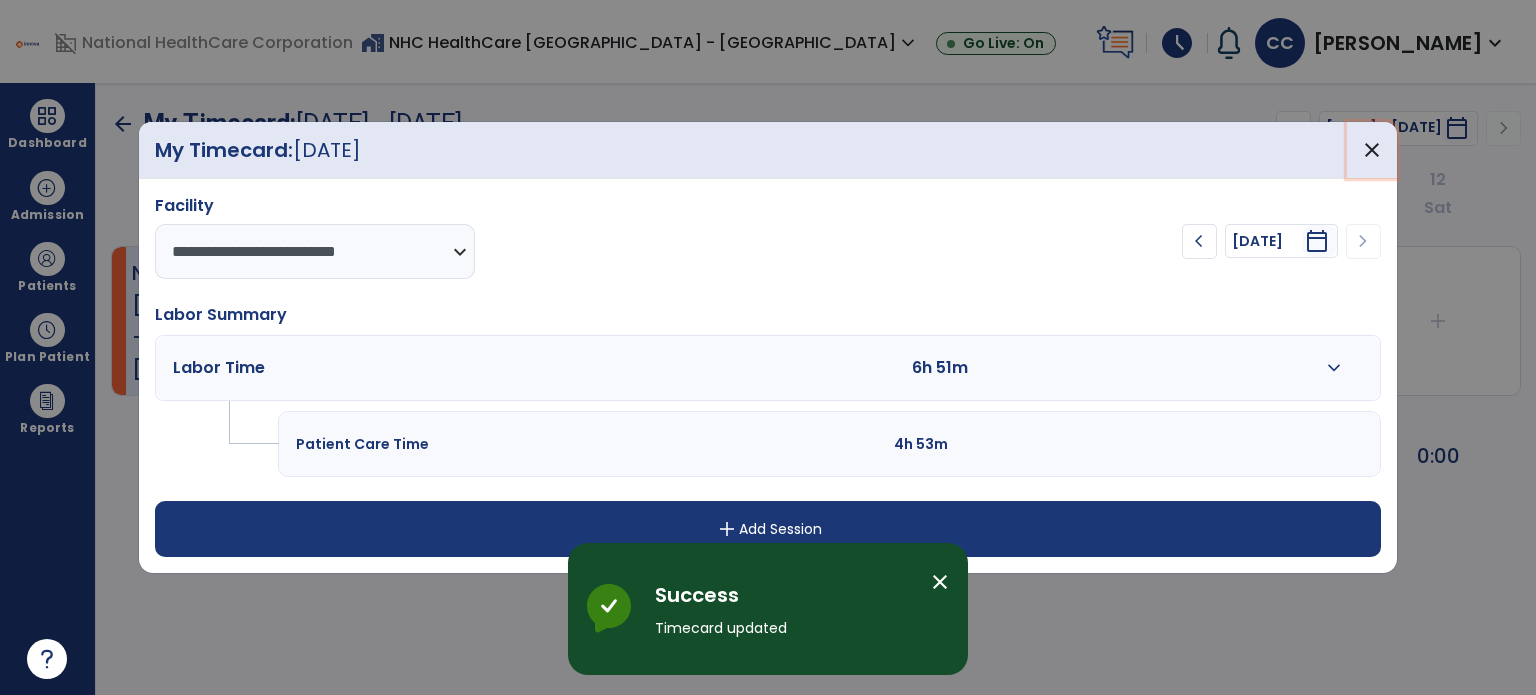 click on "close" at bounding box center (1372, 150) 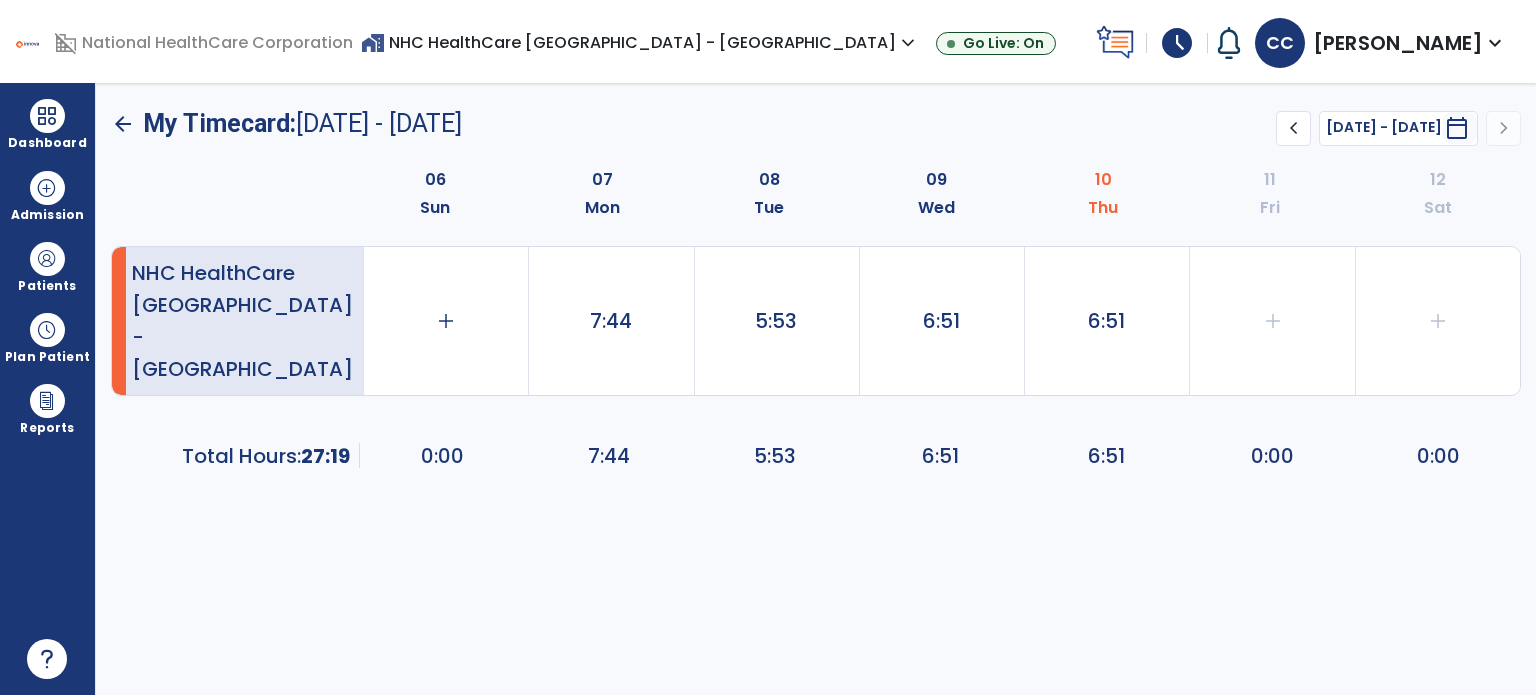 click at bounding box center (47, 116) 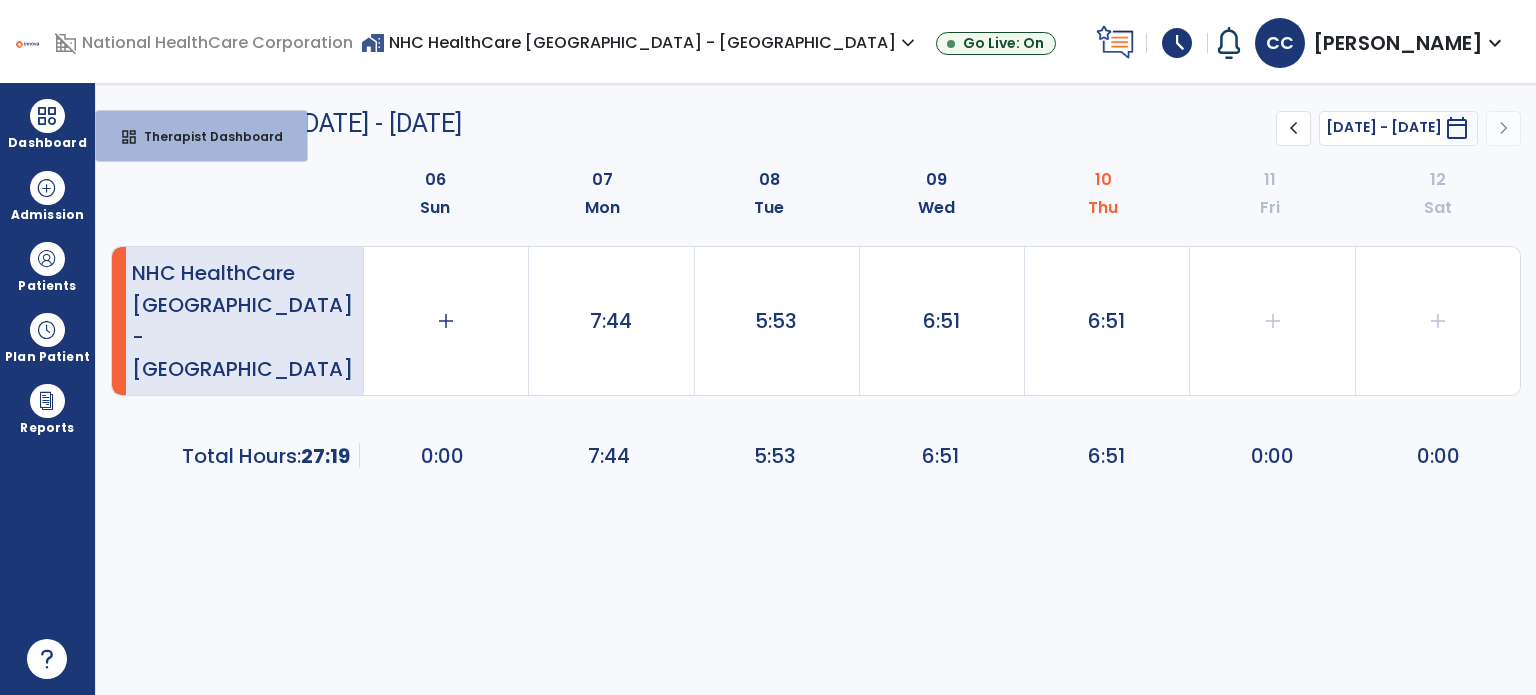 click on "dashboard  Therapist Dashboard" at bounding box center [201, 136] 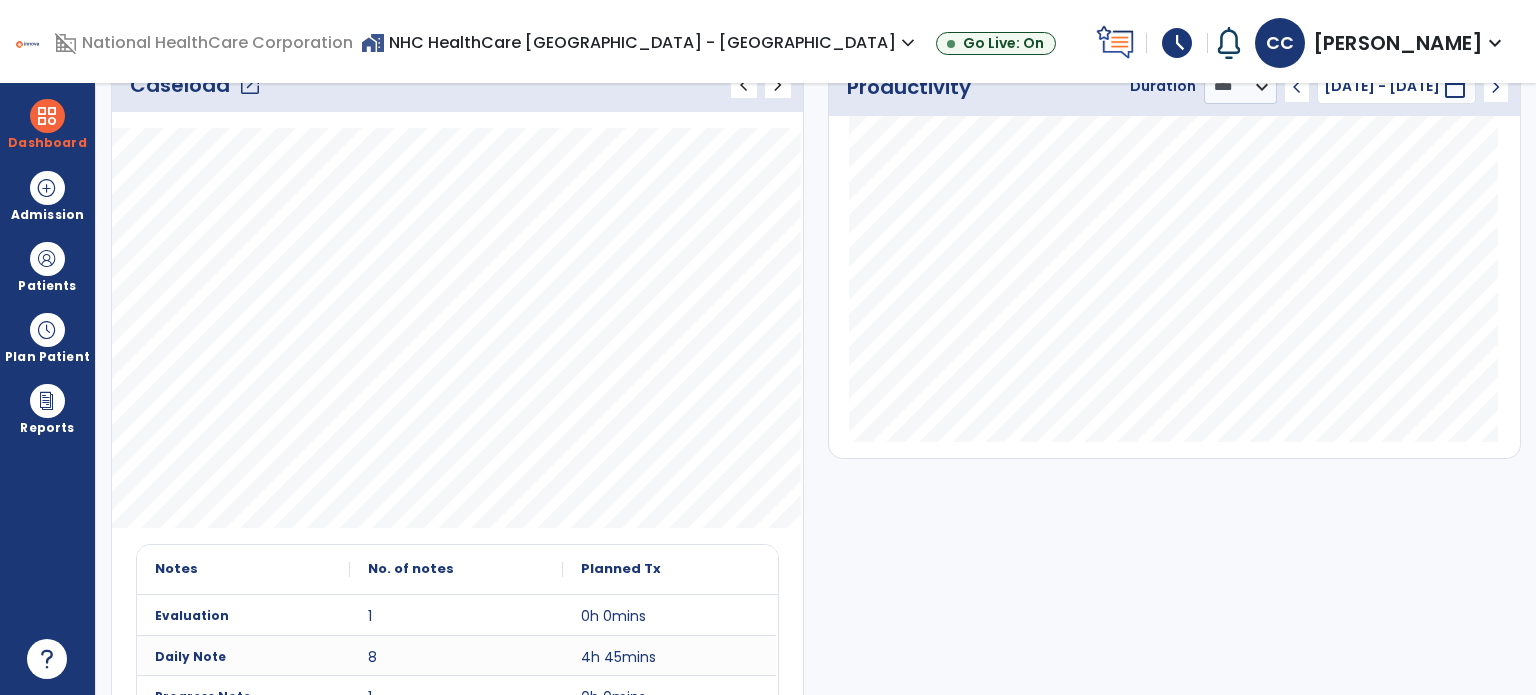 scroll, scrollTop: 400, scrollLeft: 0, axis: vertical 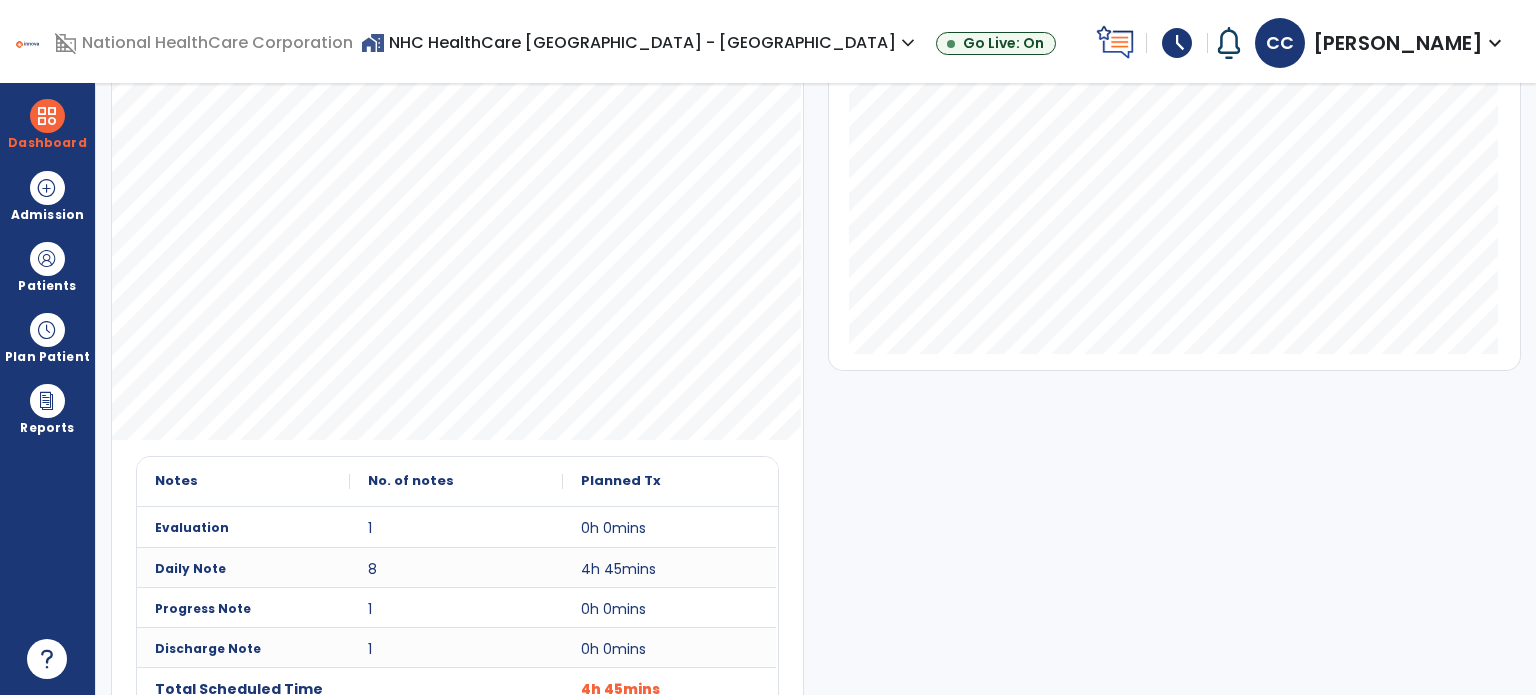 click on "Plan Patient" at bounding box center (47, 266) 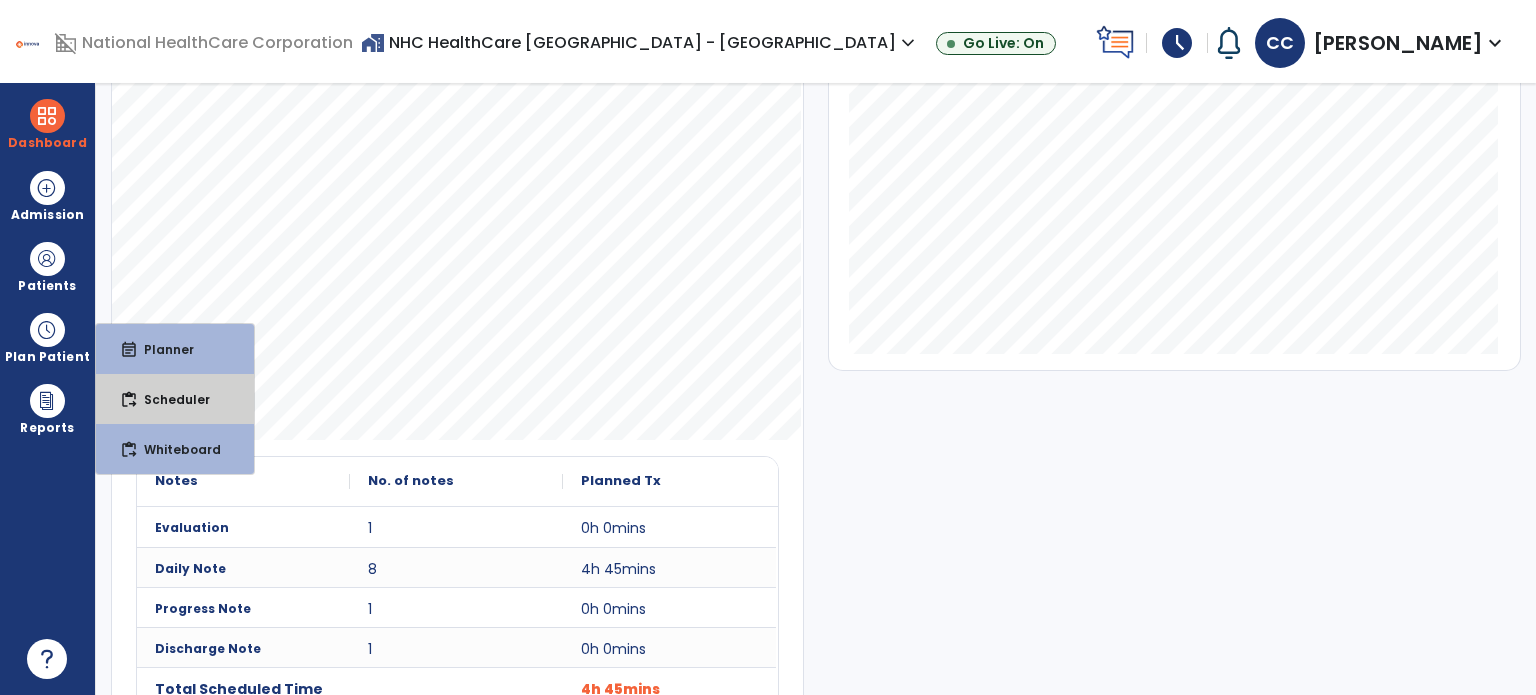 click on "Scheduler" at bounding box center [169, 399] 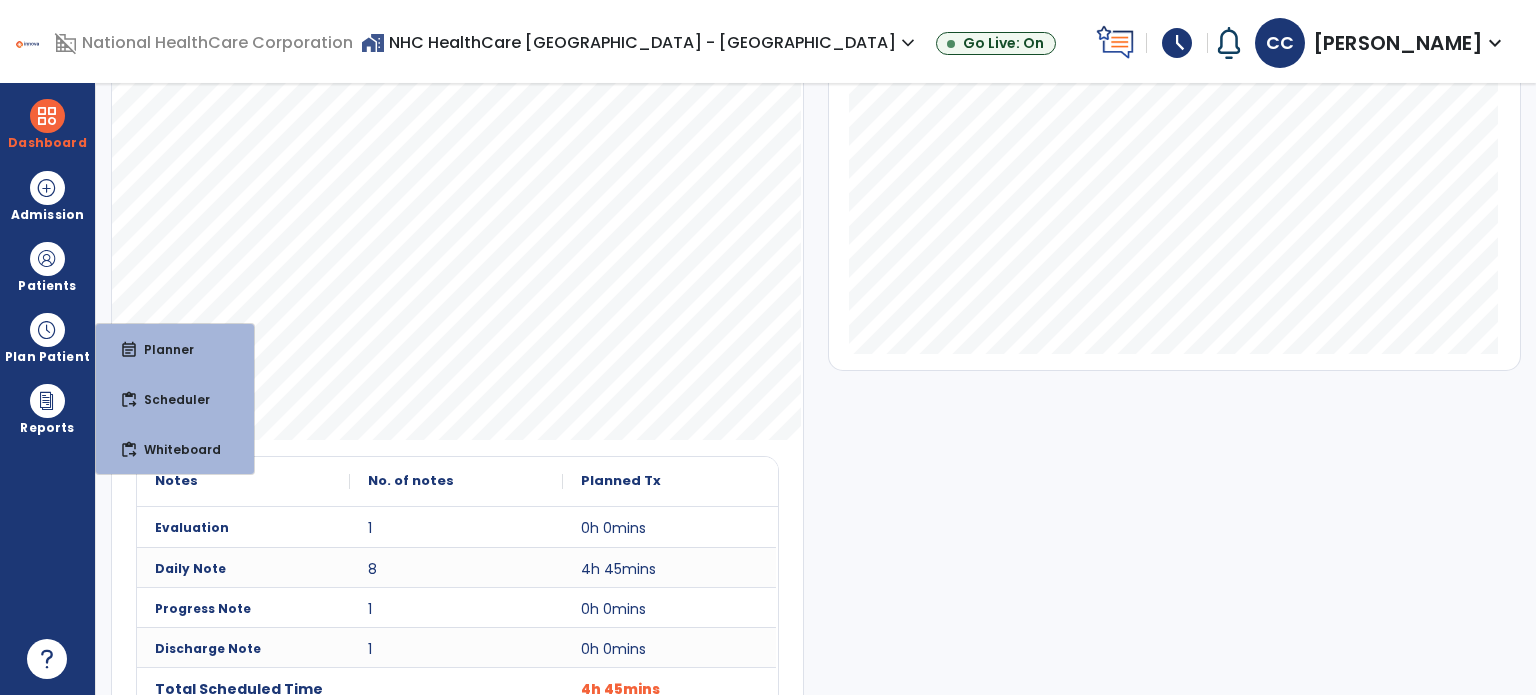 scroll, scrollTop: 0, scrollLeft: 0, axis: both 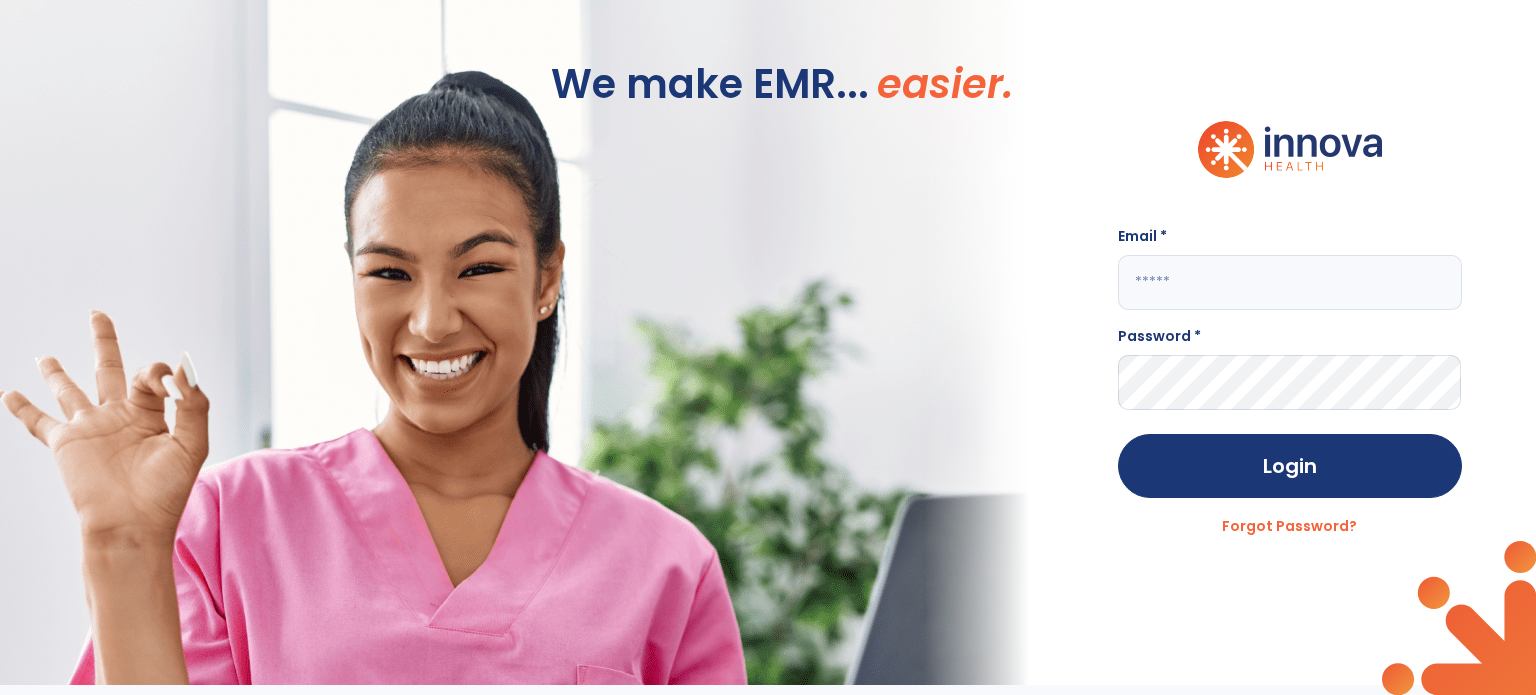 click 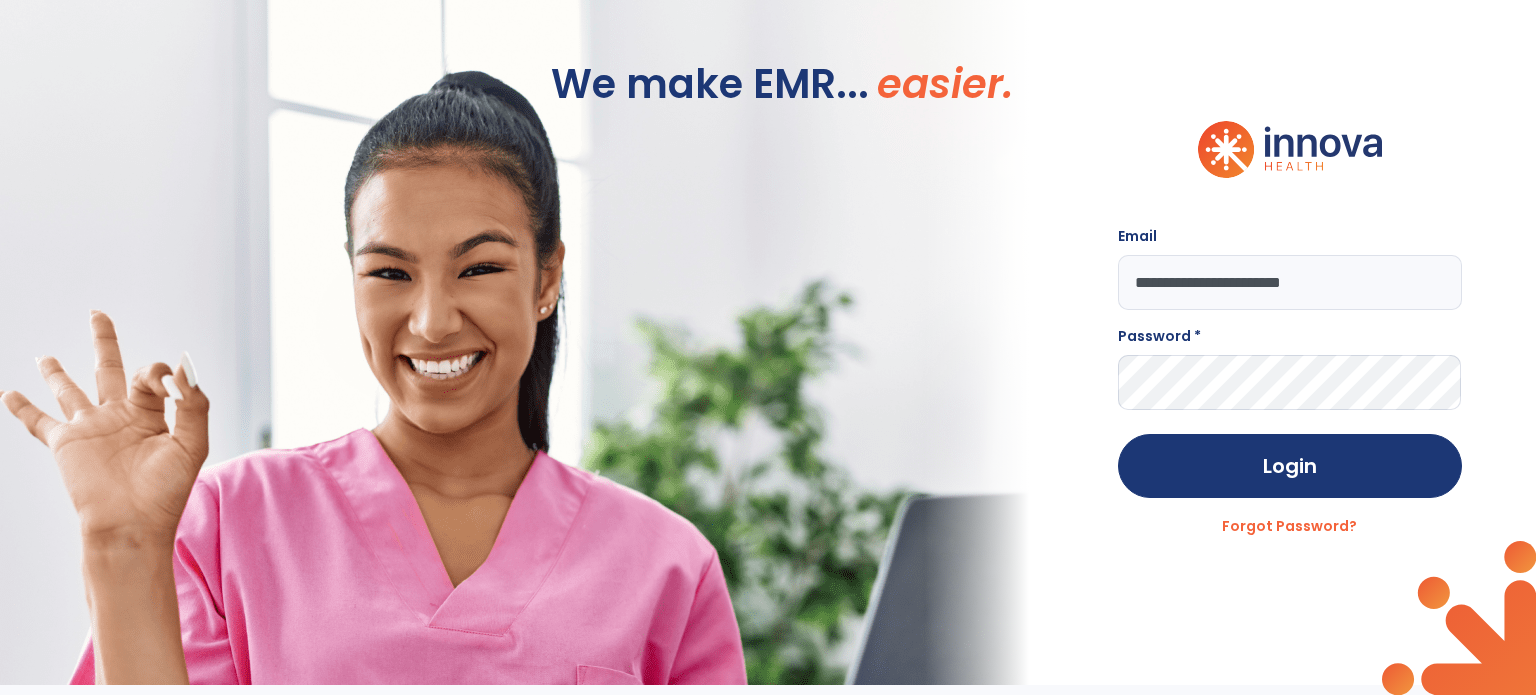 type on "**********" 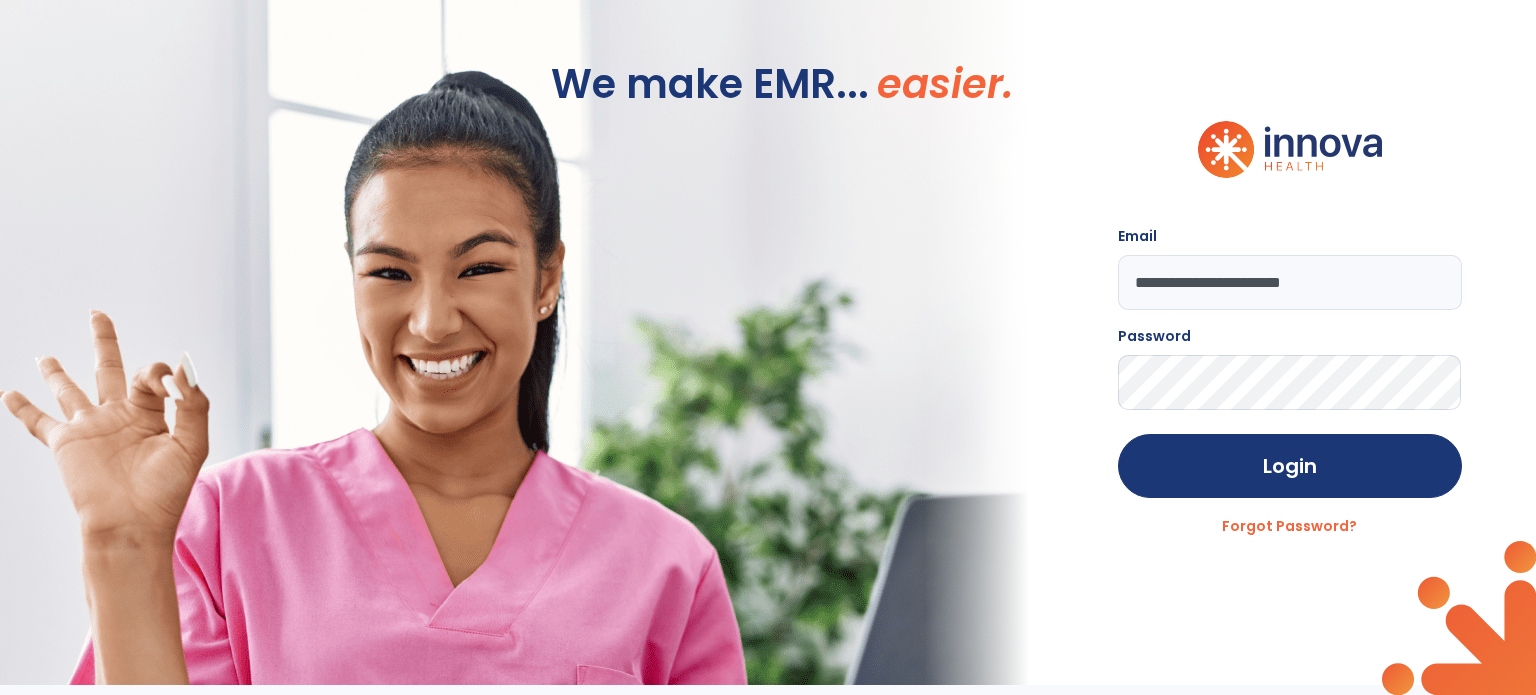 click on "Login" 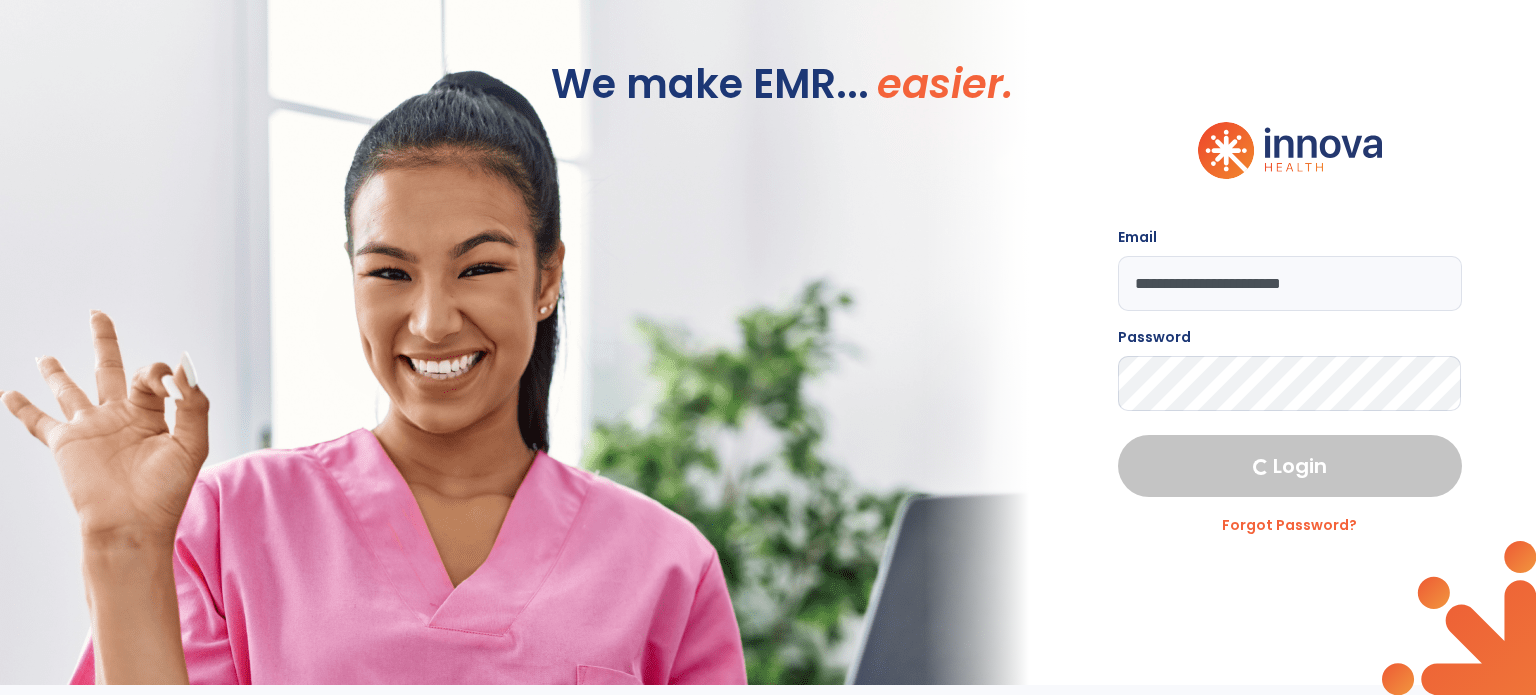 select on "****" 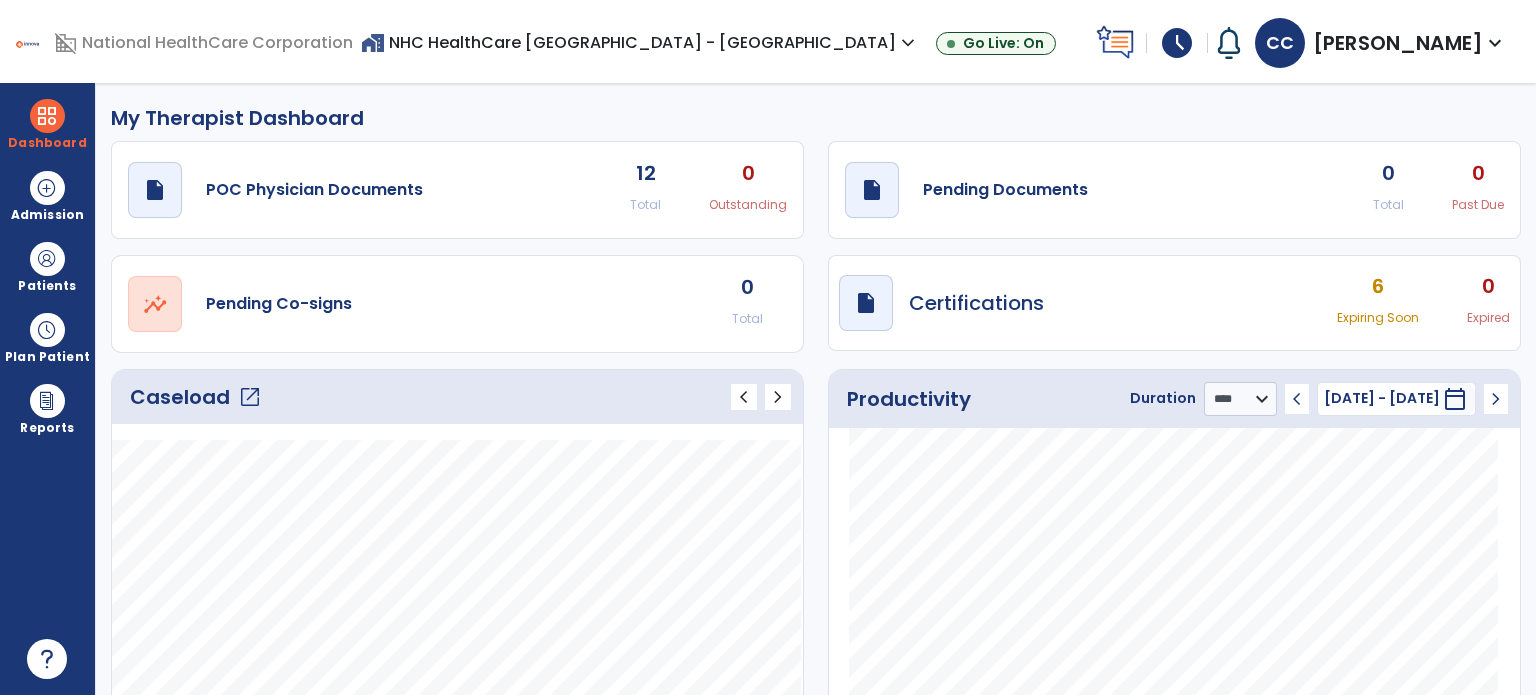 click on "Plan Patient" at bounding box center [47, 286] 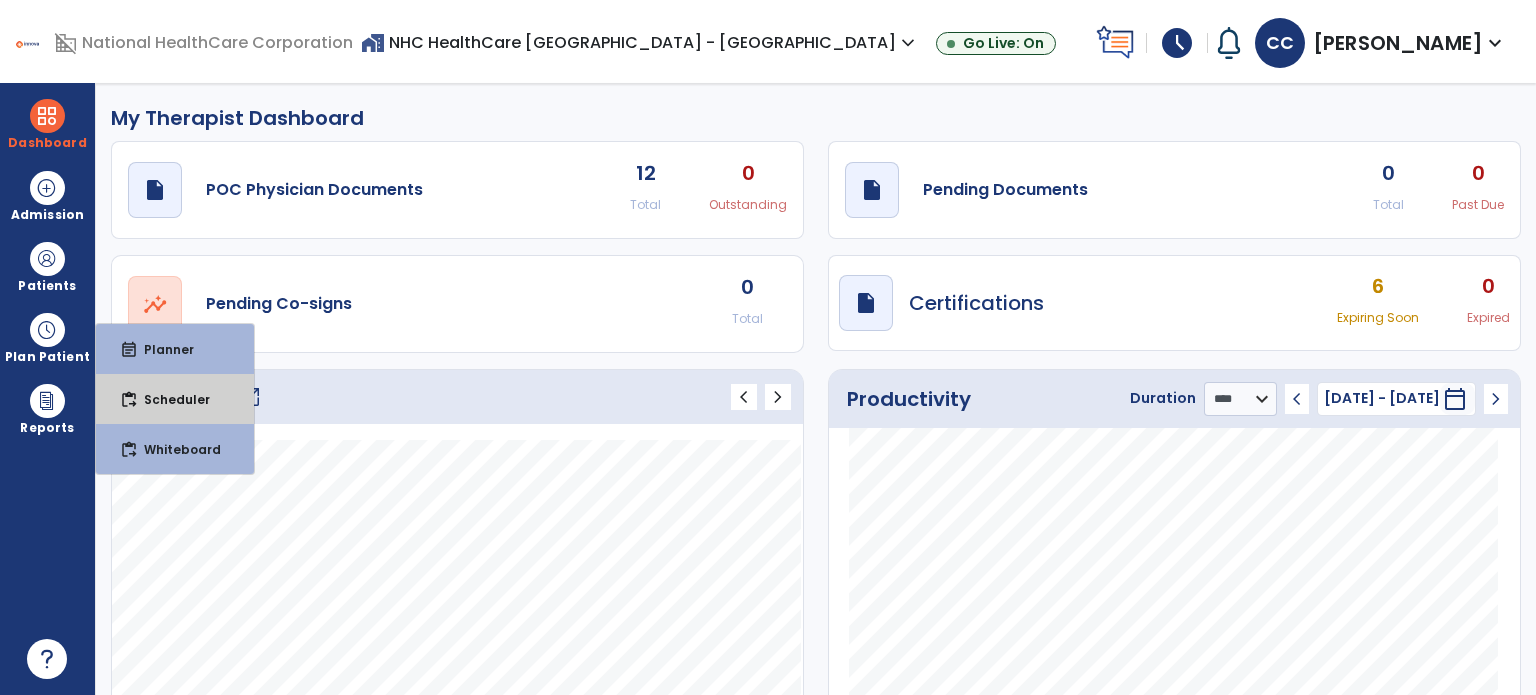 click on "Scheduler" at bounding box center (169, 399) 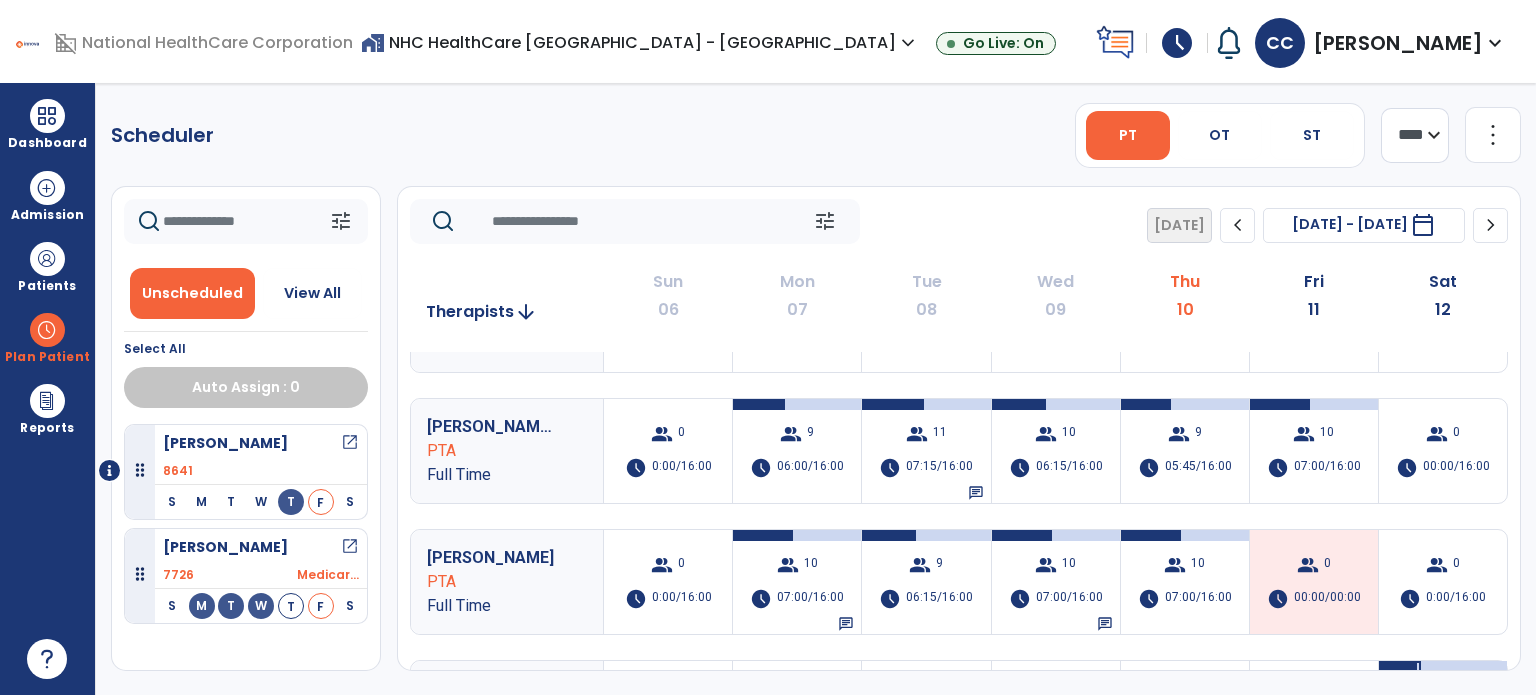 scroll, scrollTop: 0, scrollLeft: 0, axis: both 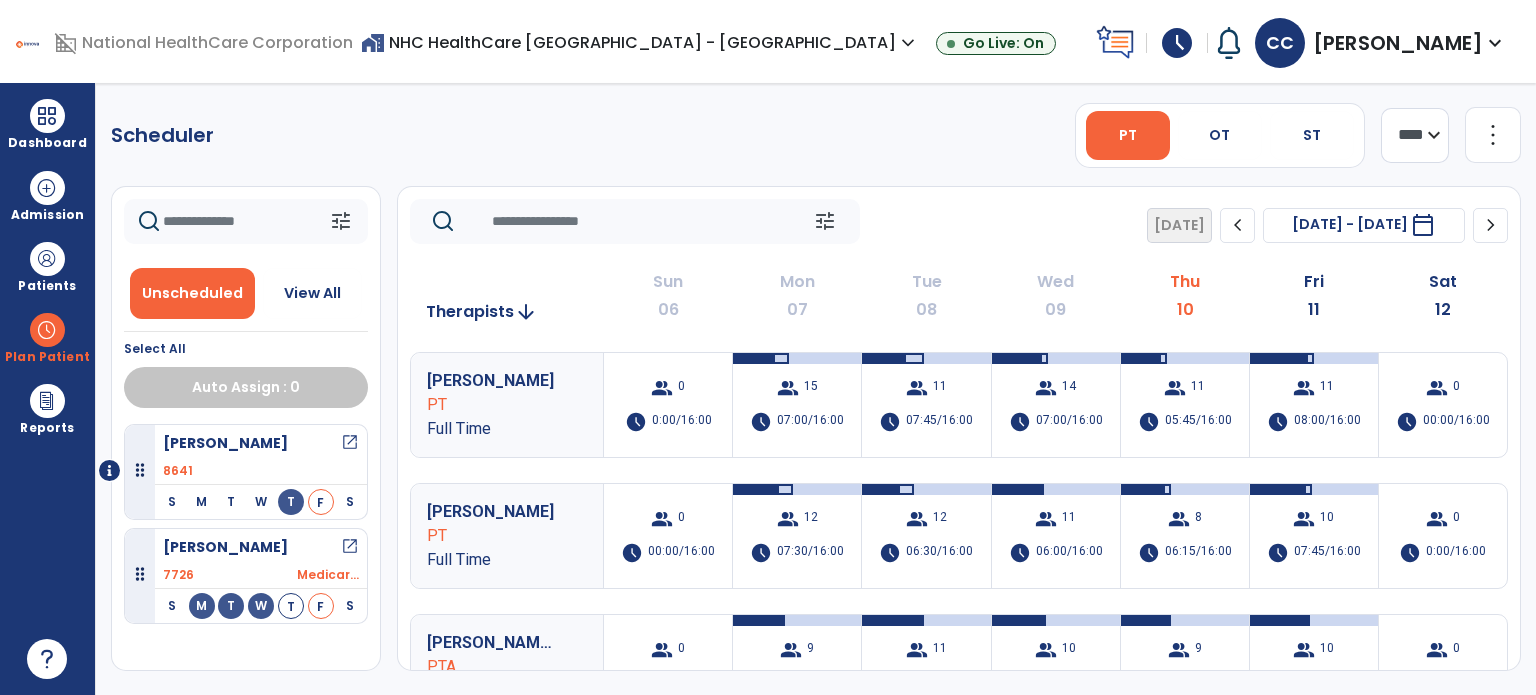 click on "group" at bounding box center (1304, 388) 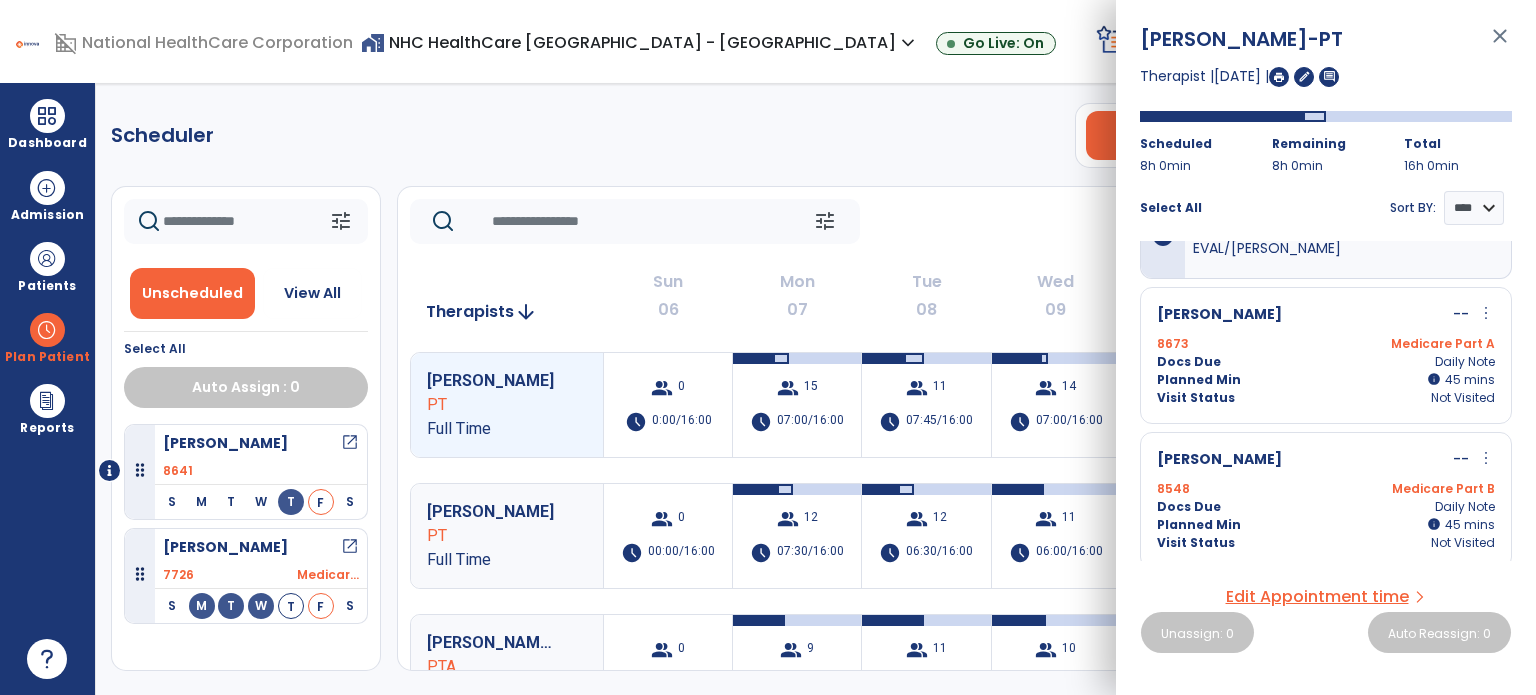 scroll, scrollTop: 0, scrollLeft: 0, axis: both 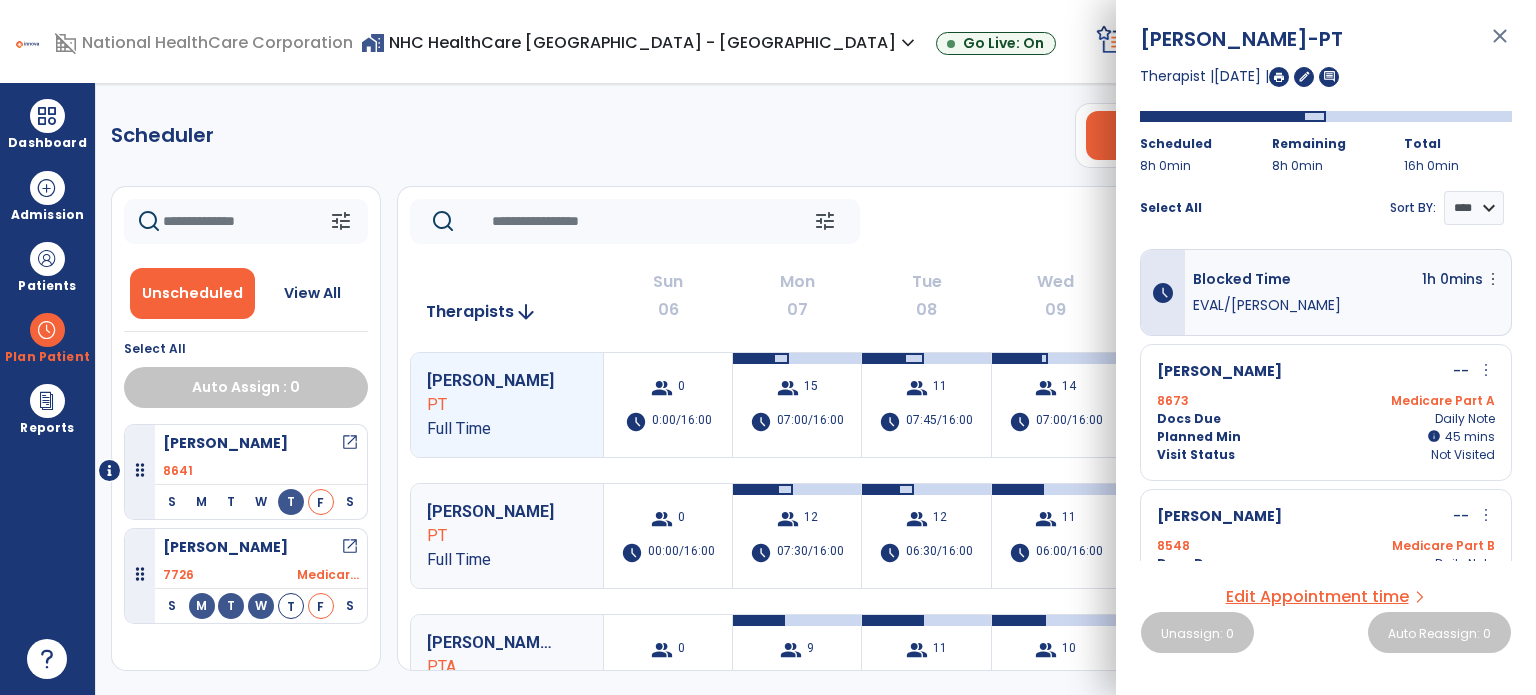 click on "close" at bounding box center (1500, 45) 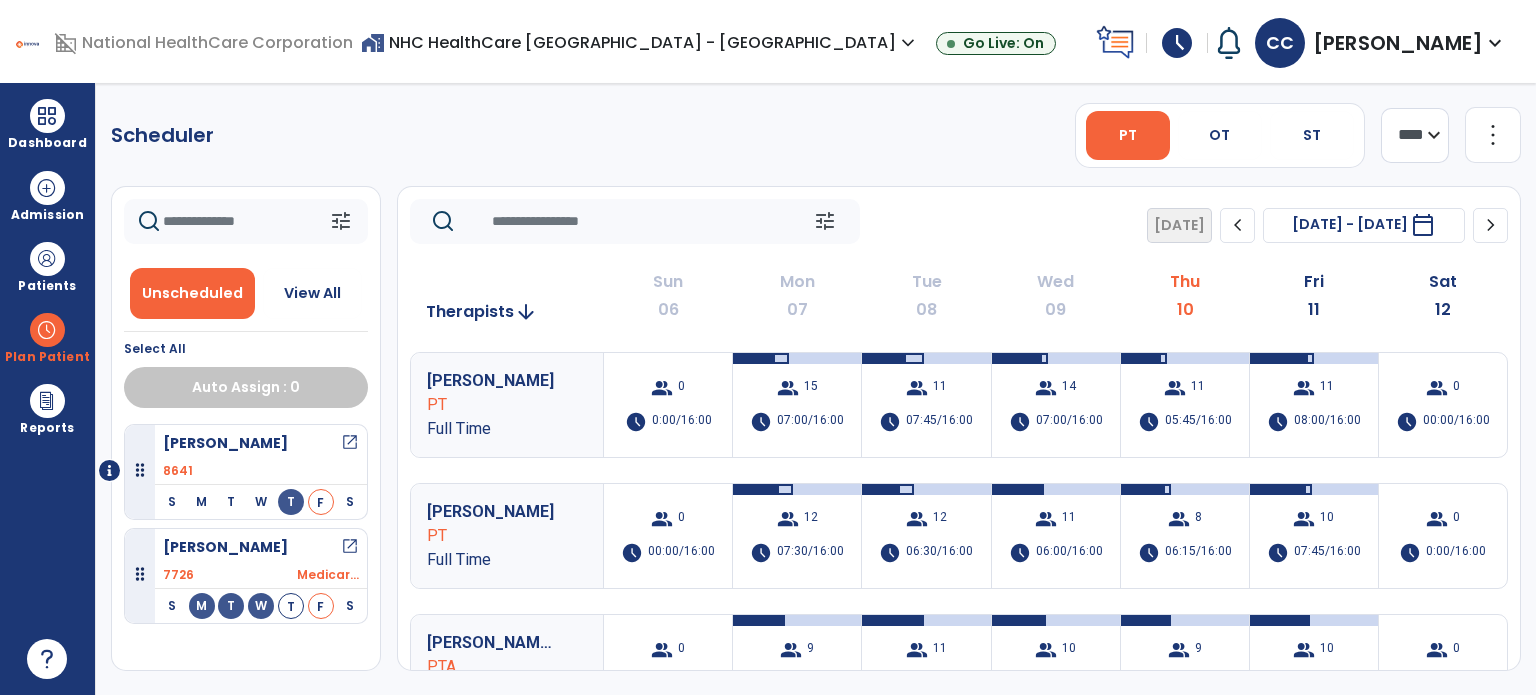 click on "group  10  schedule  07:45/16:00" at bounding box center [1314, 536] 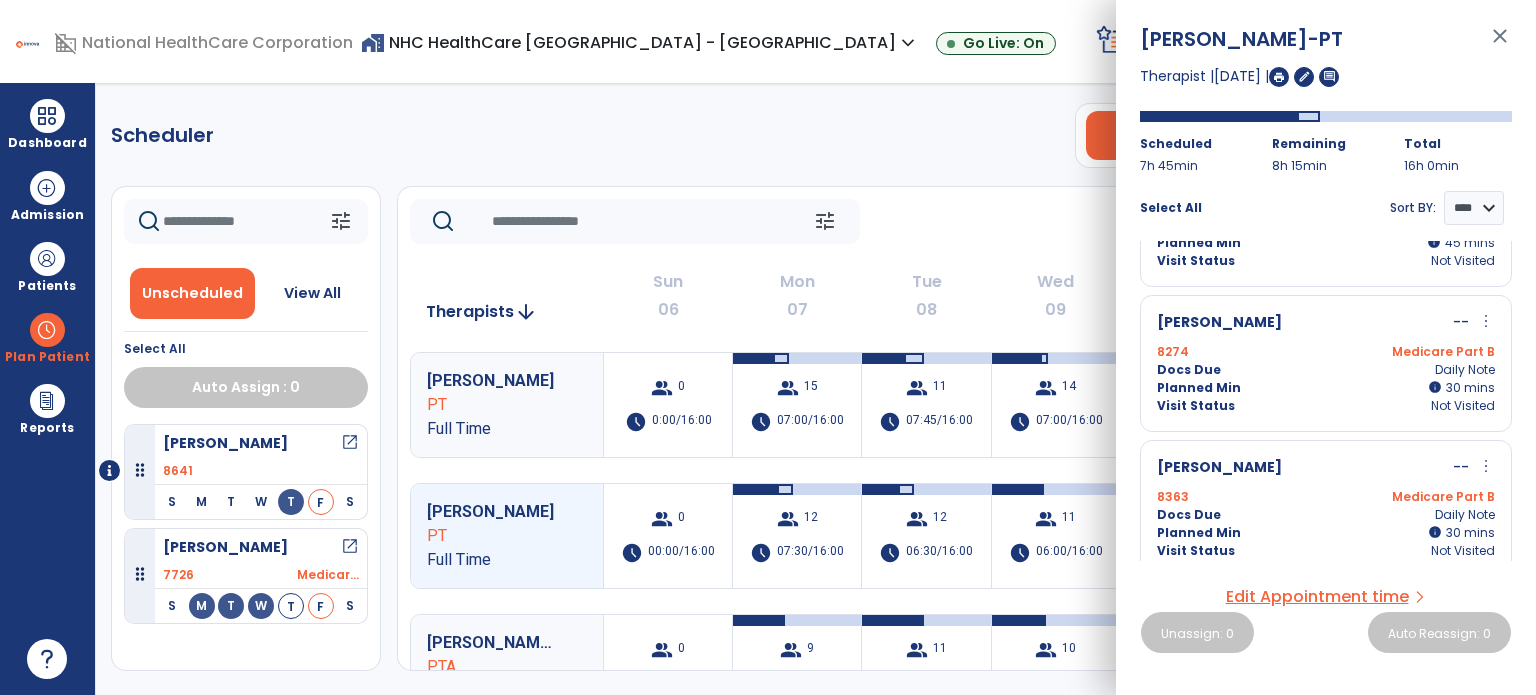 scroll, scrollTop: 1218, scrollLeft: 0, axis: vertical 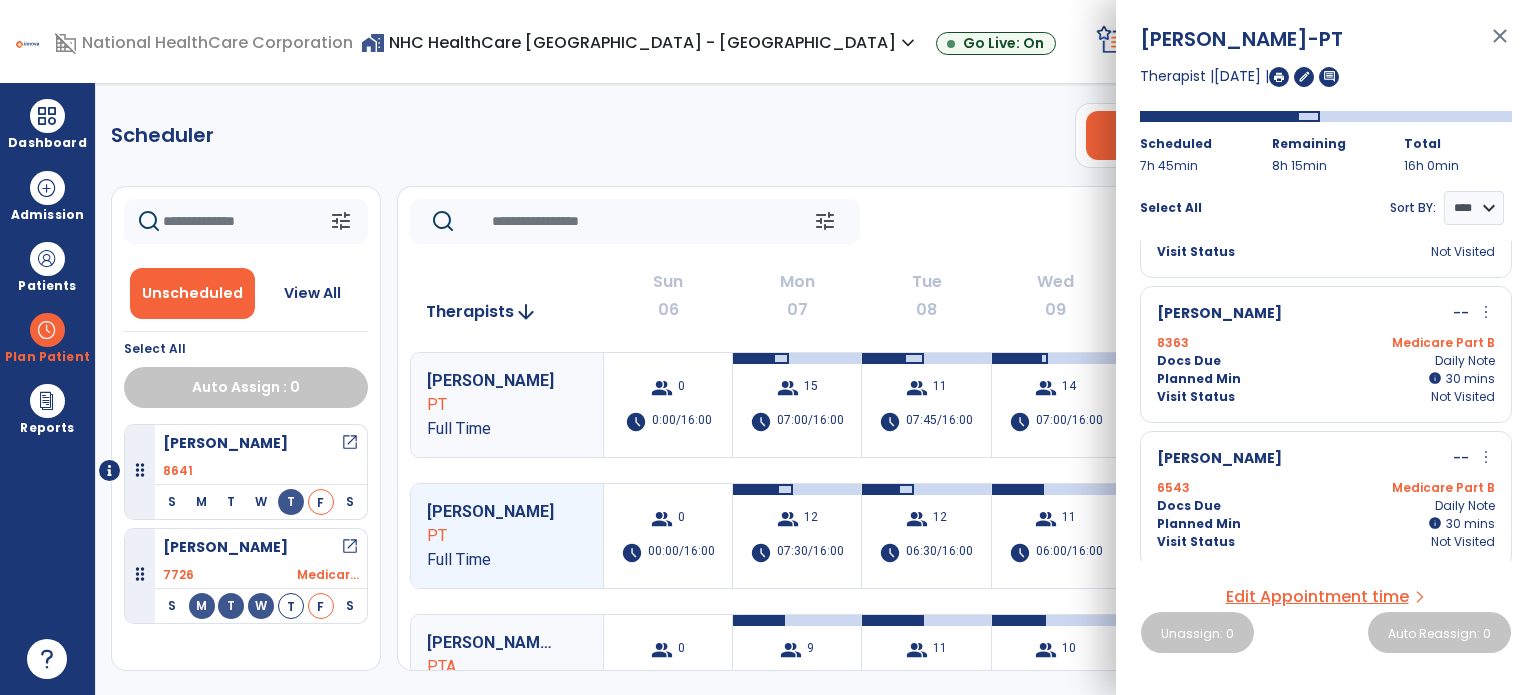 click on "close" at bounding box center (1500, 45) 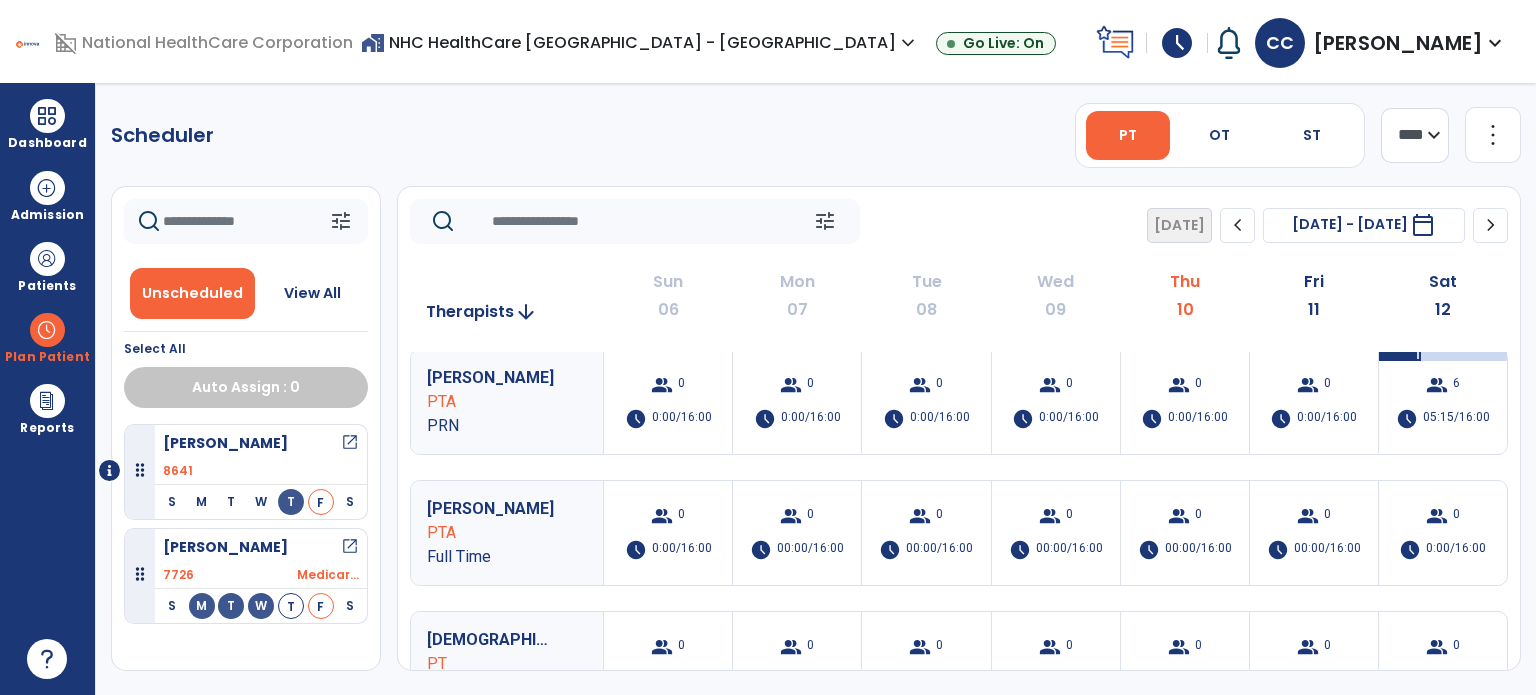 scroll, scrollTop: 571, scrollLeft: 0, axis: vertical 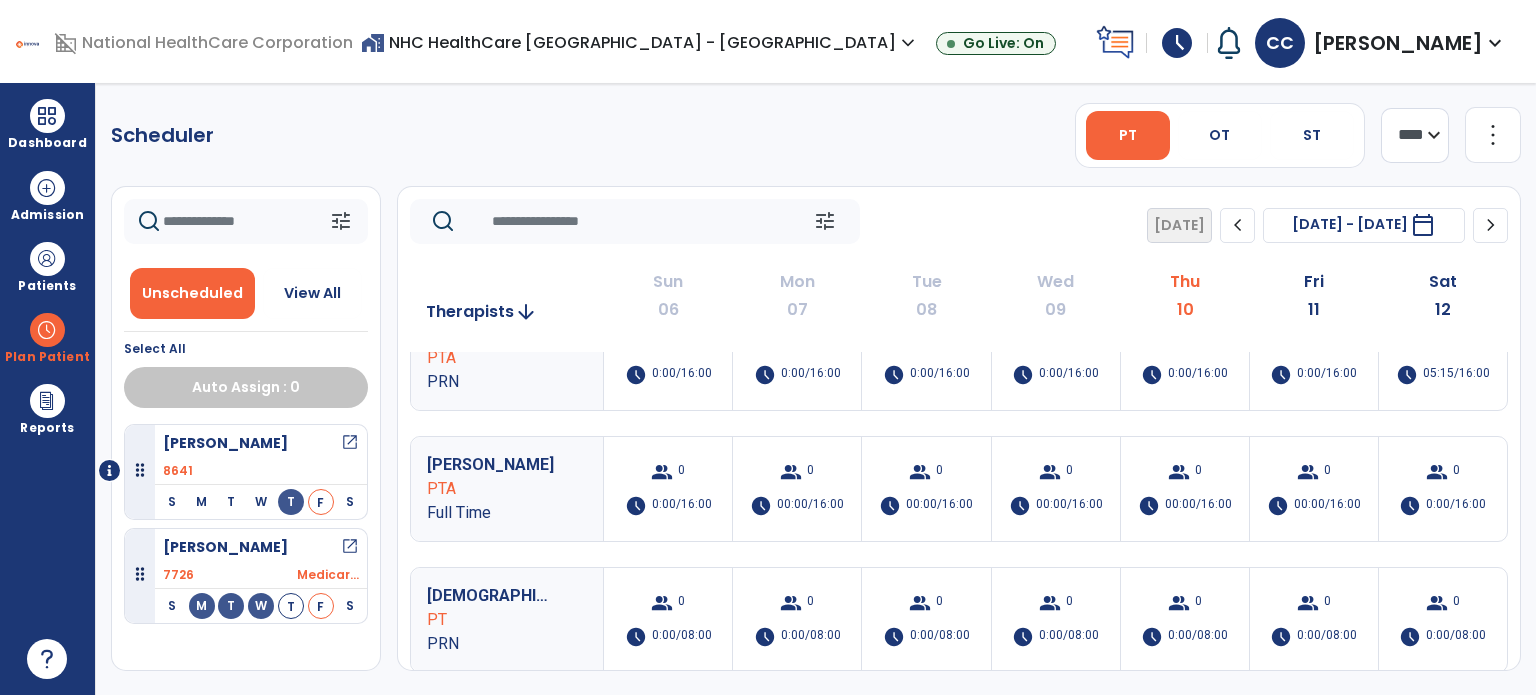 click on "[PERSON_NAME]" at bounding box center (1398, 43) 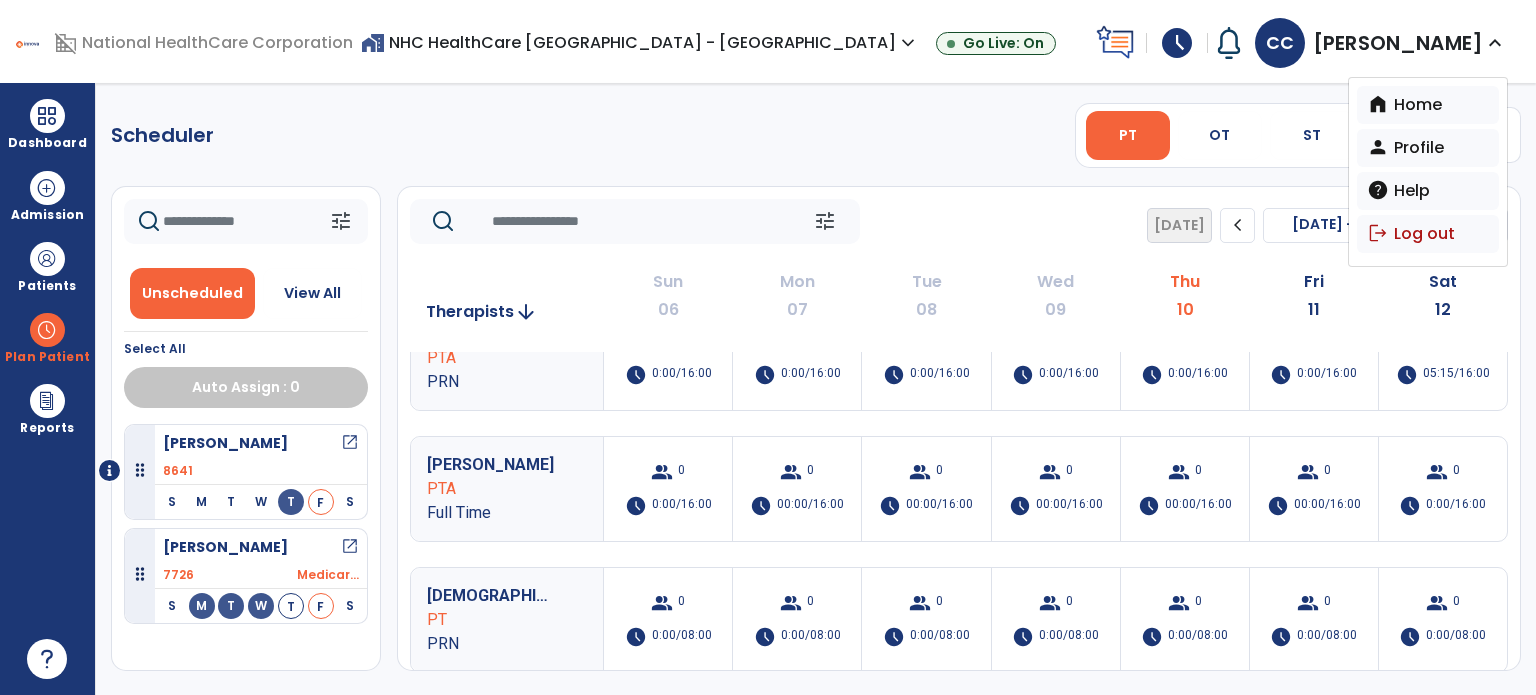 click on "logout   Log out" at bounding box center (1428, 234) 